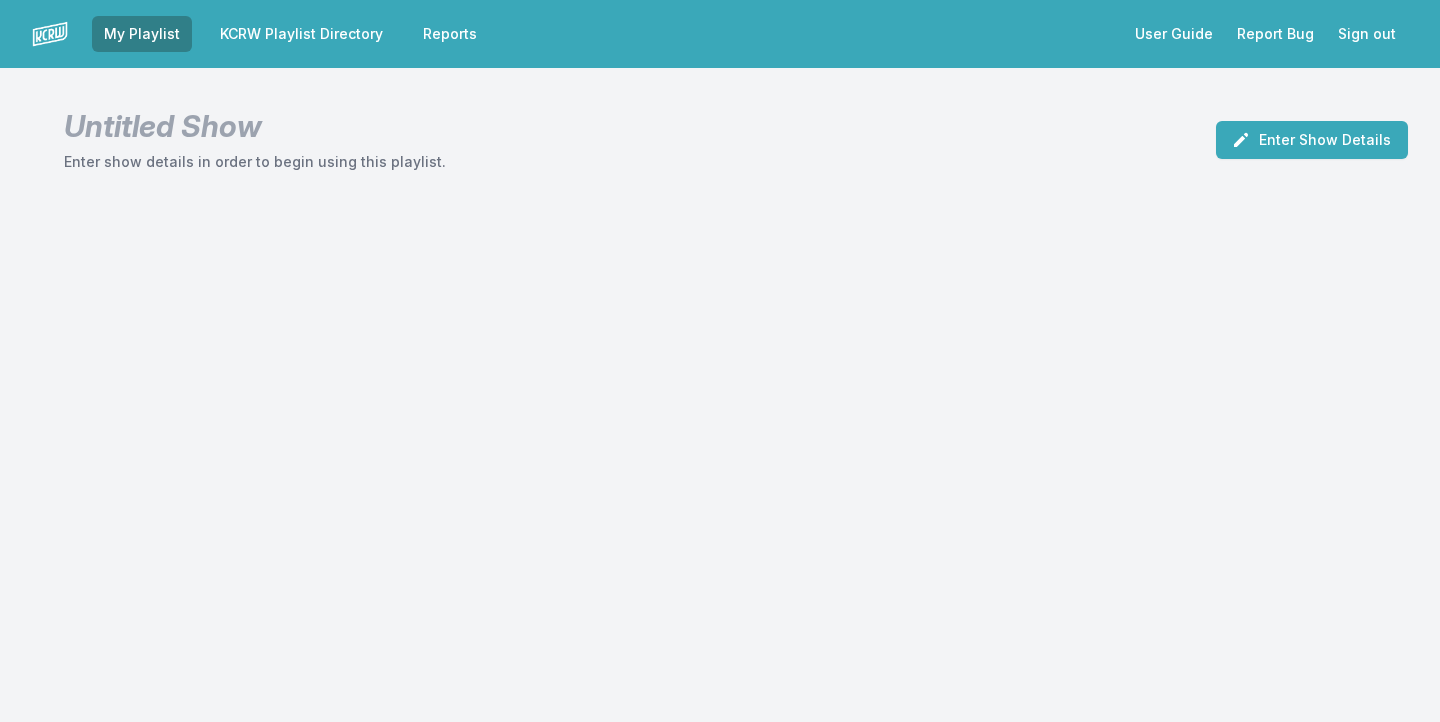 scroll, scrollTop: 0, scrollLeft: 0, axis: both 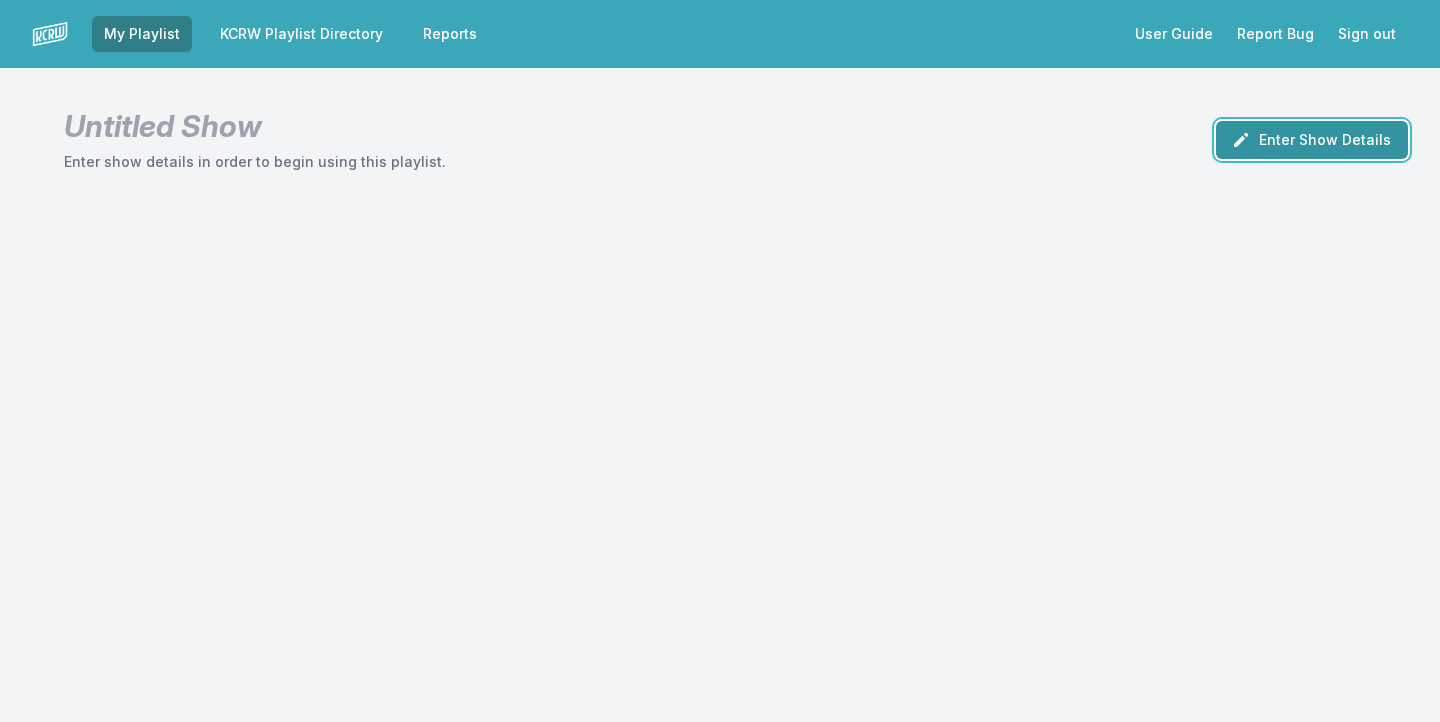 click on "Enter Show Details" at bounding box center (1312, 140) 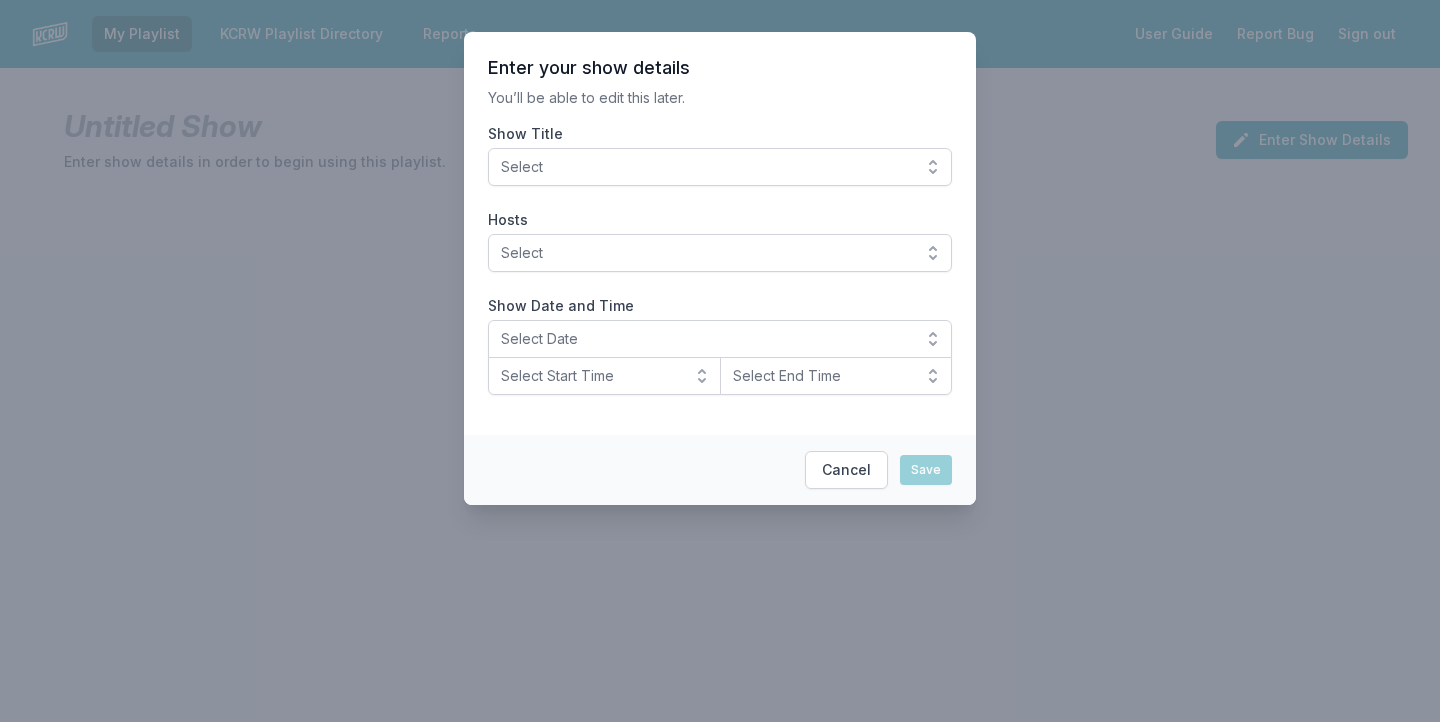 click on "Select" at bounding box center [706, 167] 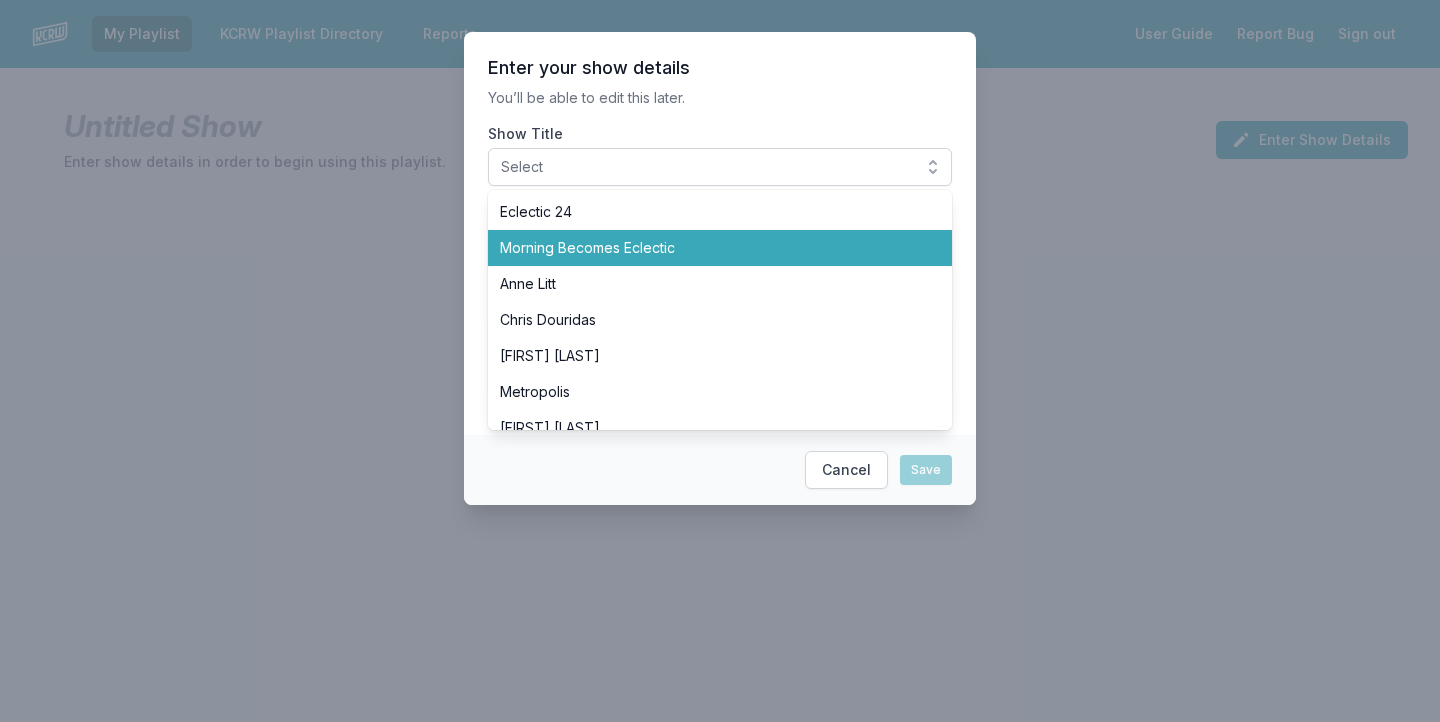click on "Morning Becomes Eclectic" at bounding box center [708, 248] 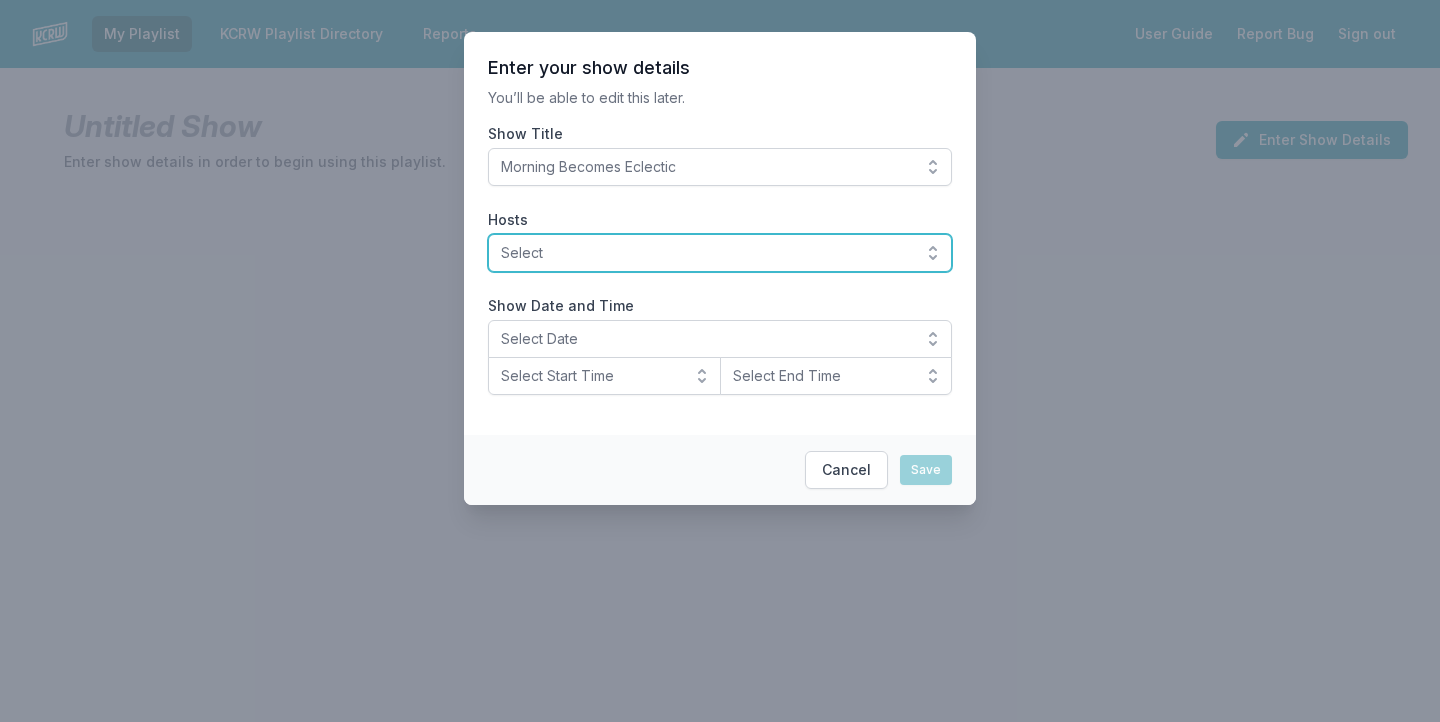 click on "Select" at bounding box center [706, 253] 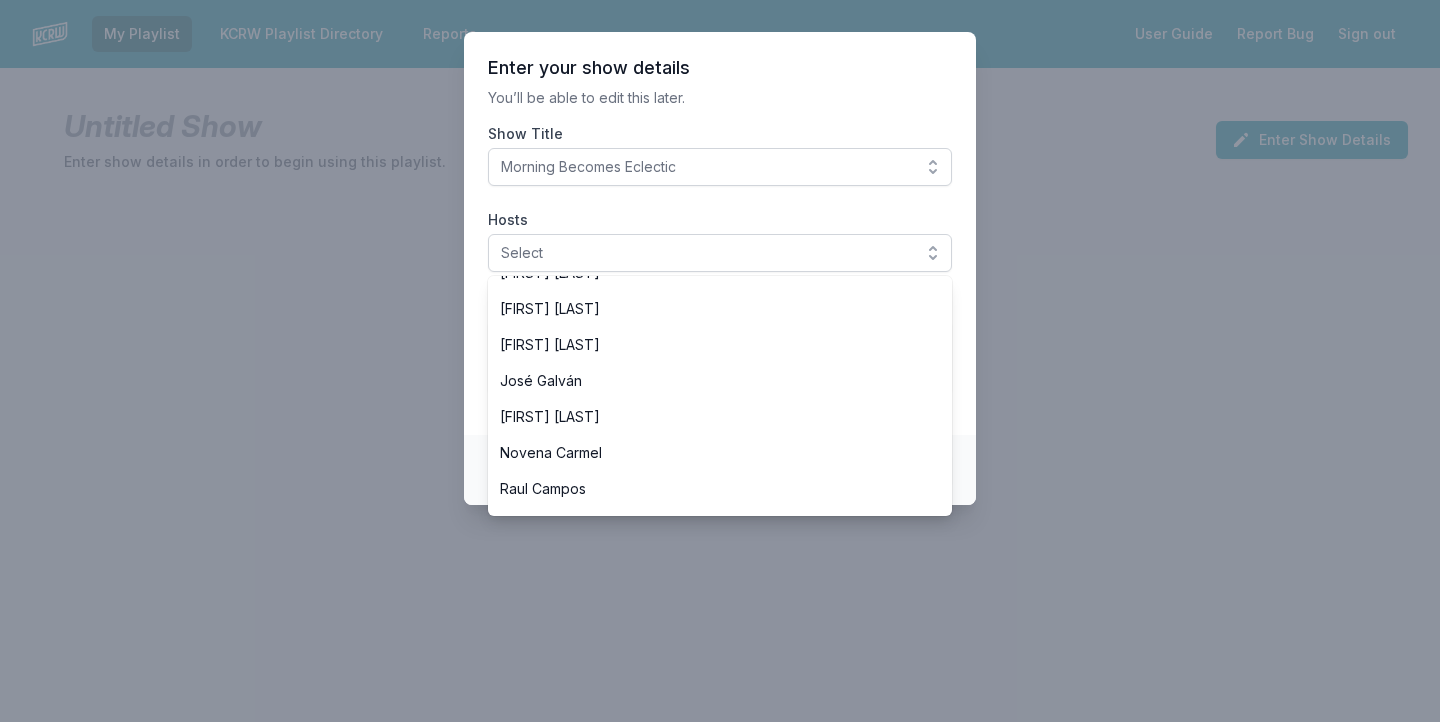 scroll, scrollTop: 391, scrollLeft: 0, axis: vertical 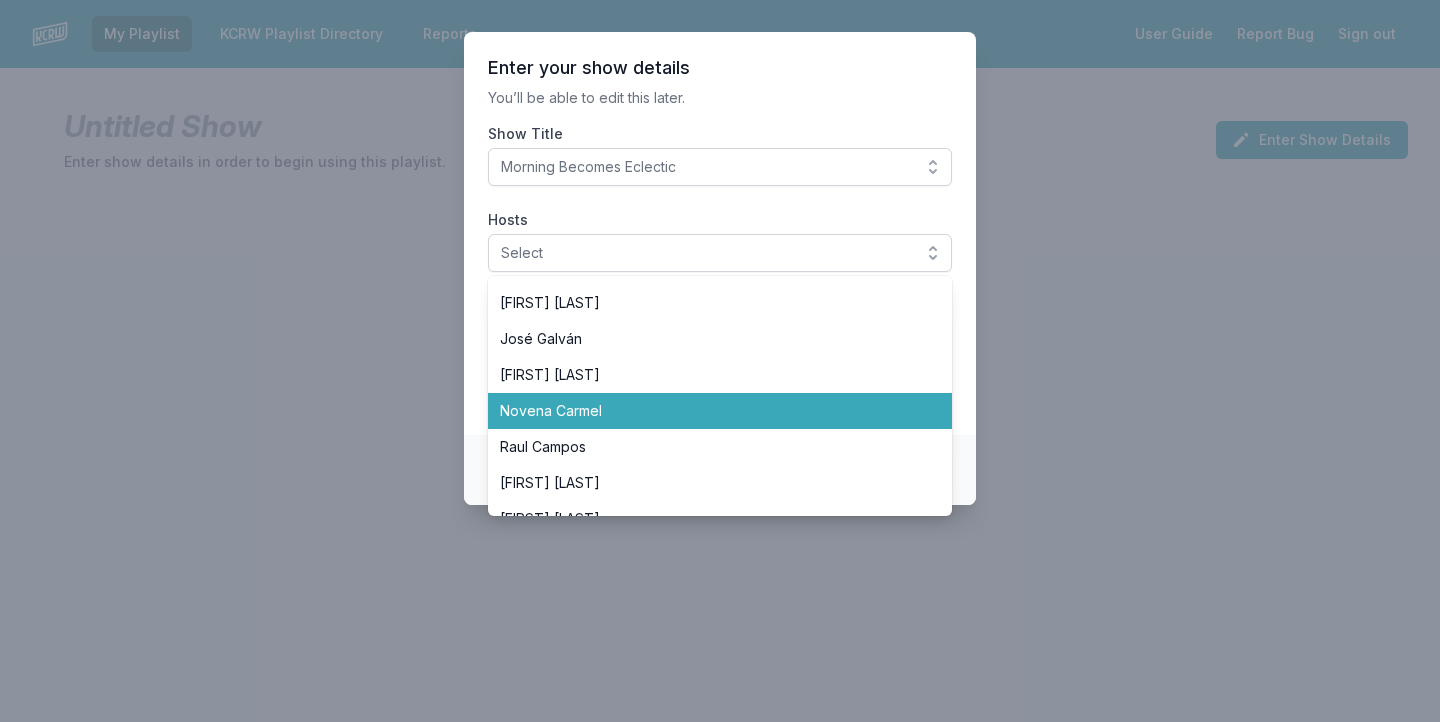 click on "Novena Carmel" at bounding box center [708, 411] 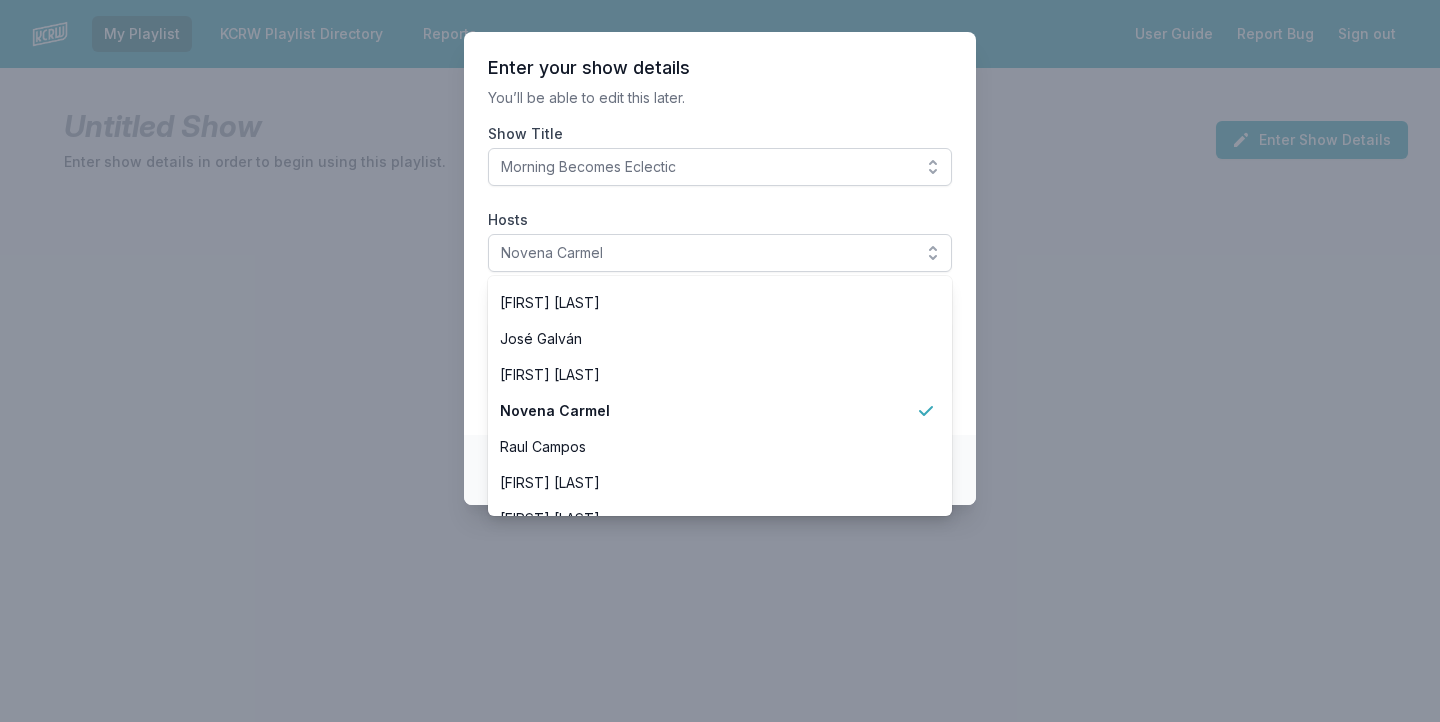 click on "Enter your show details You’ll be able to edit this later. Show Title Morning Becomes Eclectic Hosts Novena Carmel Aaron Byrd Andrew Khedoori Anne Litt Anthony Valadez Chris Douridas Dan Wilcox Deirdre O’Donoghue Henry Rollins Jason Bentley Jason Kramer Jeremy Sole John Moses José Galván LeRoy Downs Novena Carmel Raul Campos Scott Dallavo Travis Holcombe Valida Tyler Boudreaux Francesca Harding Candace Silva Nassir Nassirzadeh Madeleine Brand Ro "Wyldeflower" Contreras Tricia Halloran SiLVA Bob Carlson Pee-wee Herman Matt Guilhem Betto Arcos Junf Moni Saldaña Michael Wilkes Jessica Hopper Solomon Georgio Michael Barnes Evan Kleiman Steve Chiotakis Myke Dodge Weiskopf Show Date and Time Select Date Select Start Time Select End Time" at bounding box center [720, 233] 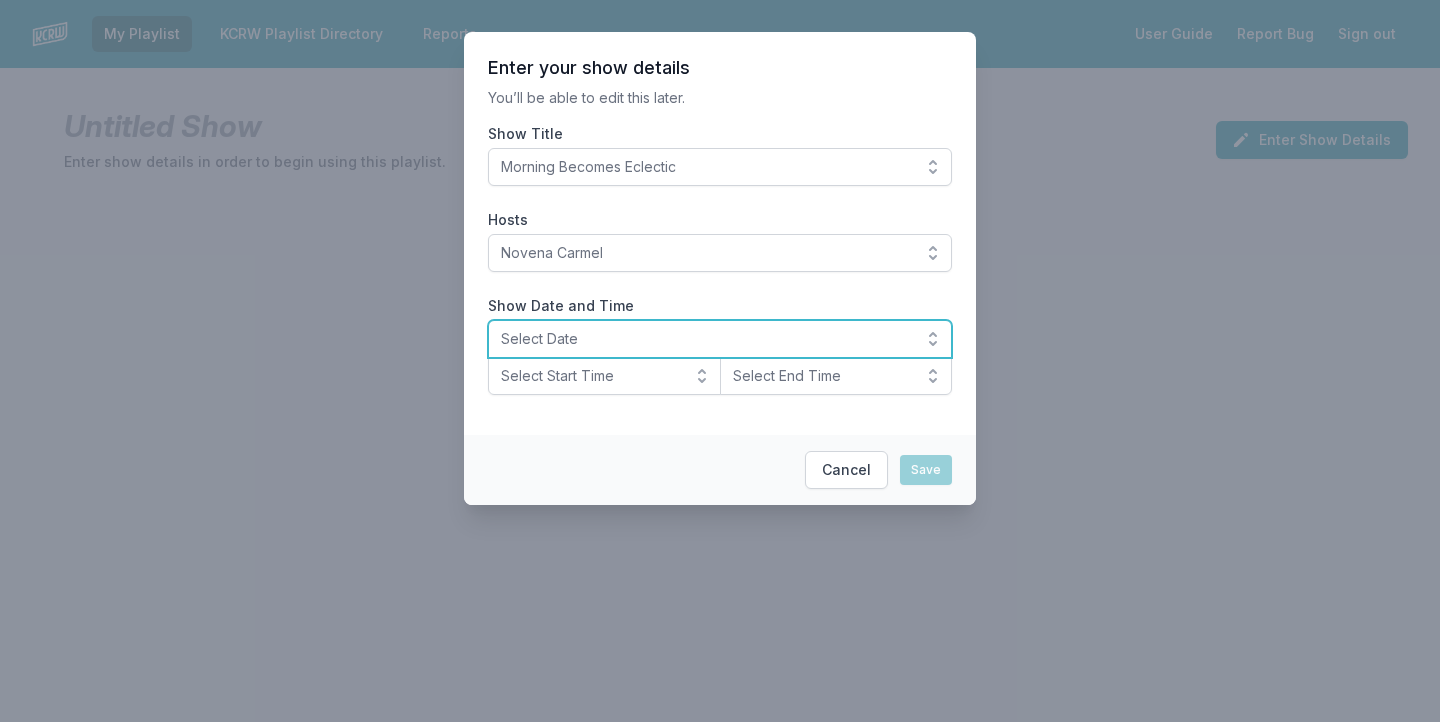 click on "Select Date" at bounding box center (720, 339) 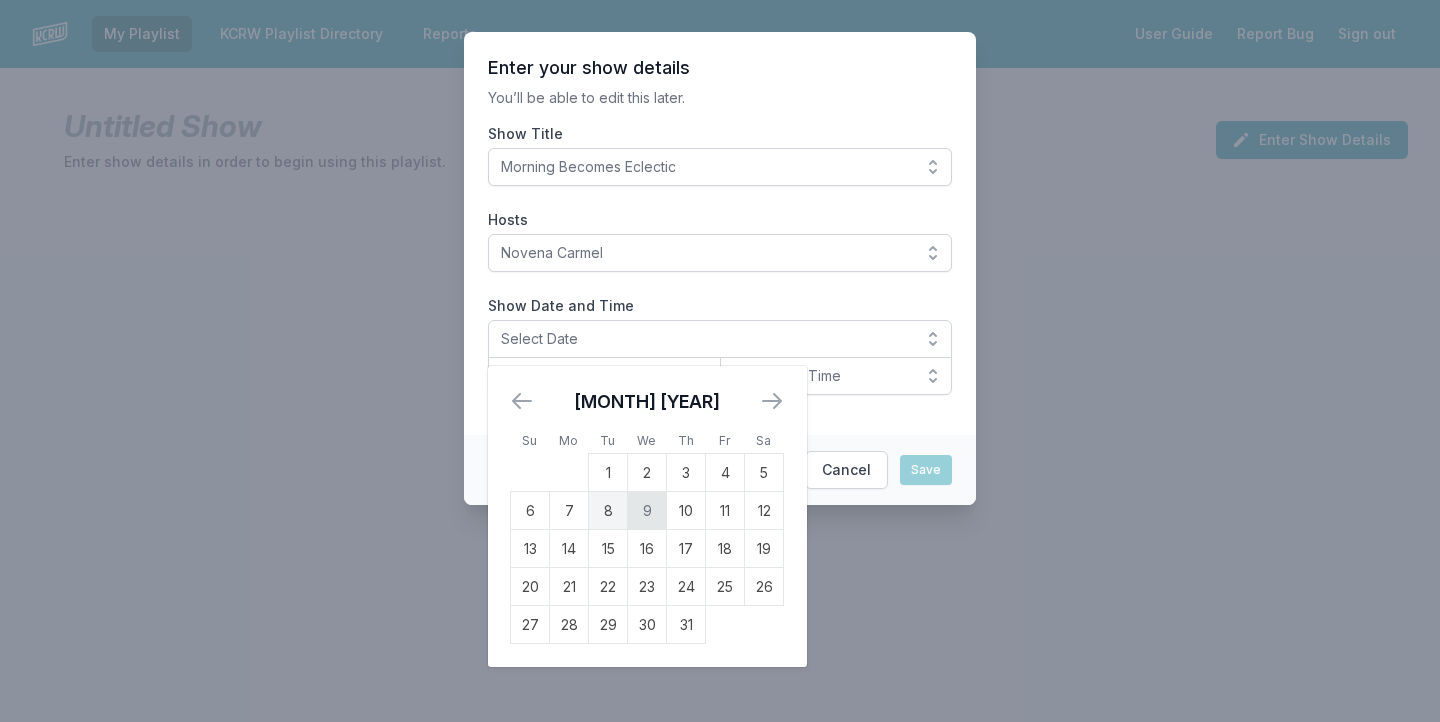 click on "9" at bounding box center [647, 511] 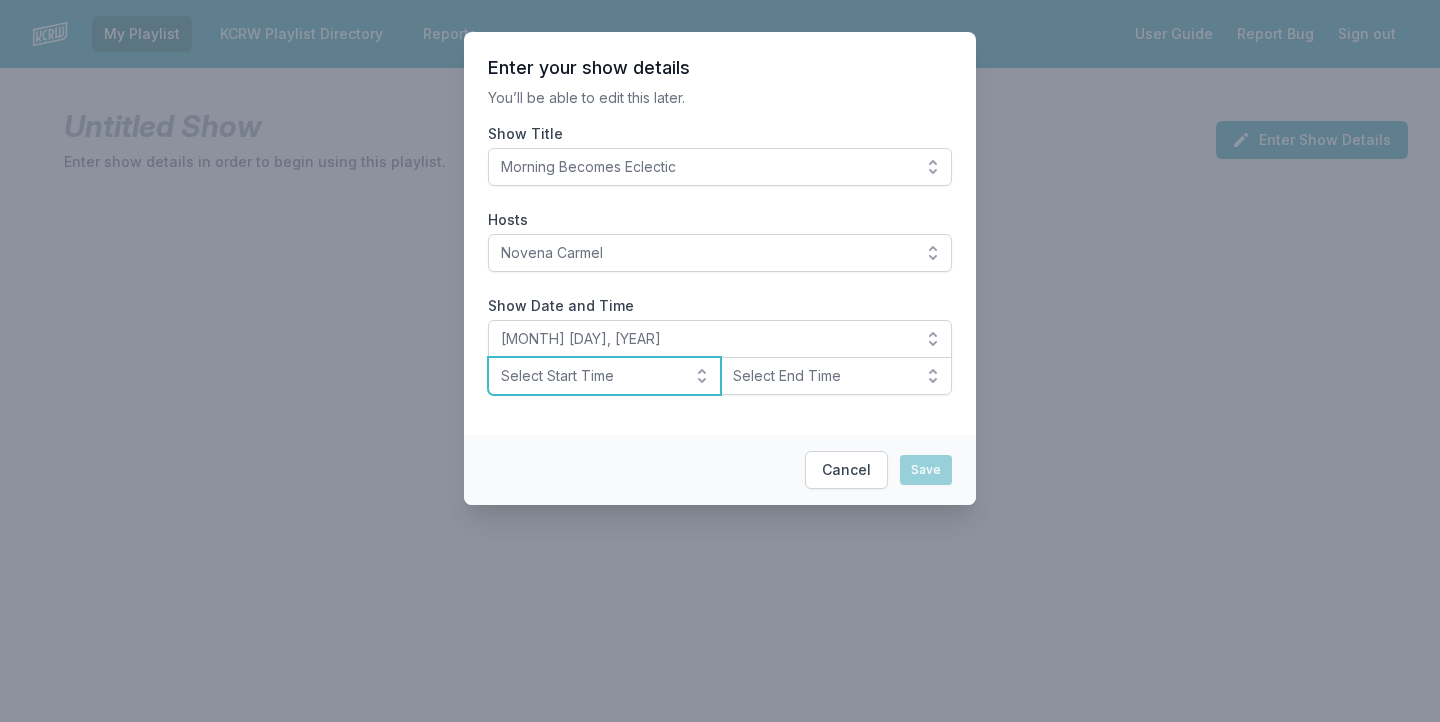 click on "Select Start Time" at bounding box center [590, 376] 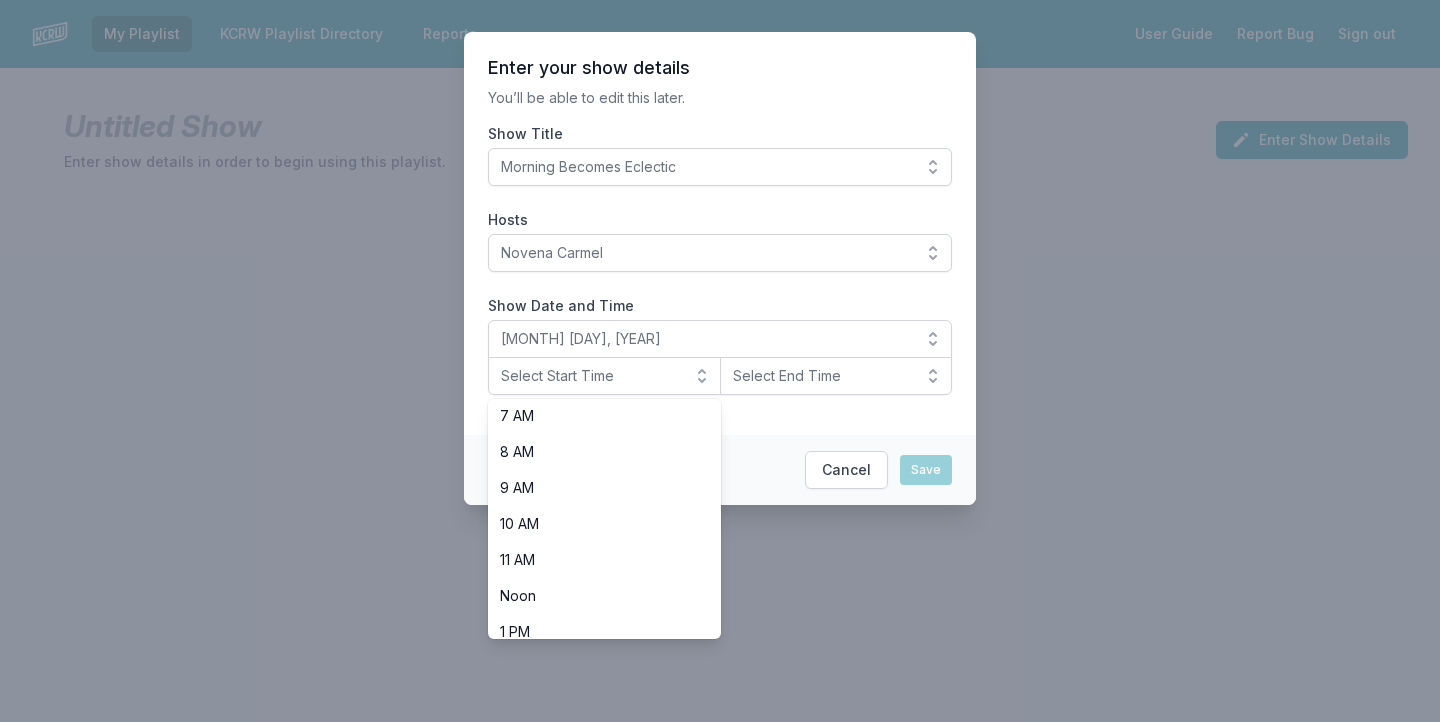 scroll, scrollTop: 264, scrollLeft: 0, axis: vertical 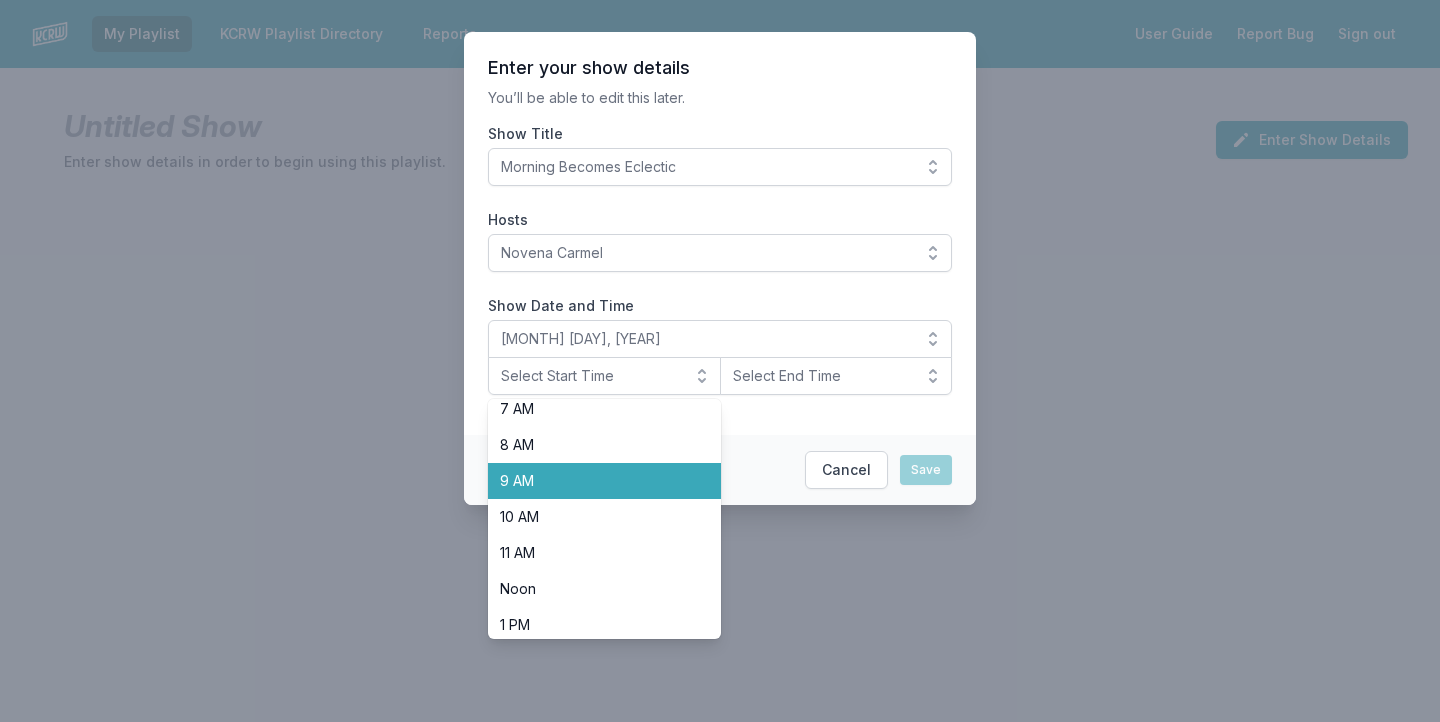 click on "9 AM" at bounding box center (592, 481) 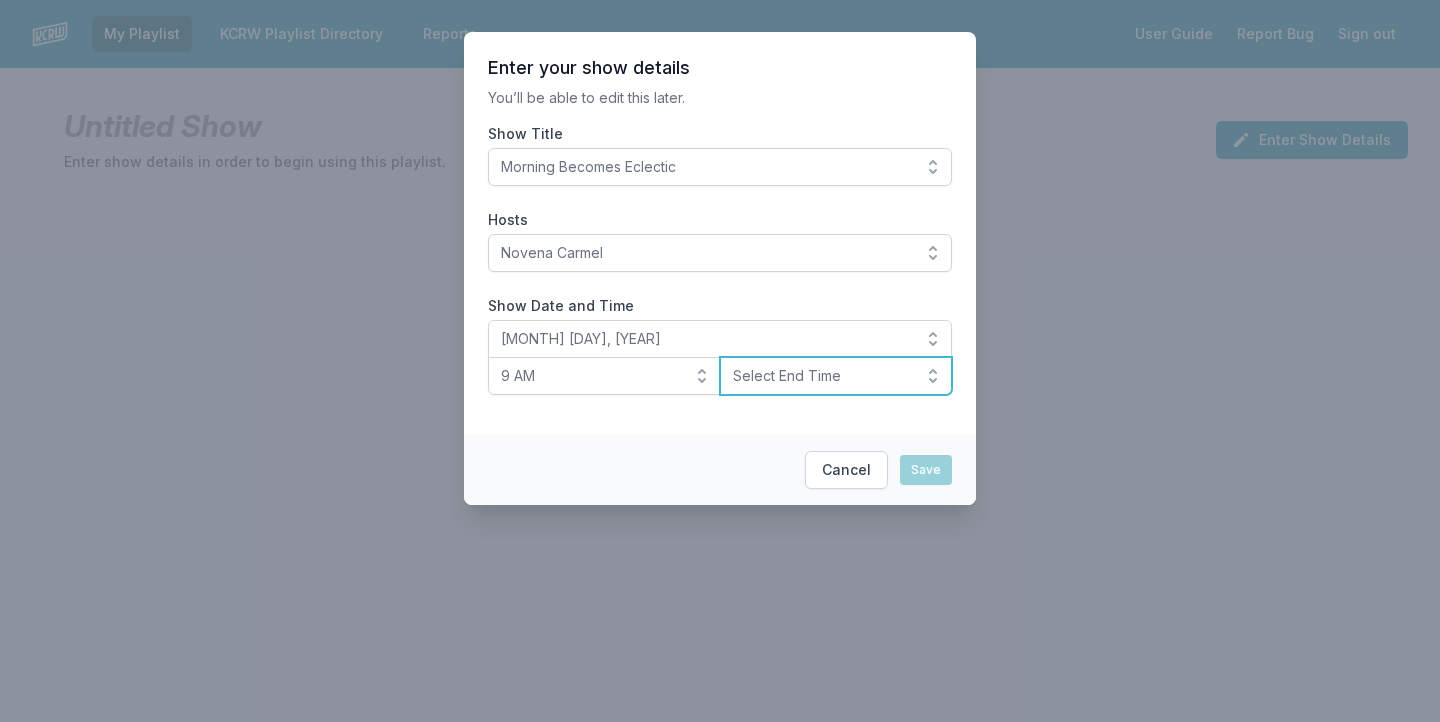 click on "Select End Time" at bounding box center [822, 376] 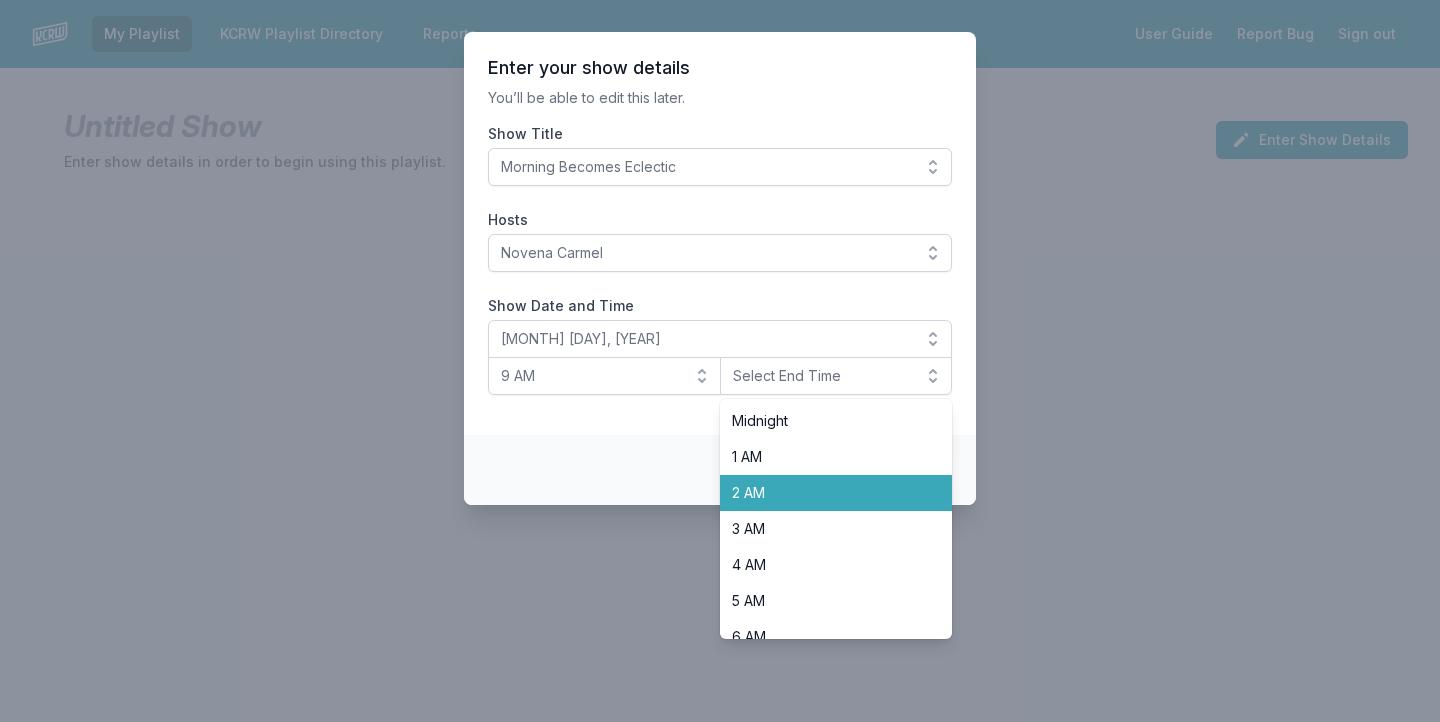 scroll, scrollTop: 391, scrollLeft: 0, axis: vertical 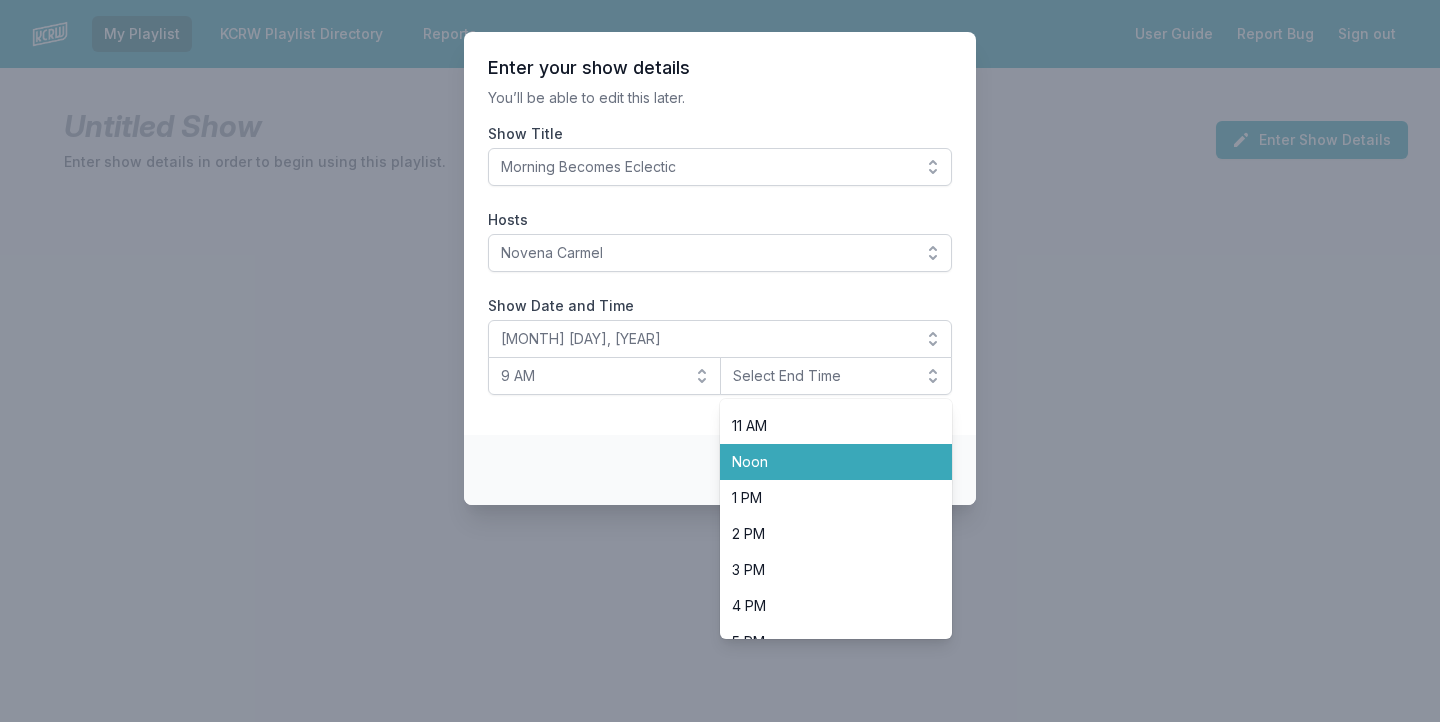 click on "Noon" at bounding box center (824, 462) 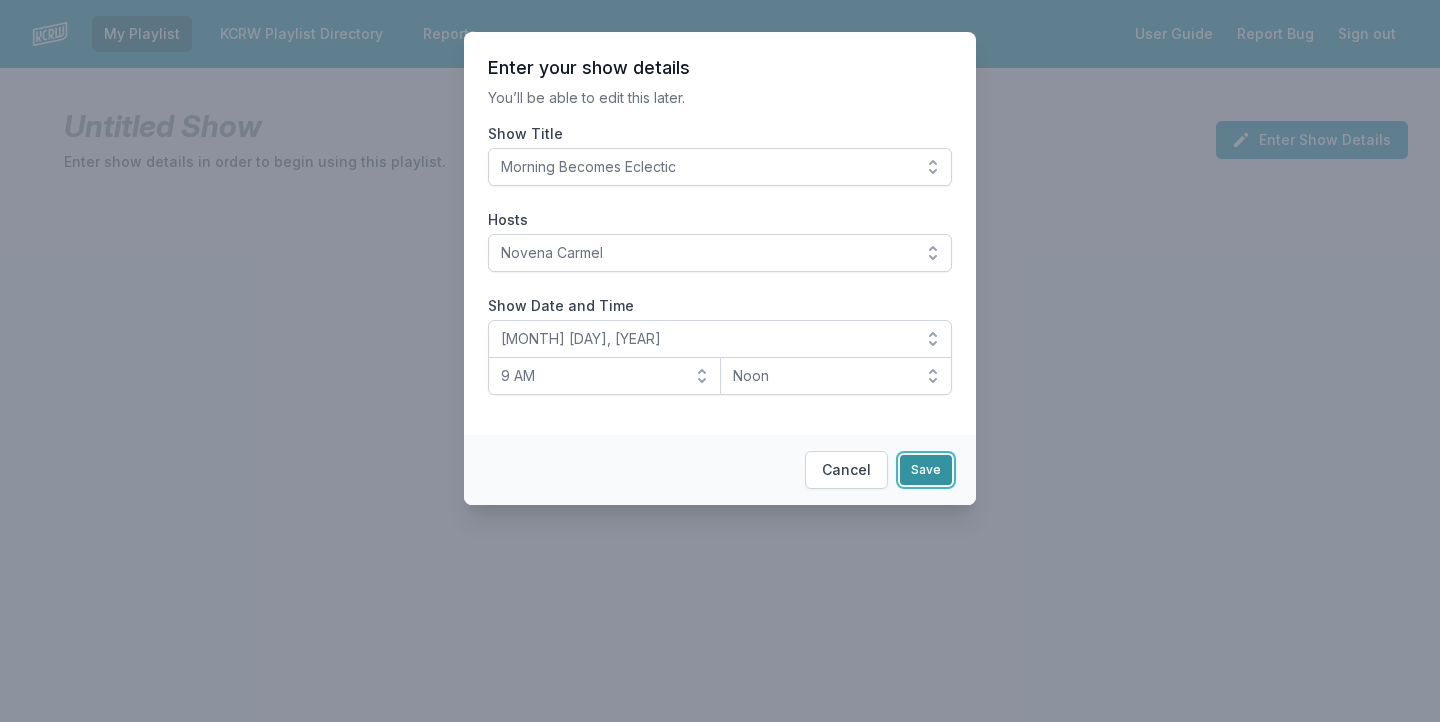 click on "Save" at bounding box center (926, 470) 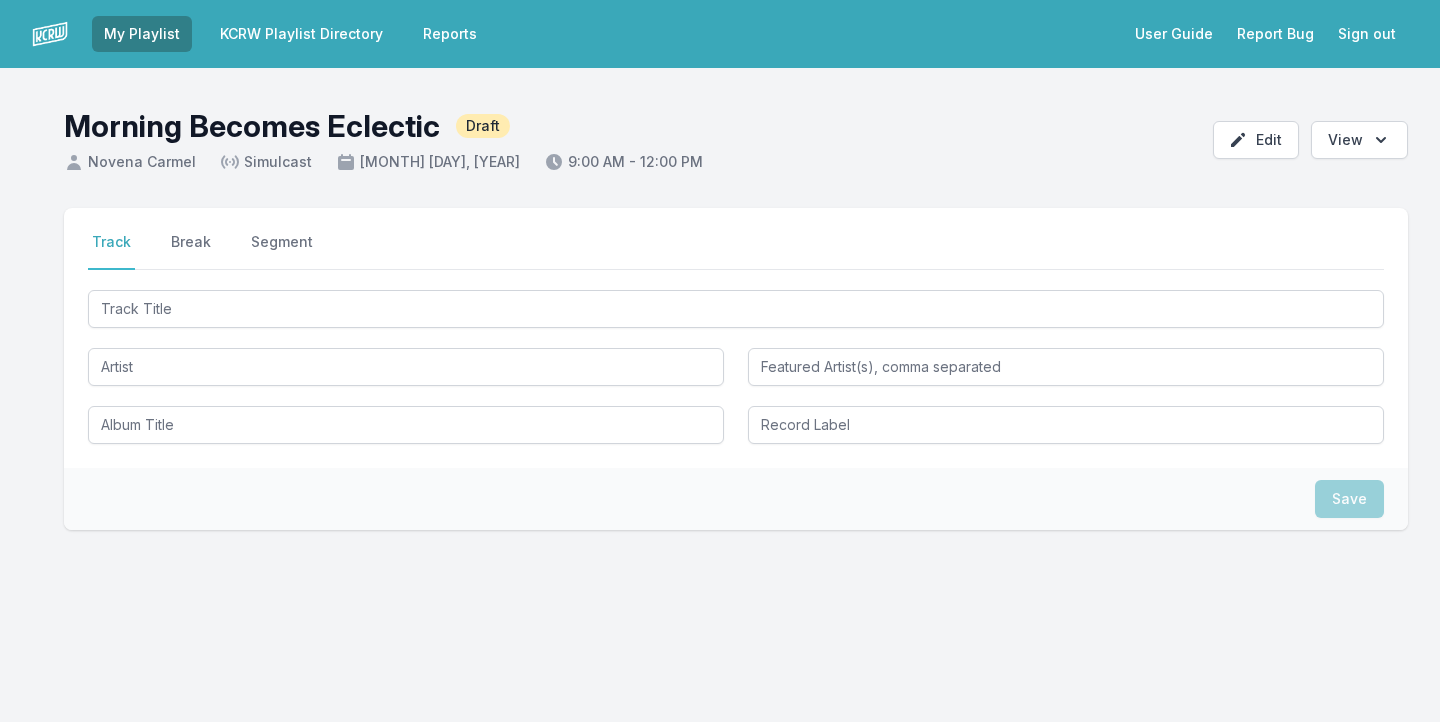 scroll, scrollTop: 0, scrollLeft: 0, axis: both 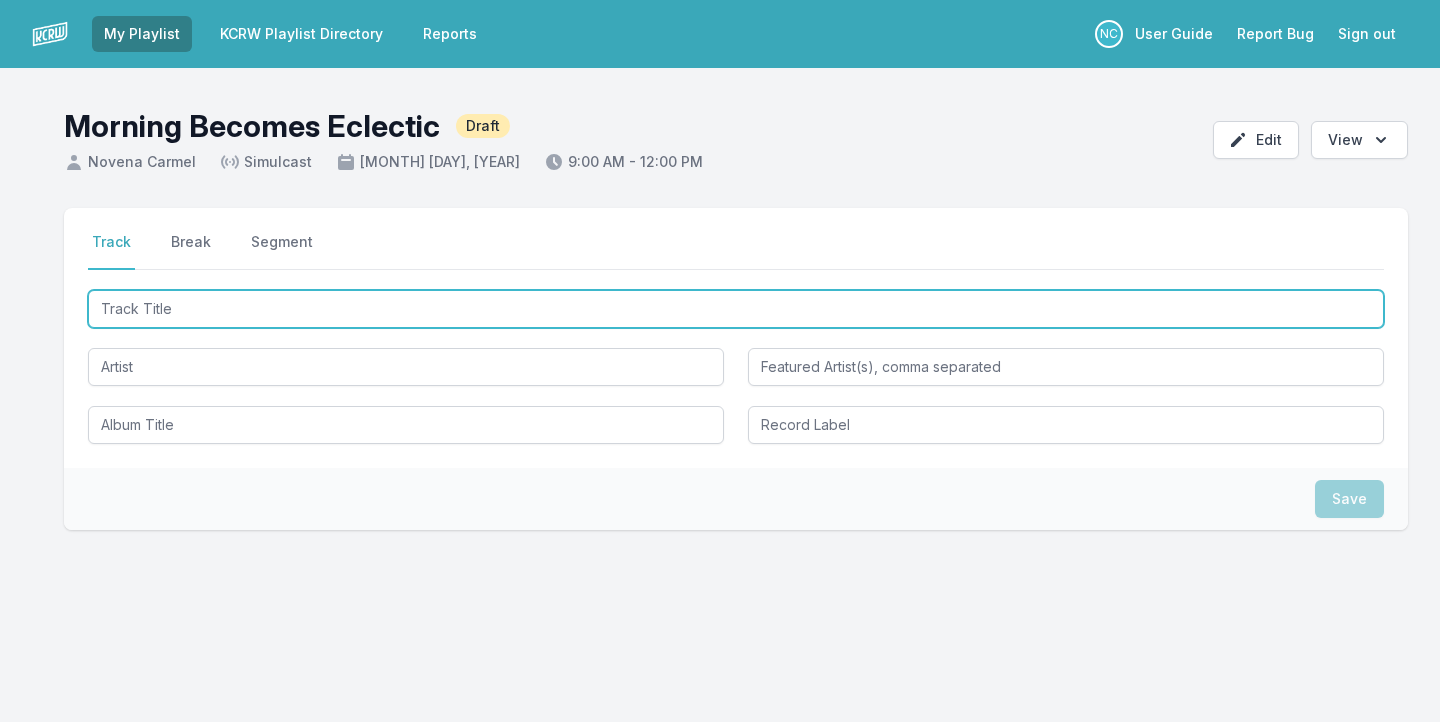 click at bounding box center [736, 309] 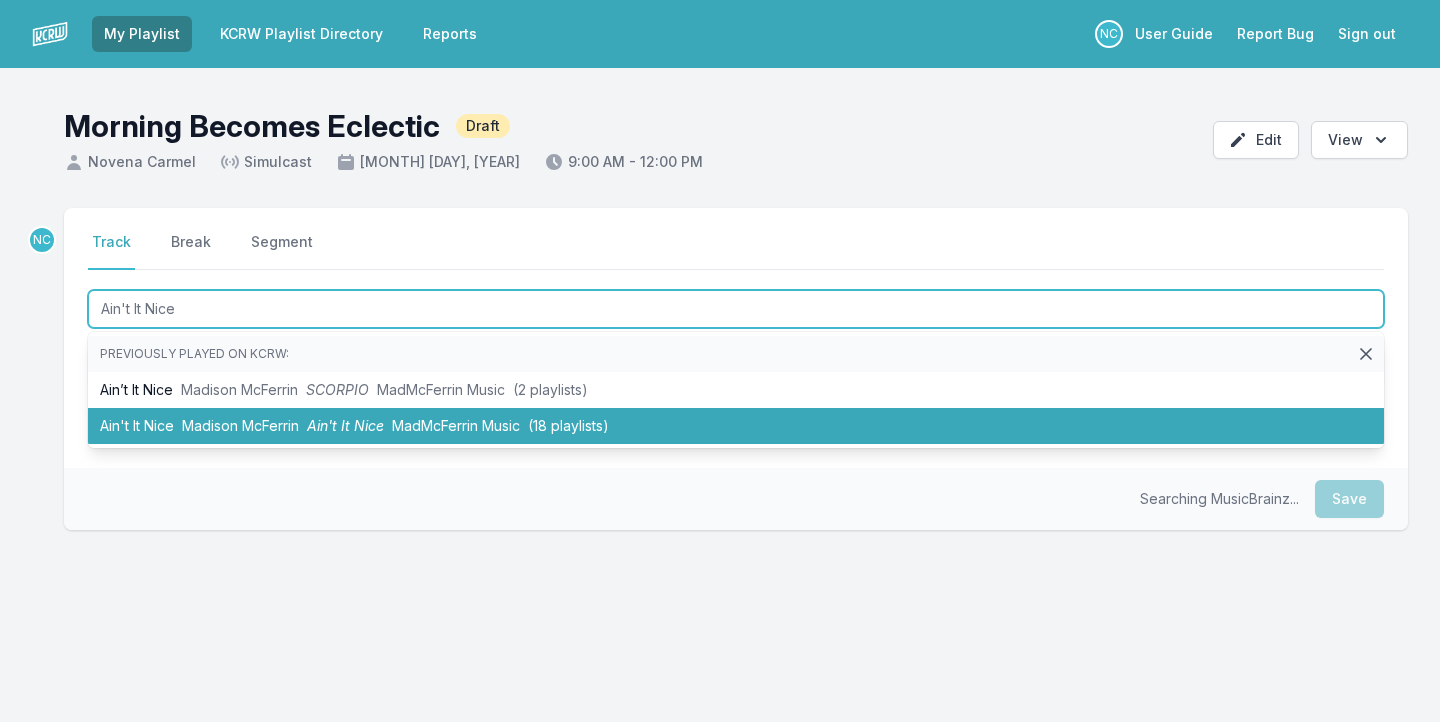 click on "Madison McFerrin" at bounding box center (240, 425) 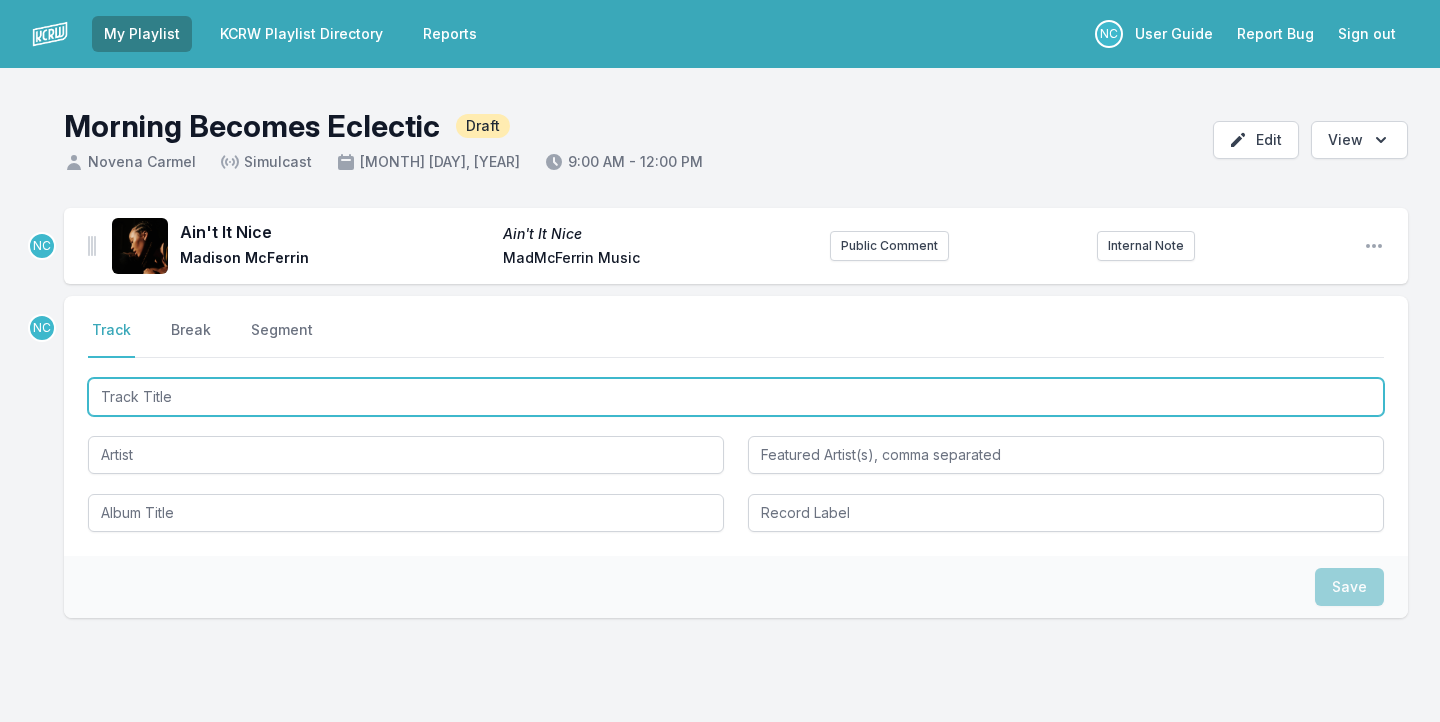 click at bounding box center (736, 397) 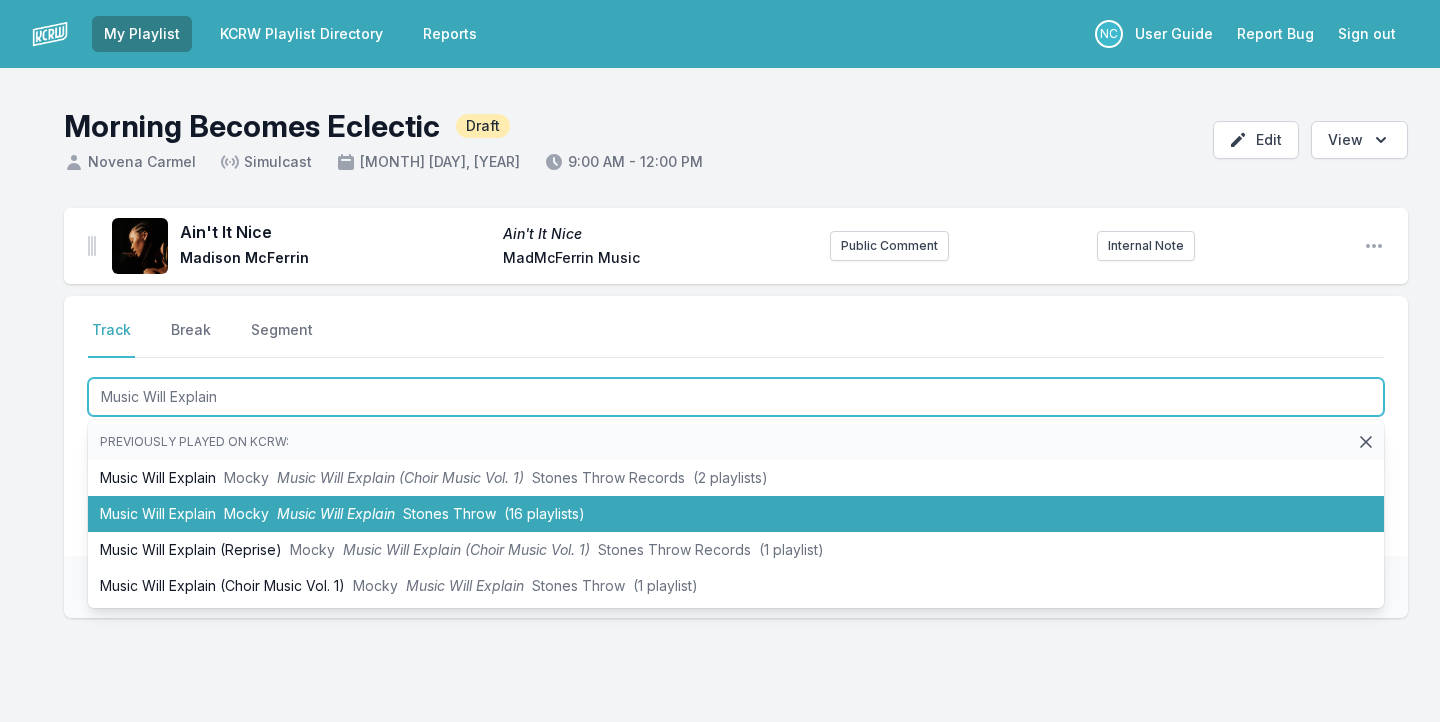 click on "[ARTIST] [ARTIST] [ARTIST] [BRAND] ([NUMBER] playlists)" at bounding box center [736, 514] 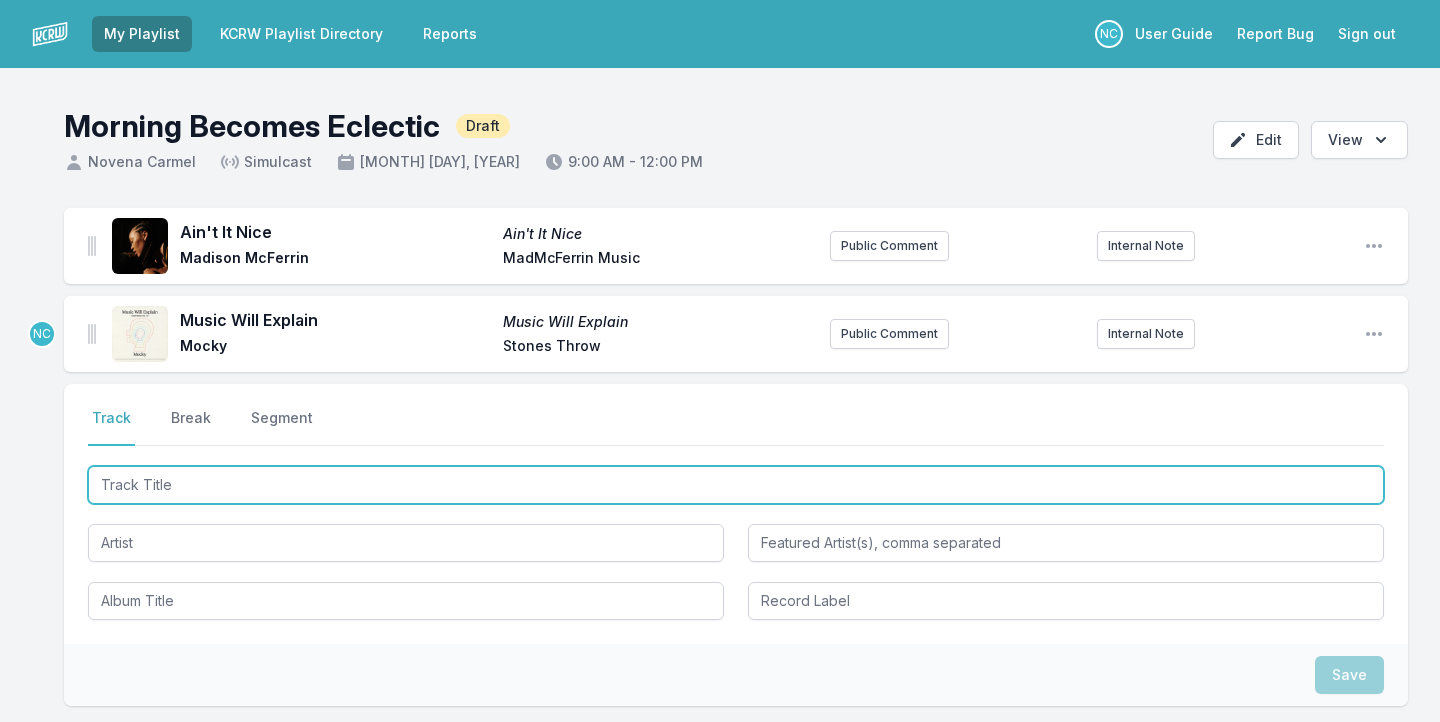 click at bounding box center [736, 485] 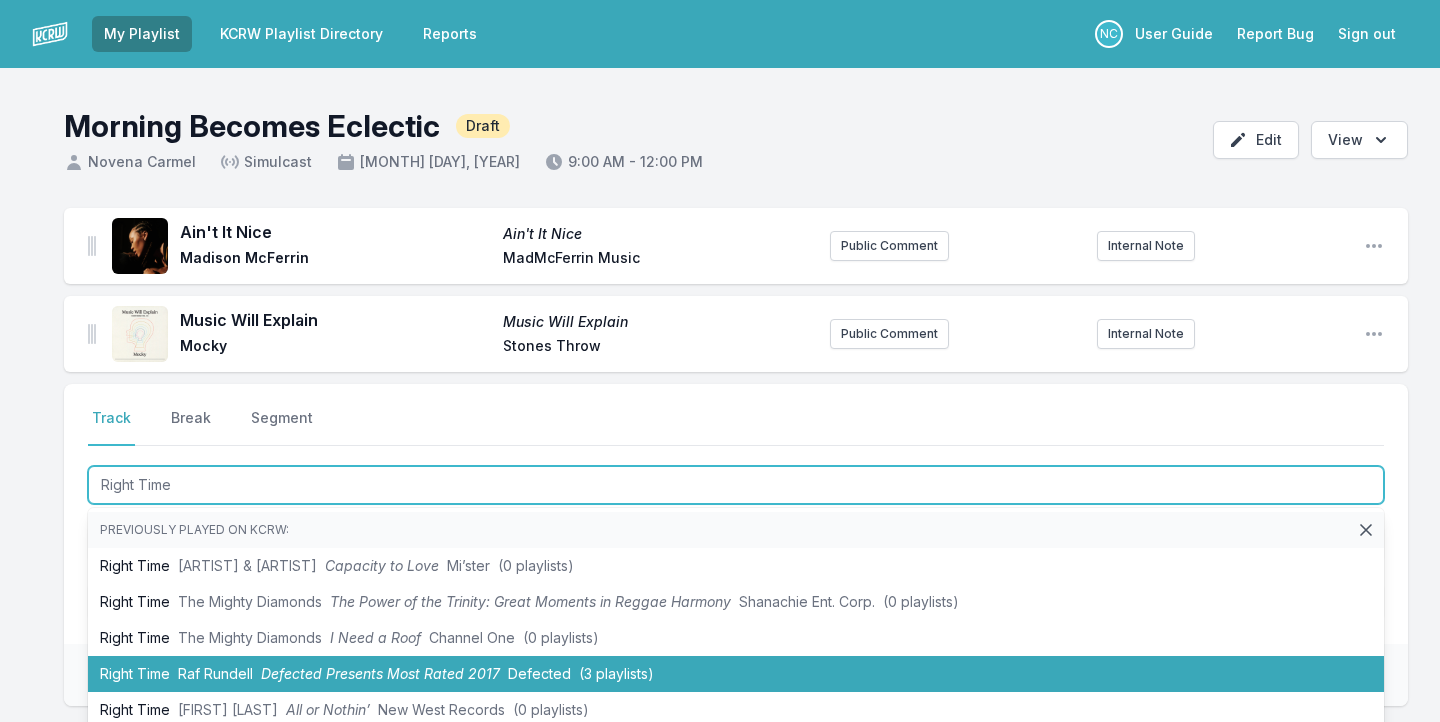 click on "Right Time Raf Rundell Defected Presents Most Rated 2017 Defected (3 playlists)" at bounding box center [736, 674] 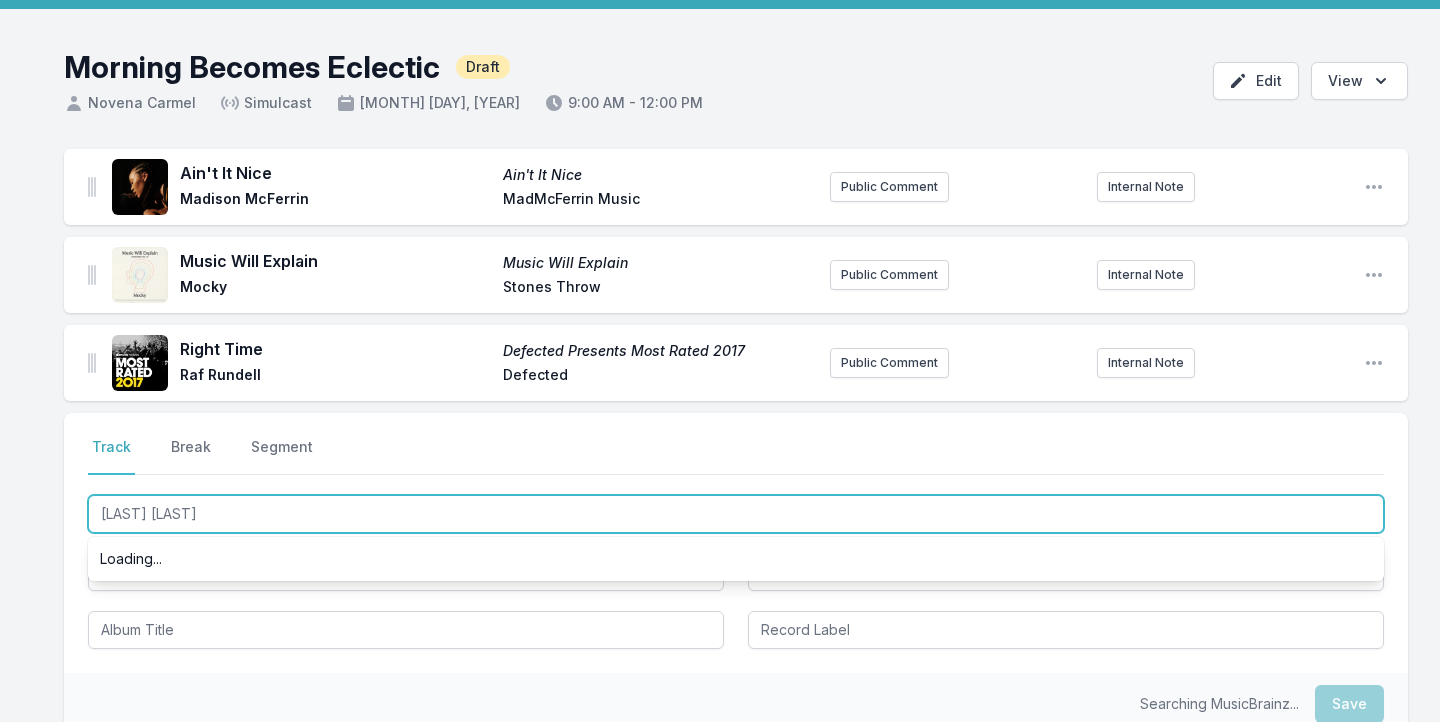 scroll, scrollTop: 72, scrollLeft: 0, axis: vertical 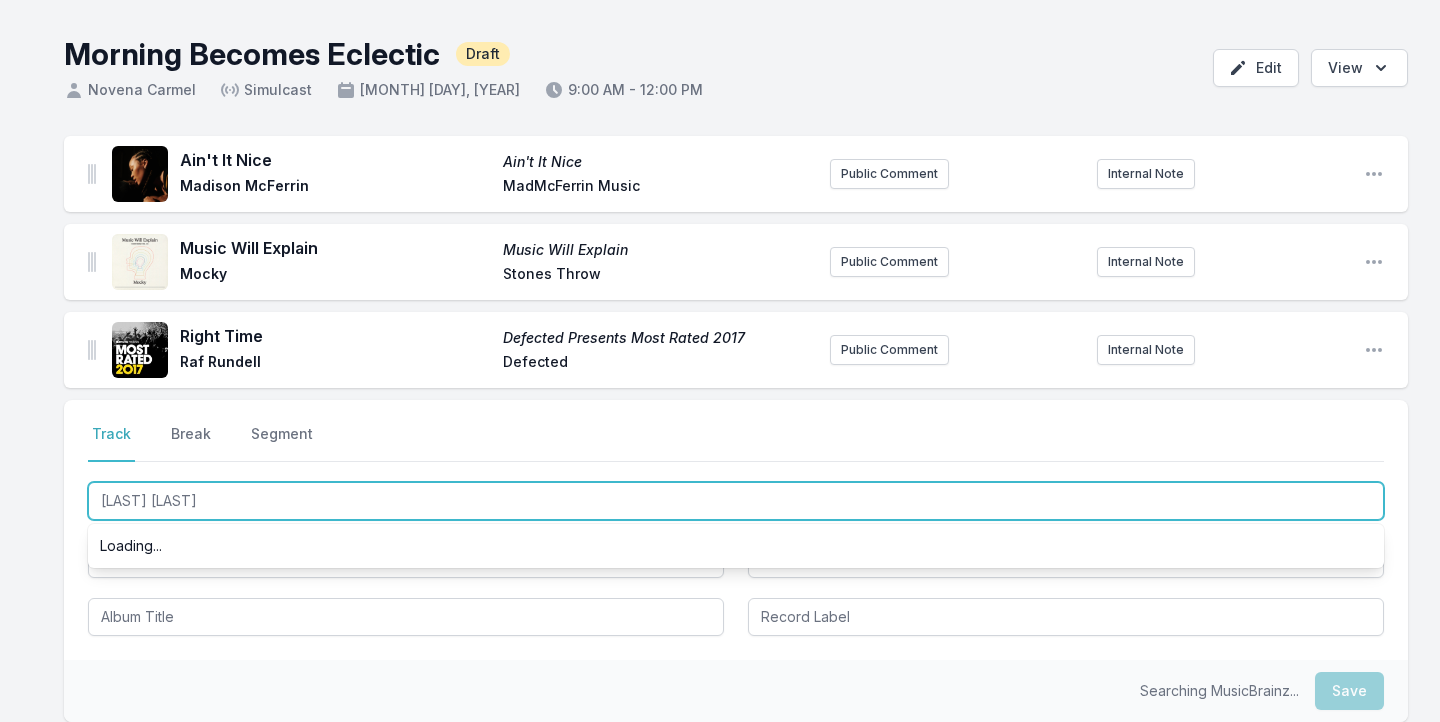 click on "[LAST] [LAST]" at bounding box center [736, 501] 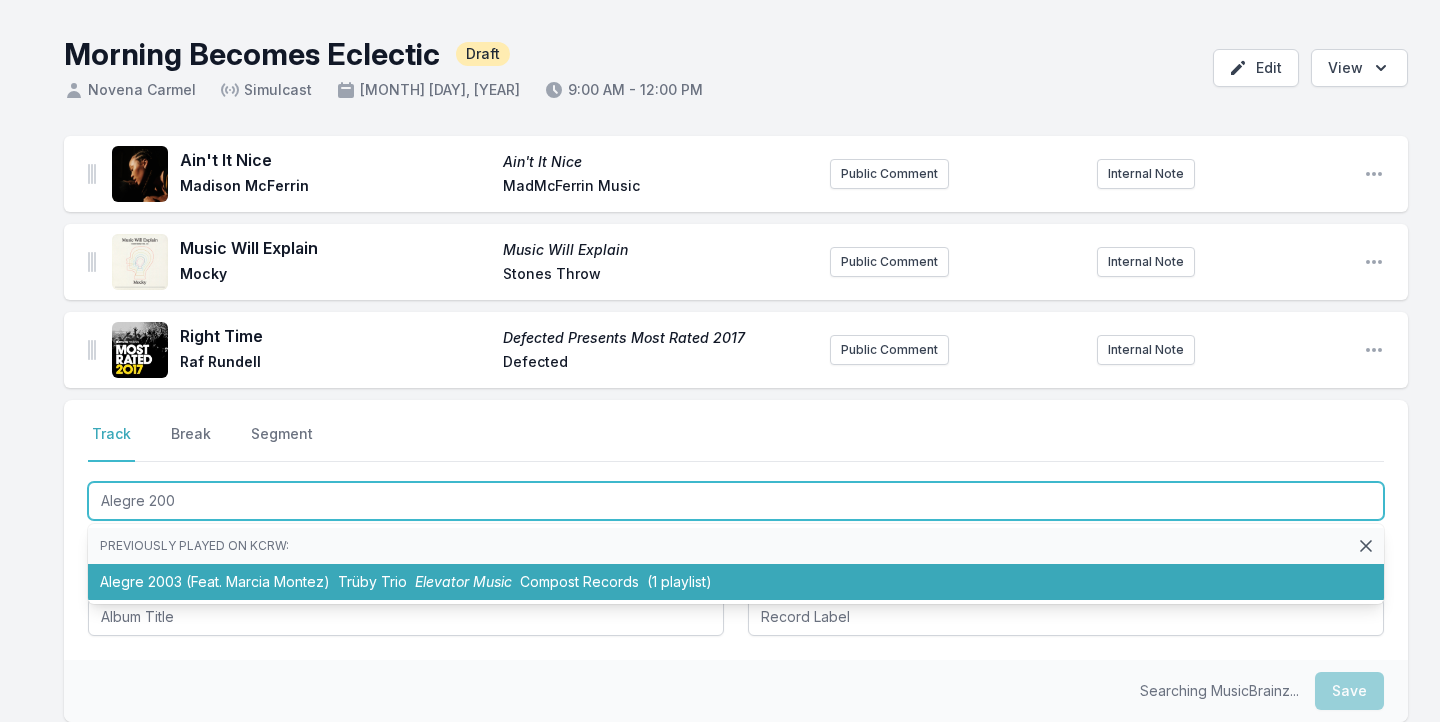click on "Alegre [YEAR] ([FEAT] [ARTIST]) [BRAND] [BRAND] [ARTIST] [BRAND] ([NUMBER] playlists)" at bounding box center (736, 582) 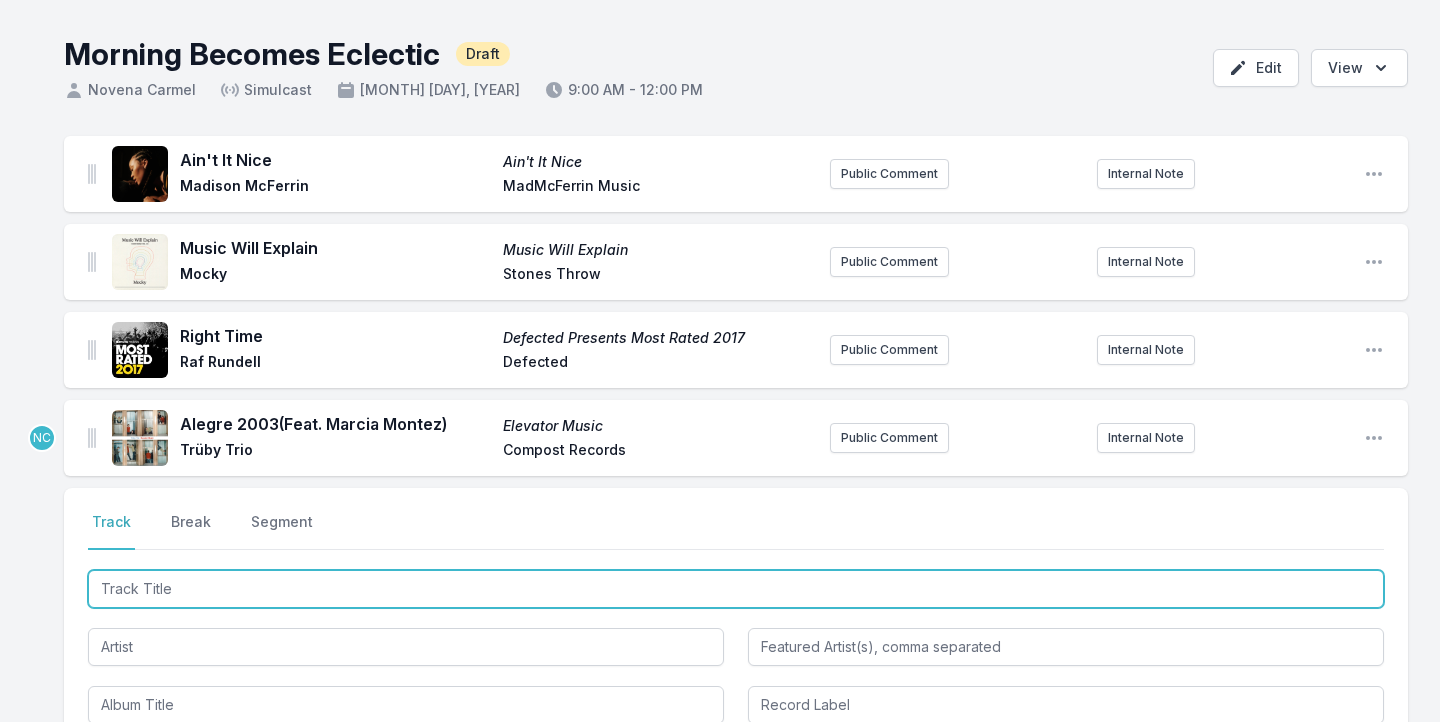 click at bounding box center (736, 589) 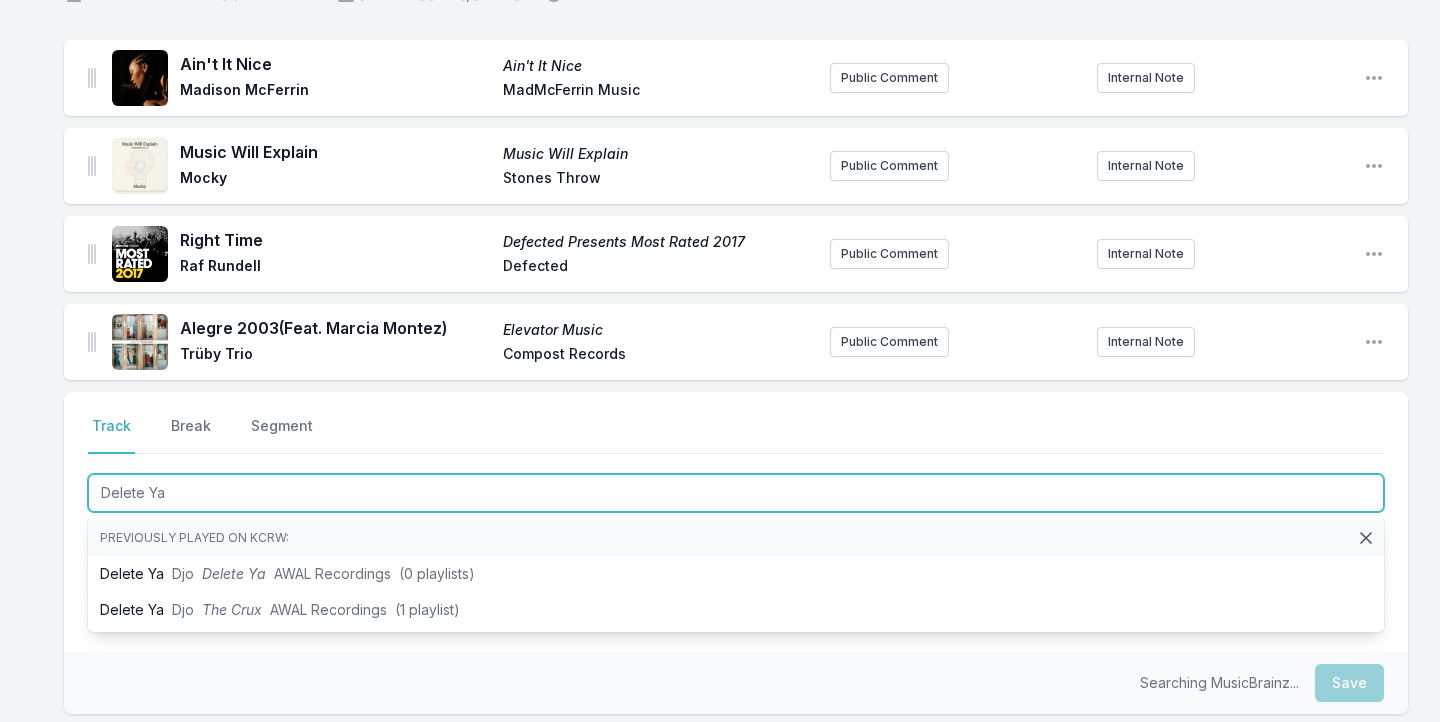 scroll, scrollTop: 173, scrollLeft: 0, axis: vertical 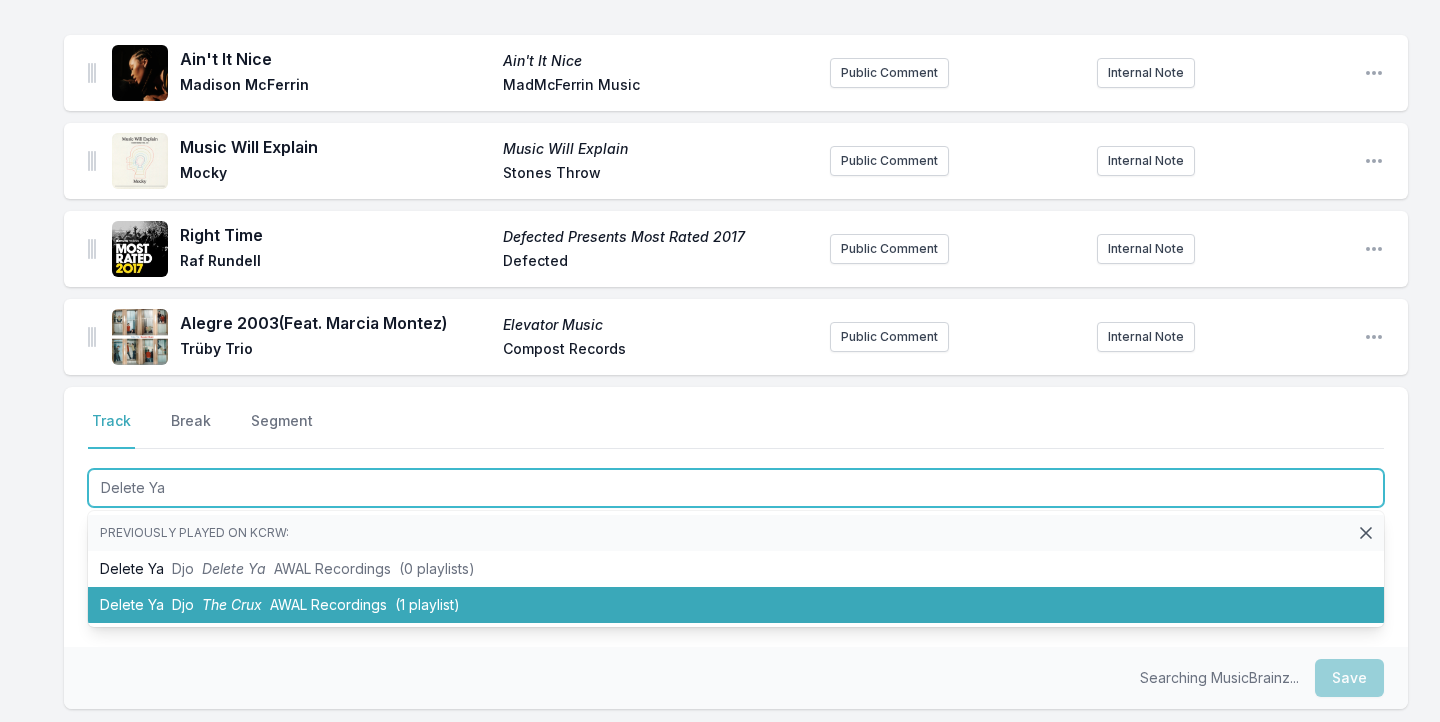 click on "Delete Ya [LAST] The [LAST] [LAST] (1 playlist)" at bounding box center (736, 605) 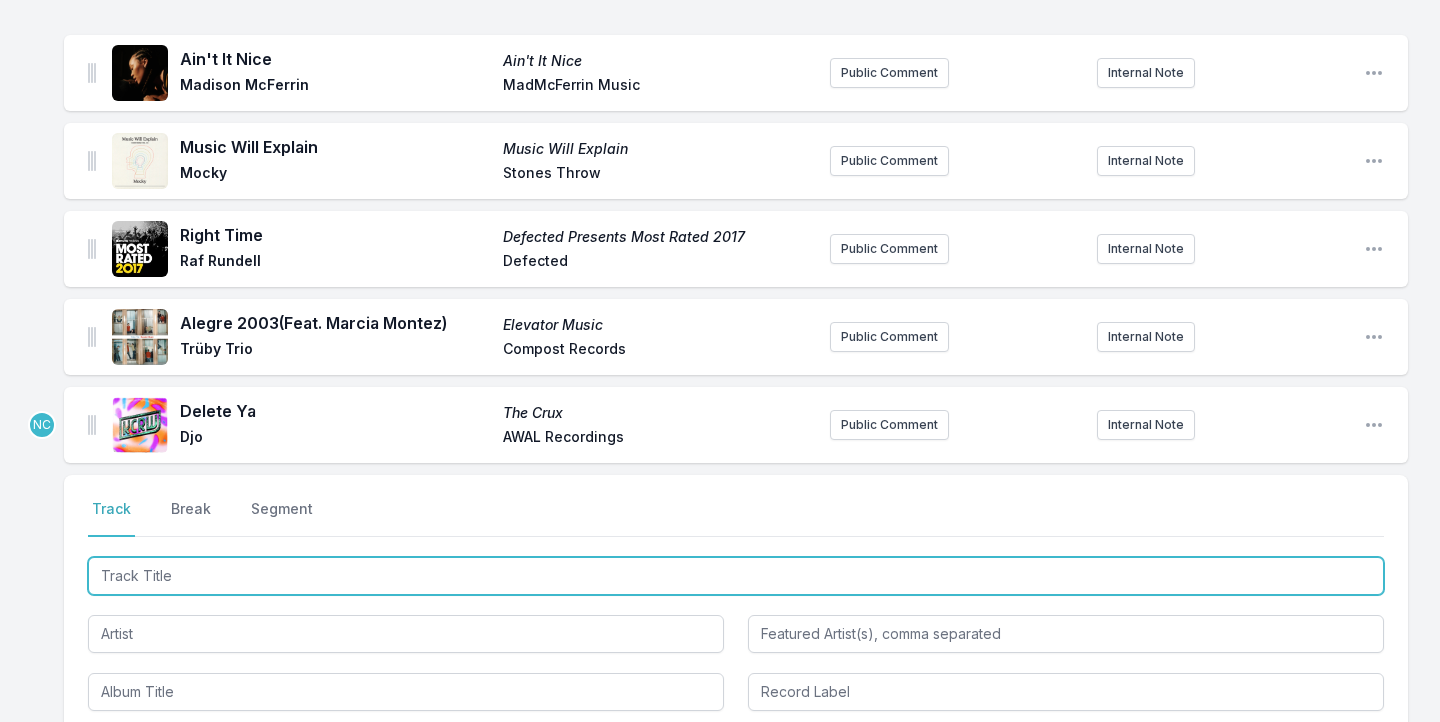 click at bounding box center (736, 576) 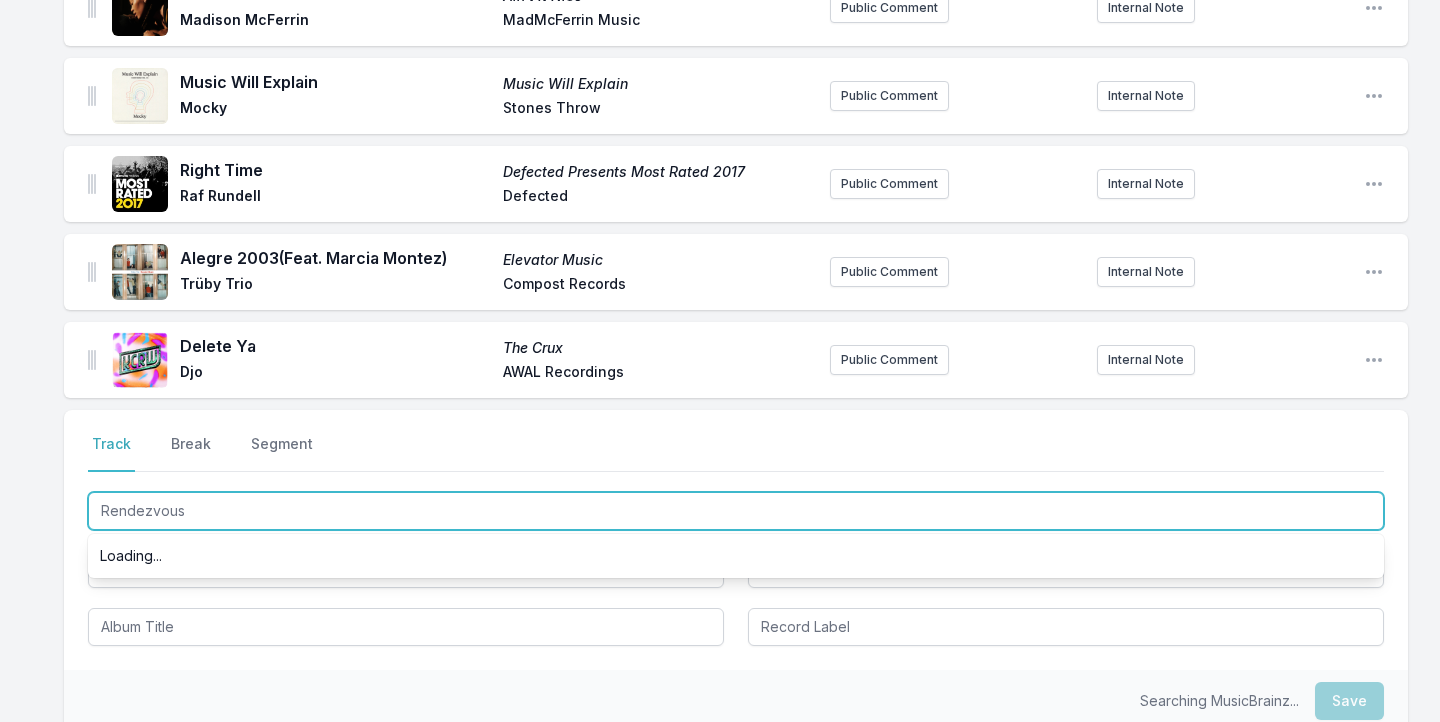 scroll, scrollTop: 251, scrollLeft: 0, axis: vertical 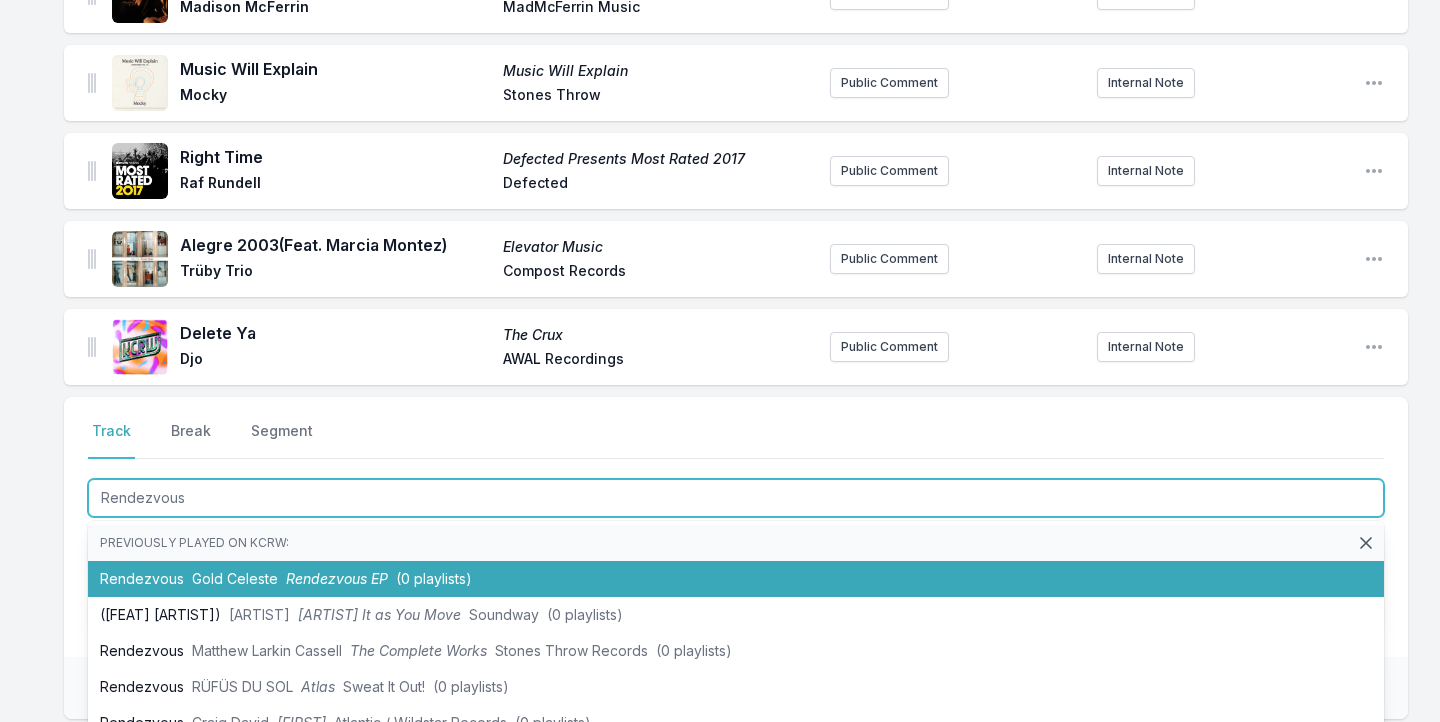 click on "Rendezvous Gold Celeste Rendezvous EP (0 playlists)" at bounding box center [736, 579] 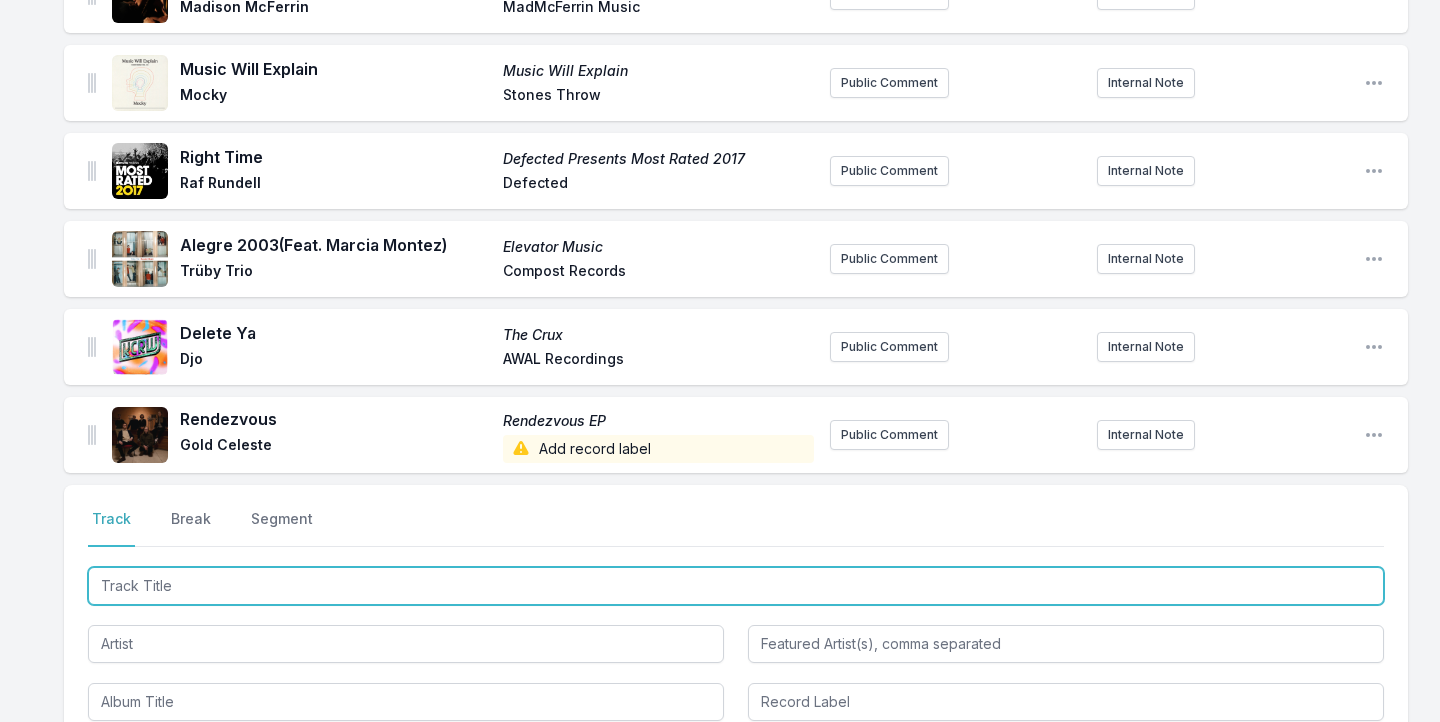 scroll, scrollTop: 391, scrollLeft: 0, axis: vertical 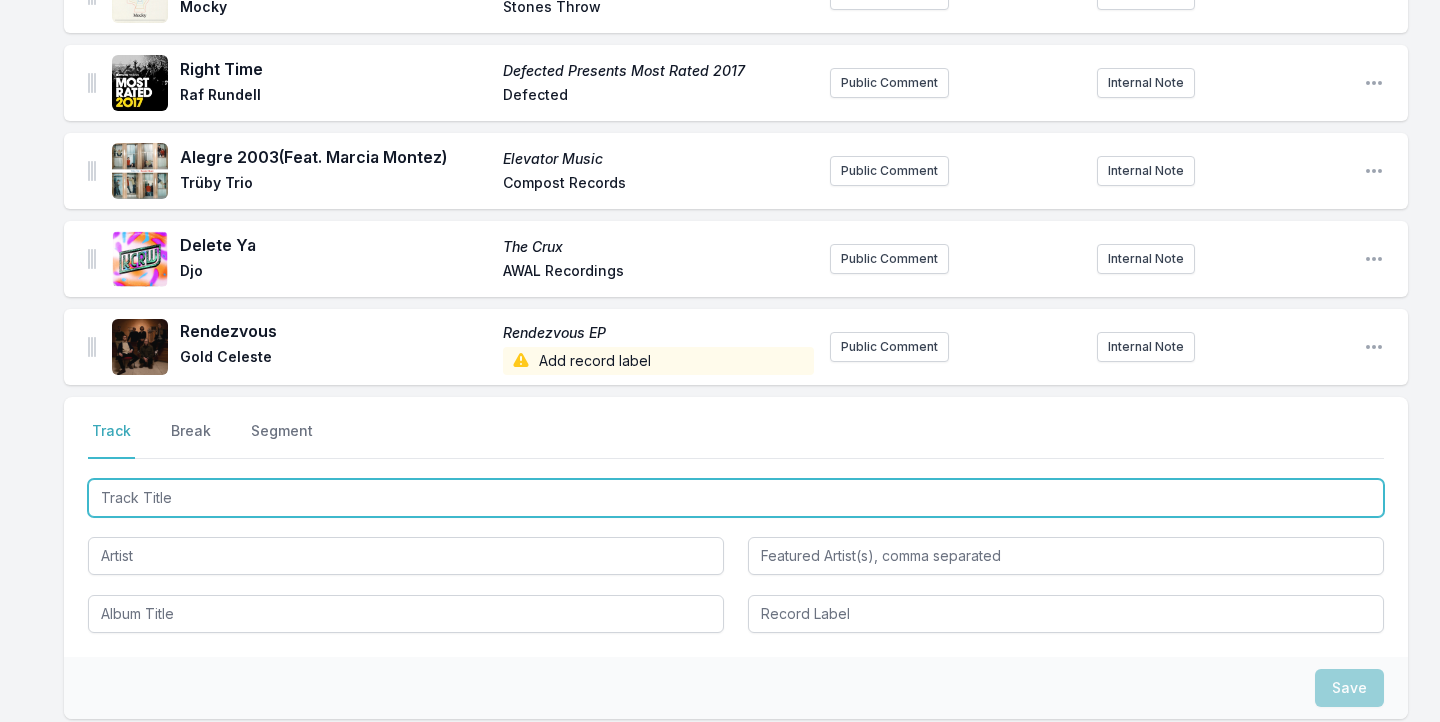 click at bounding box center [736, 498] 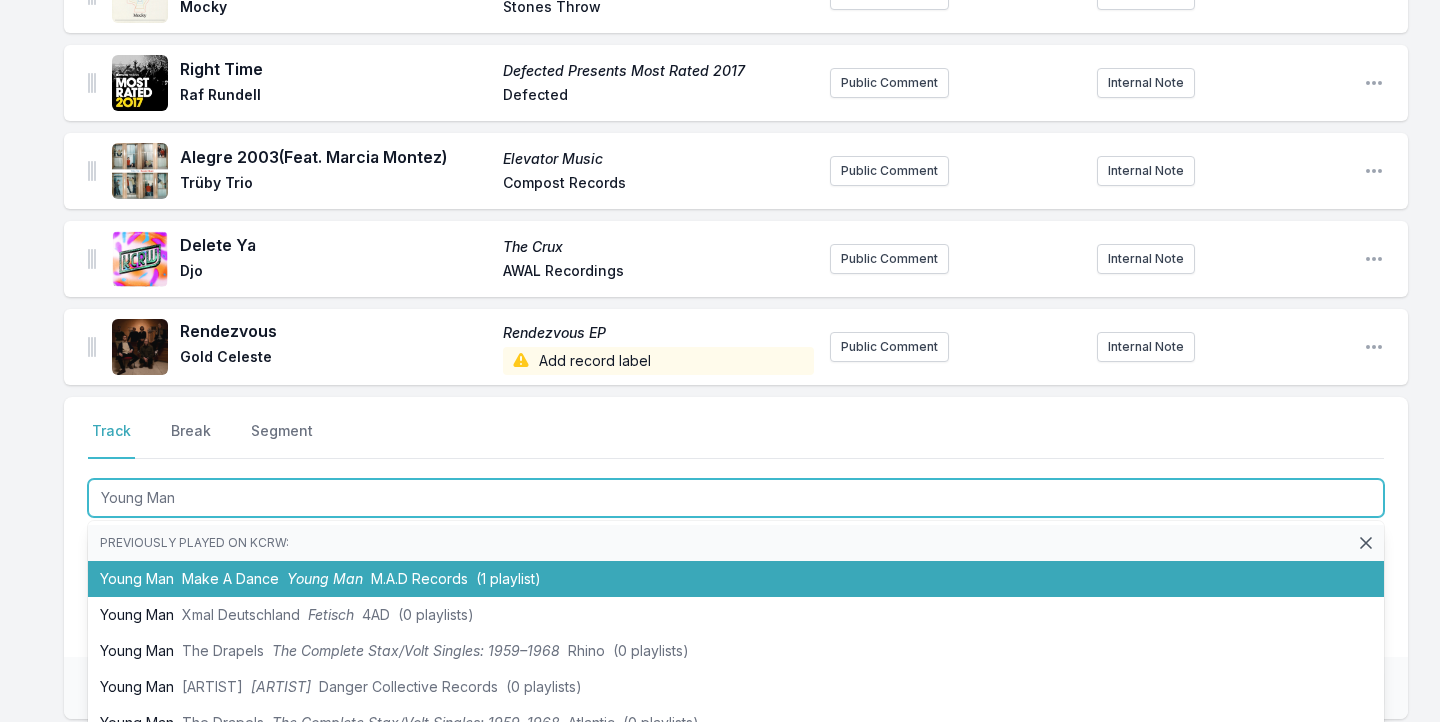 click on "Young Man Make A Dance Young Man [BRAND] ([NUMBER] playlists)" at bounding box center (736, 579) 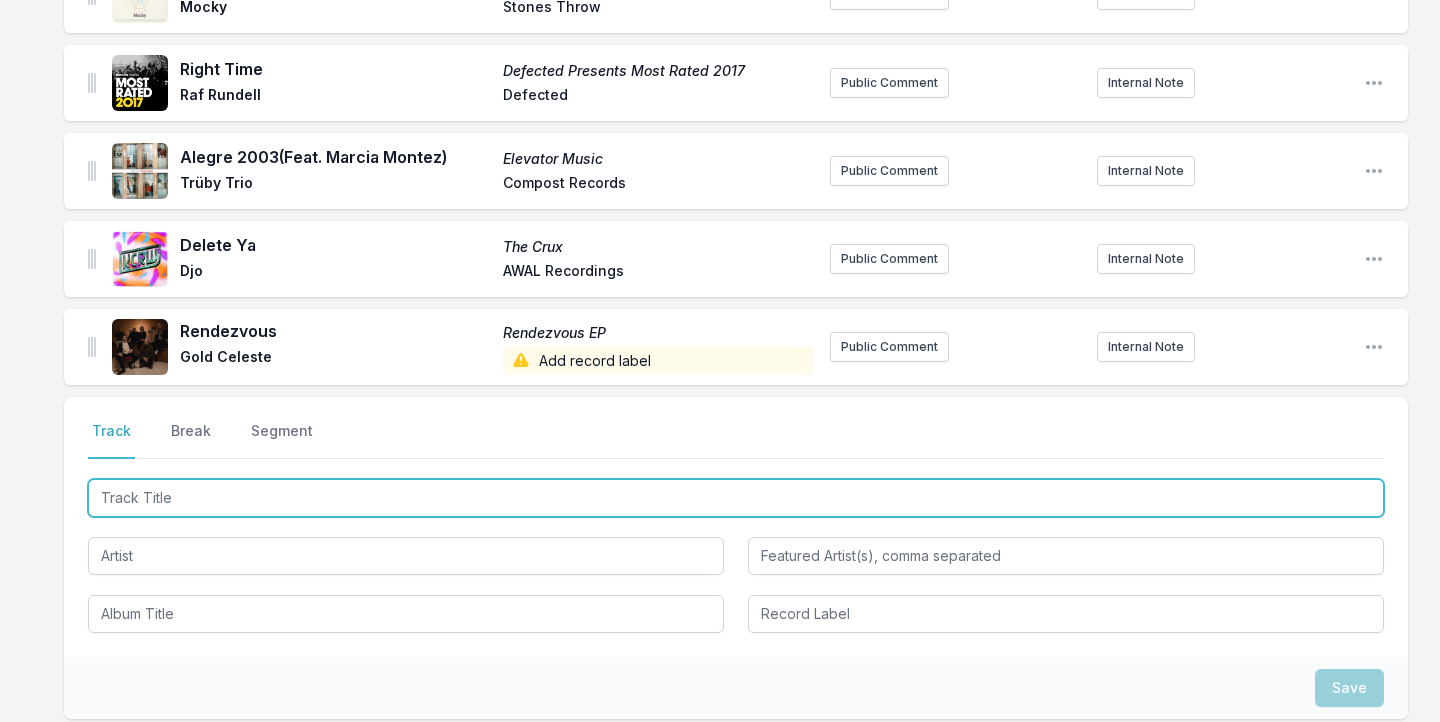 scroll, scrollTop: 479, scrollLeft: 0, axis: vertical 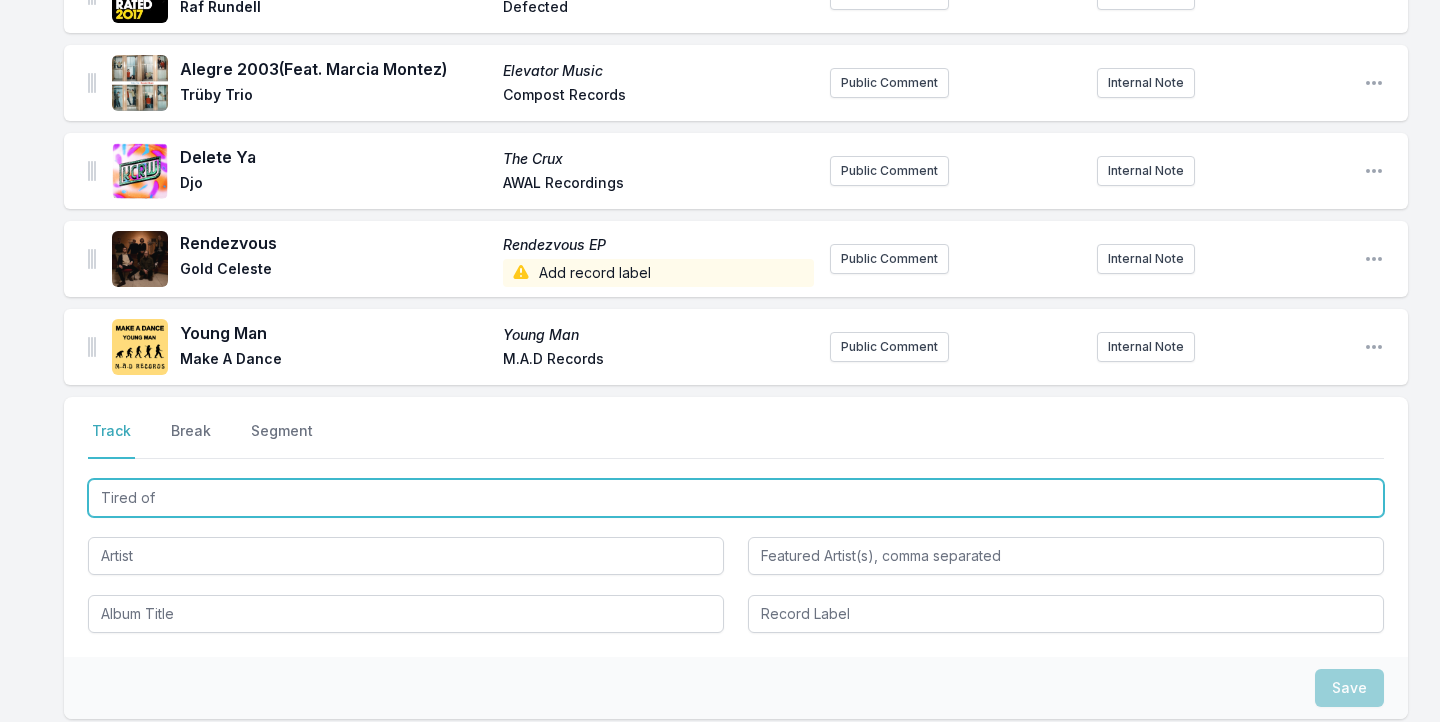 type on "[ARTIST] of B" 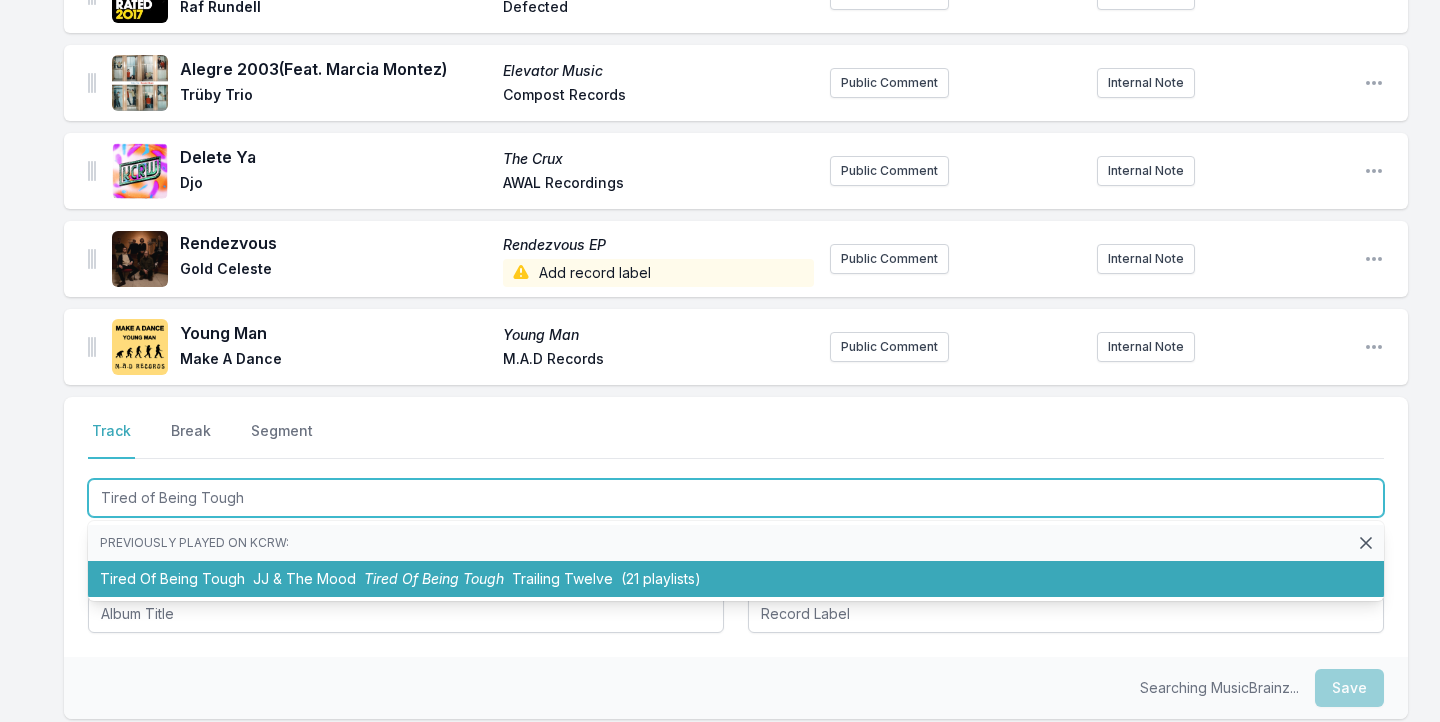 click on "Tired Of Being Tough JJ & The Mood Tired Of Being Tough Trailing Twelve (21 playlists)" at bounding box center (736, 579) 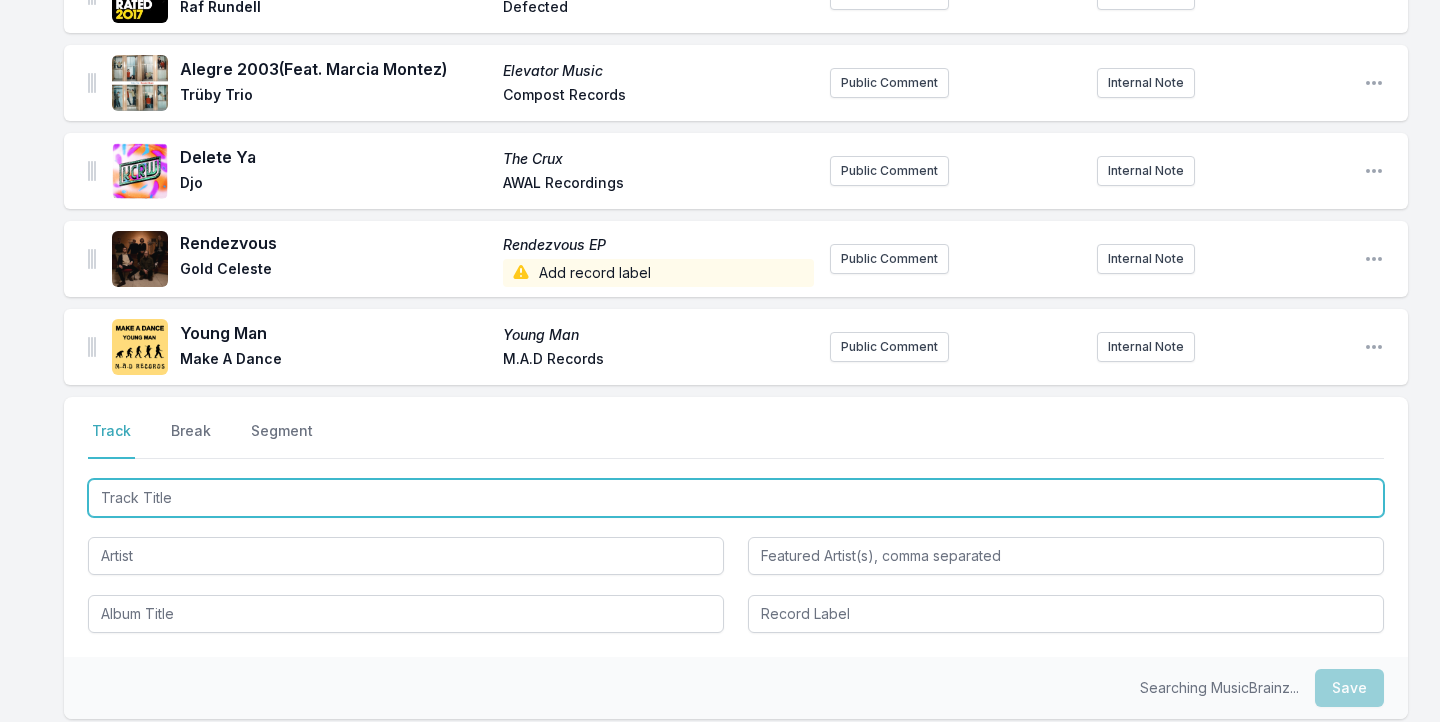 scroll, scrollTop: 567, scrollLeft: 0, axis: vertical 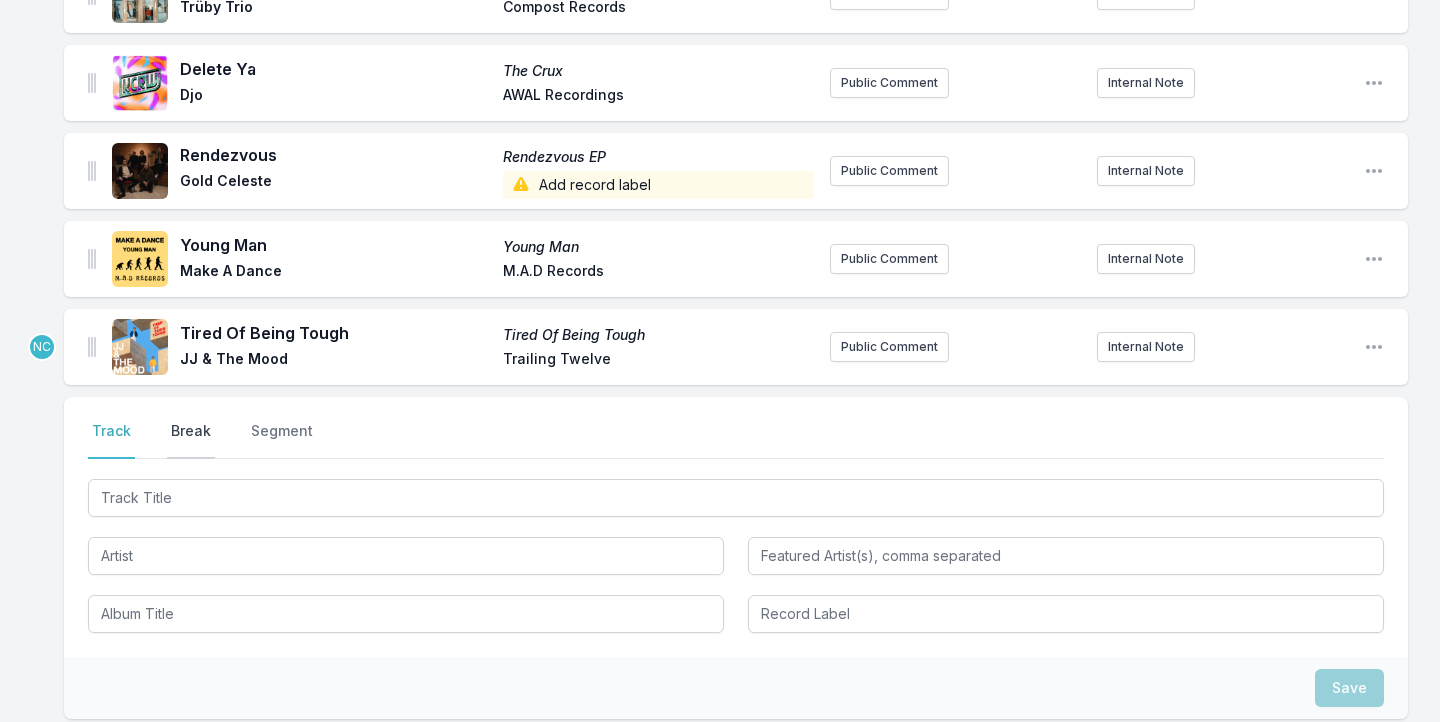 click on "Break" at bounding box center (191, 440) 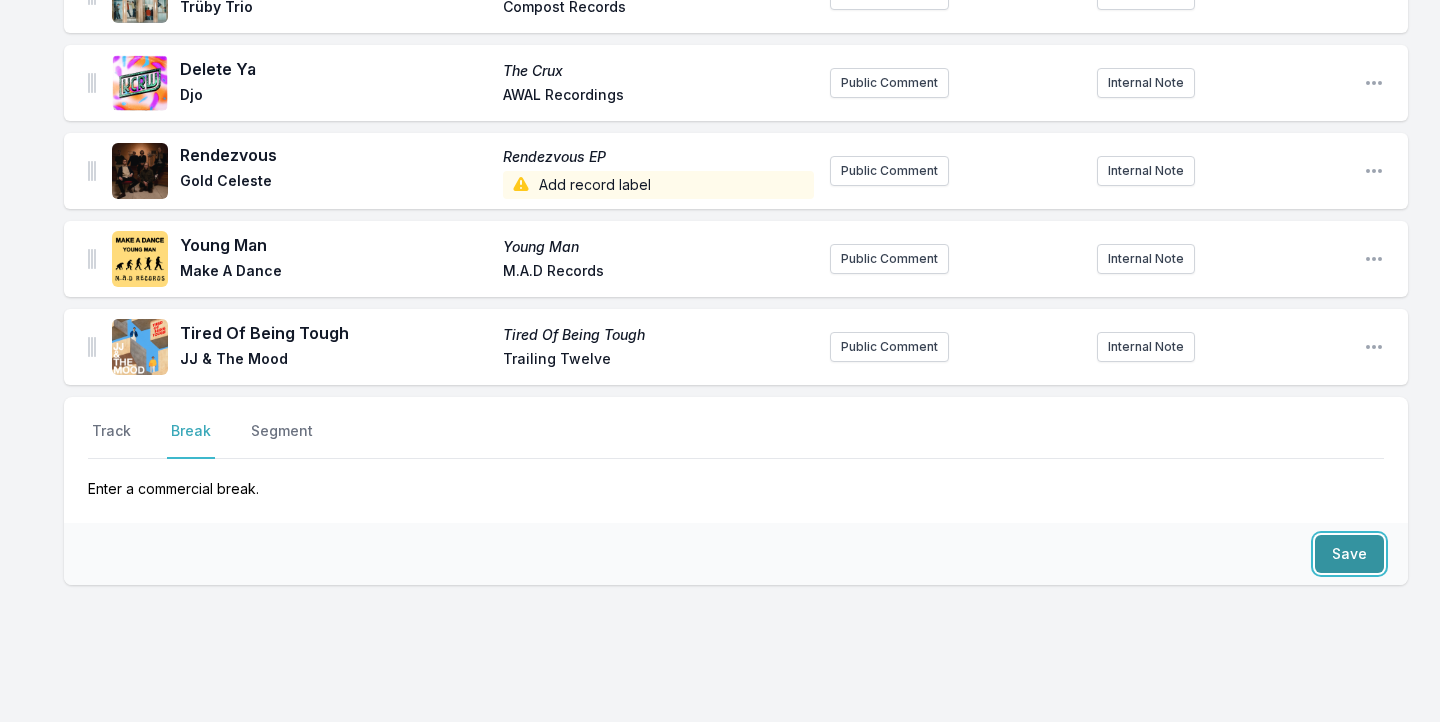 click on "Save" at bounding box center (1349, 554) 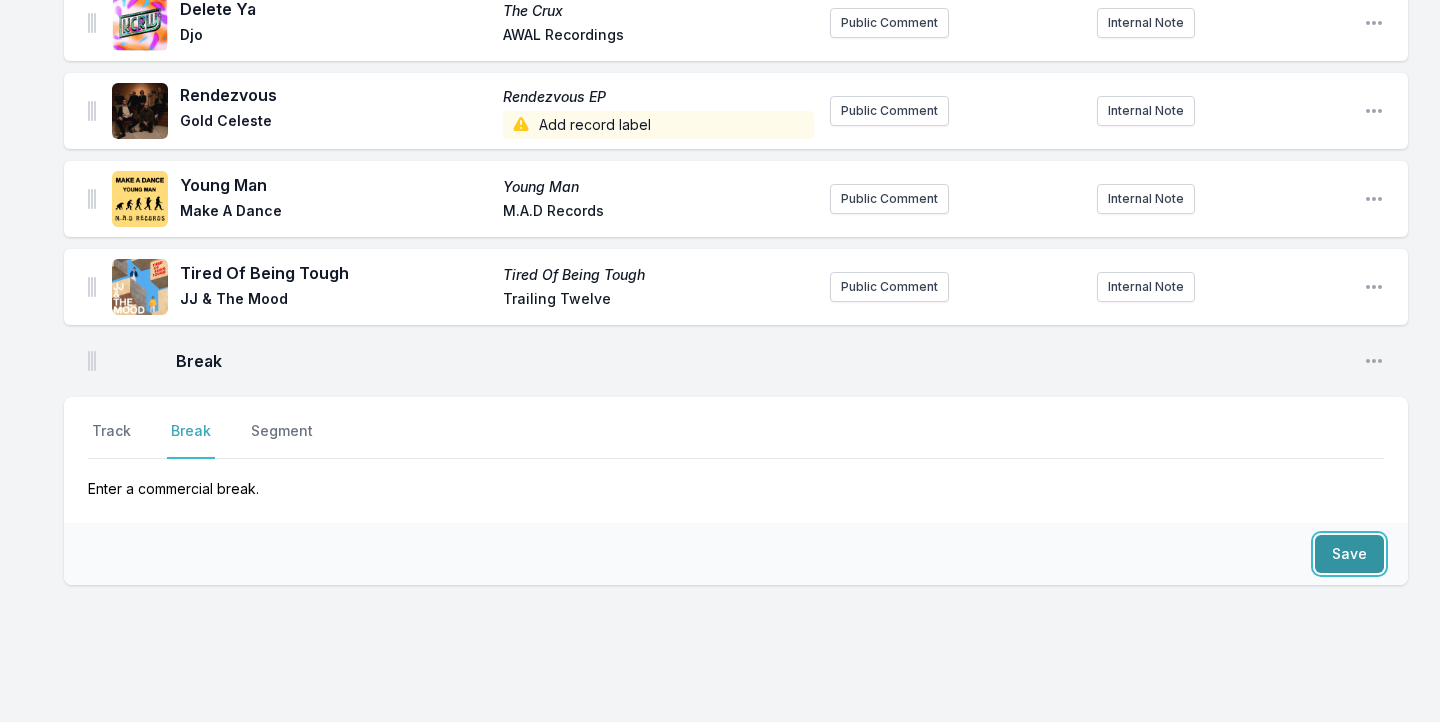 click on "Save" at bounding box center (1349, 554) 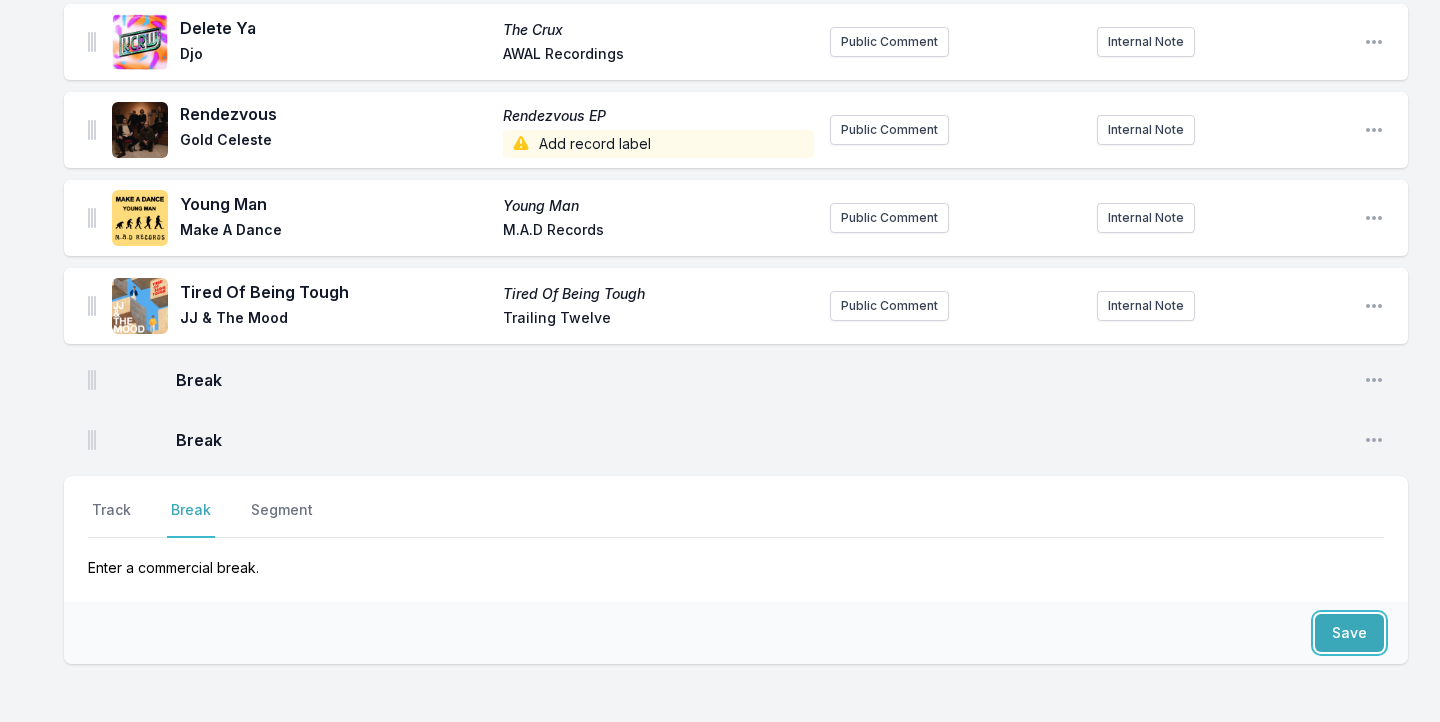 scroll, scrollTop: 469, scrollLeft: 0, axis: vertical 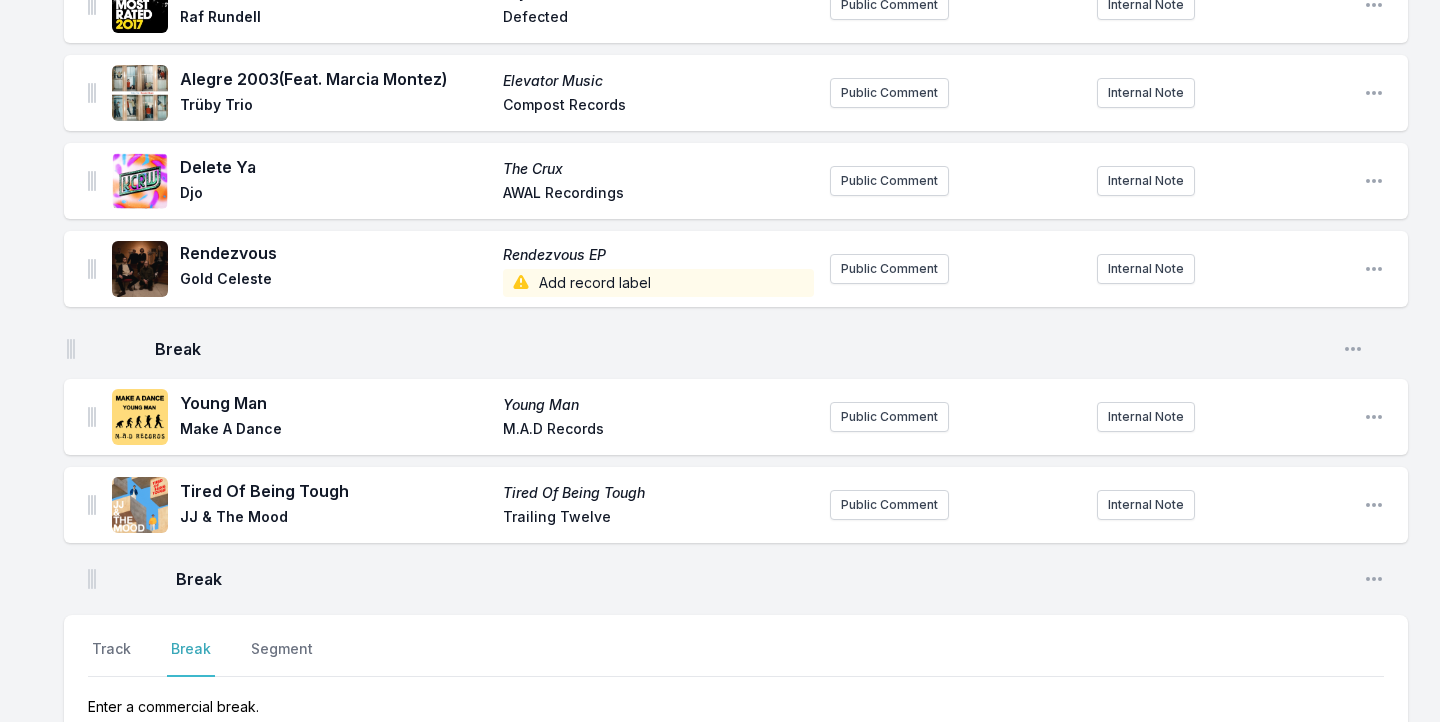 drag, startPoint x: 92, startPoint y: 515, endPoint x: 70, endPoint y: 339, distance: 177.36967 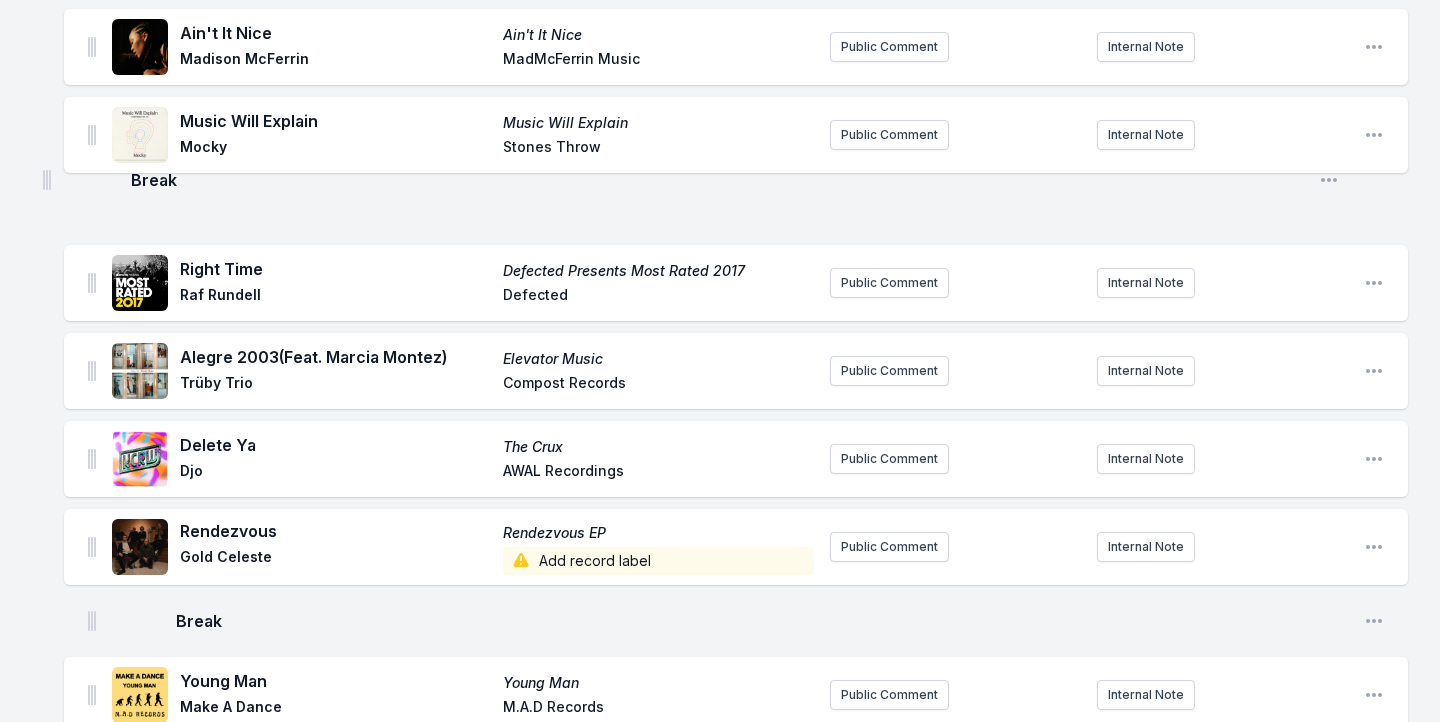 scroll, scrollTop: 247, scrollLeft: 0, axis: vertical 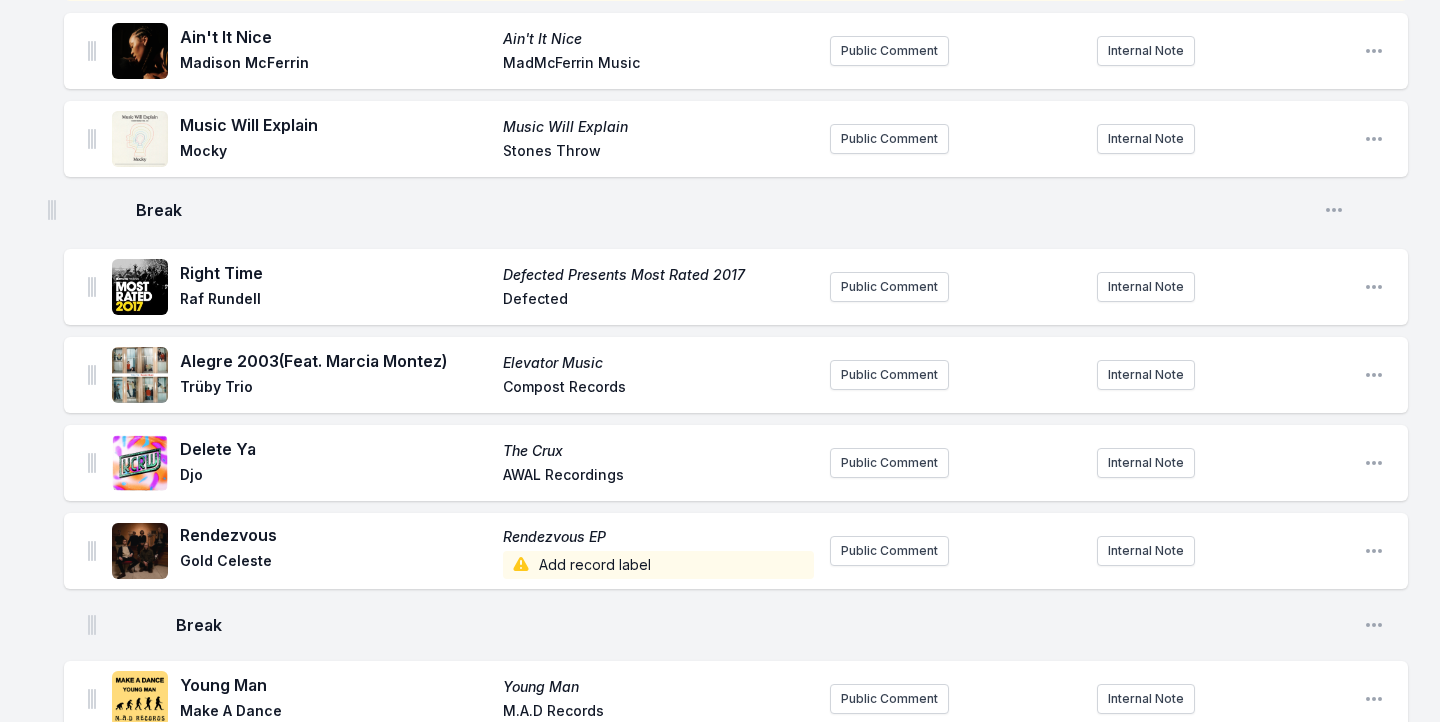 drag, startPoint x: 93, startPoint y: 578, endPoint x: 54, endPoint y: 205, distance: 375.03333 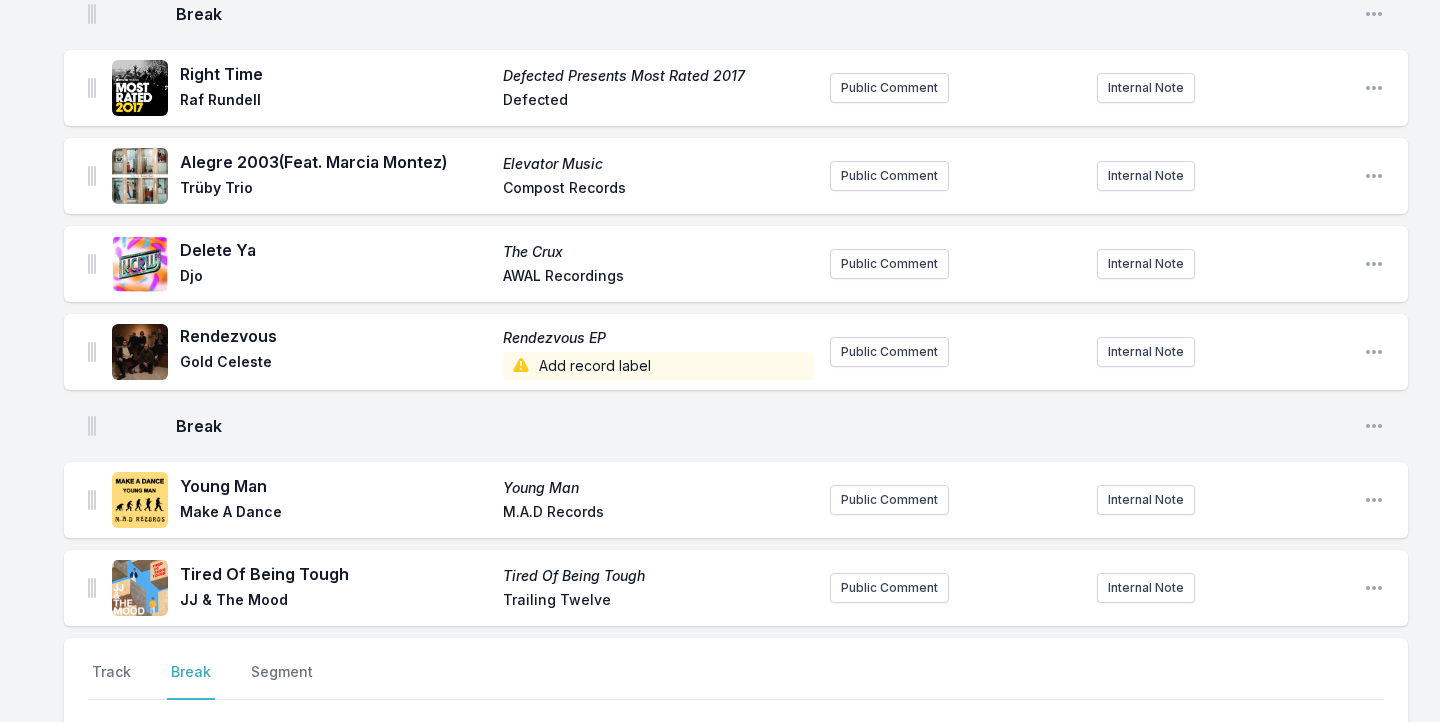 scroll, scrollTop: 742, scrollLeft: 0, axis: vertical 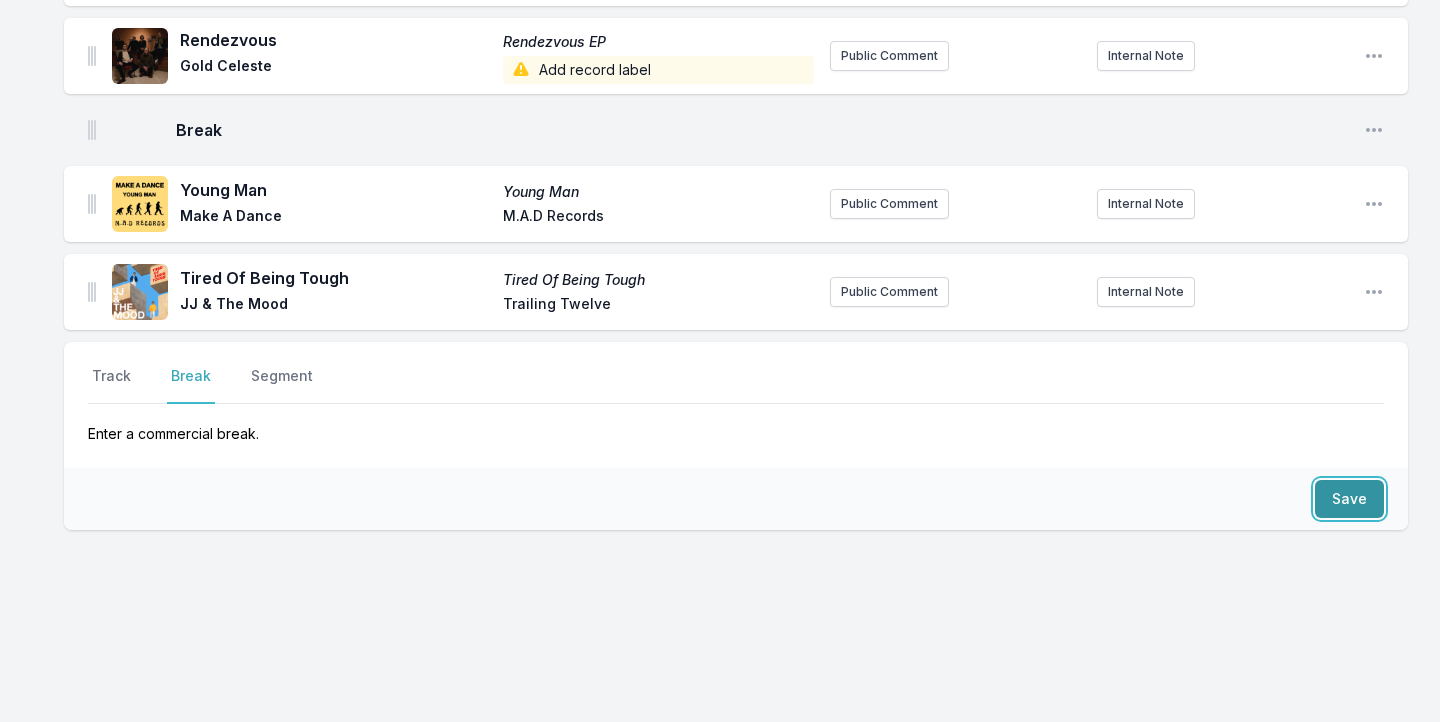 click on "Save" at bounding box center [1349, 499] 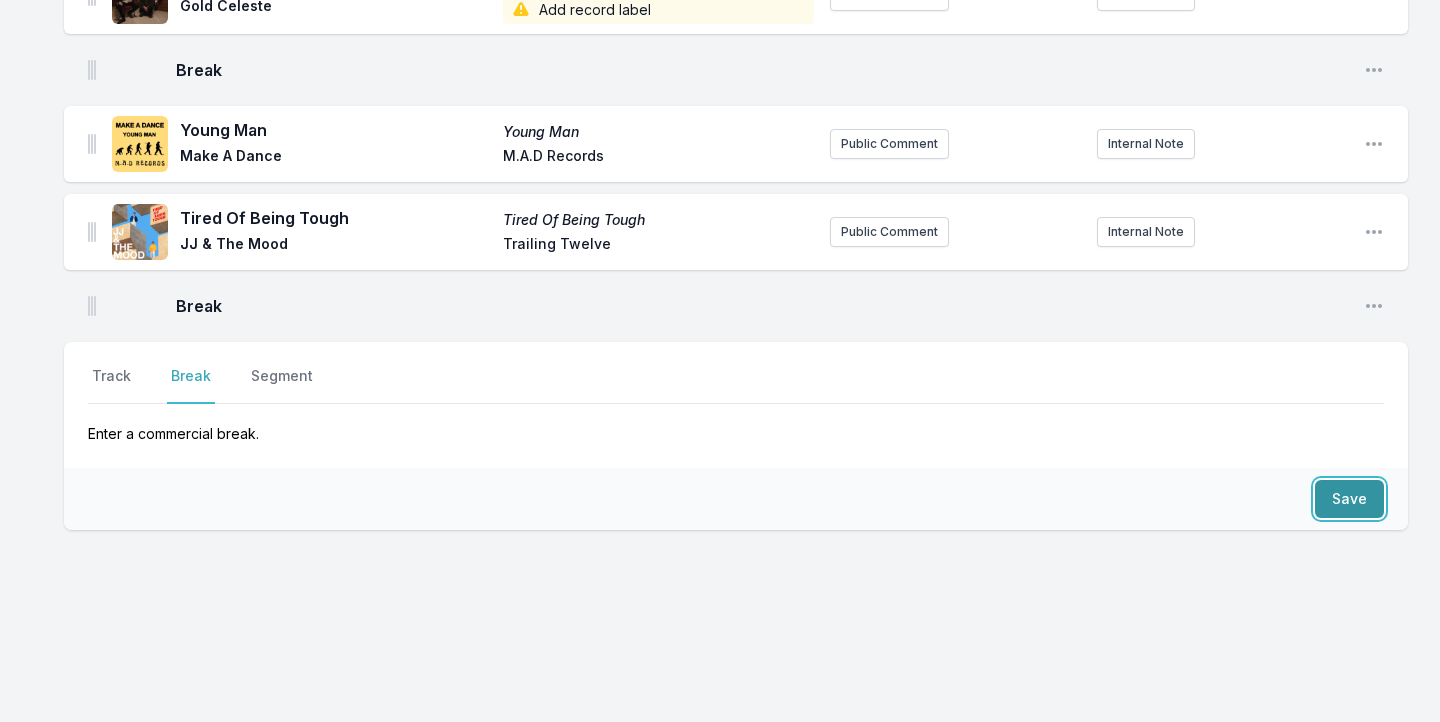 click on "Save" at bounding box center [1349, 499] 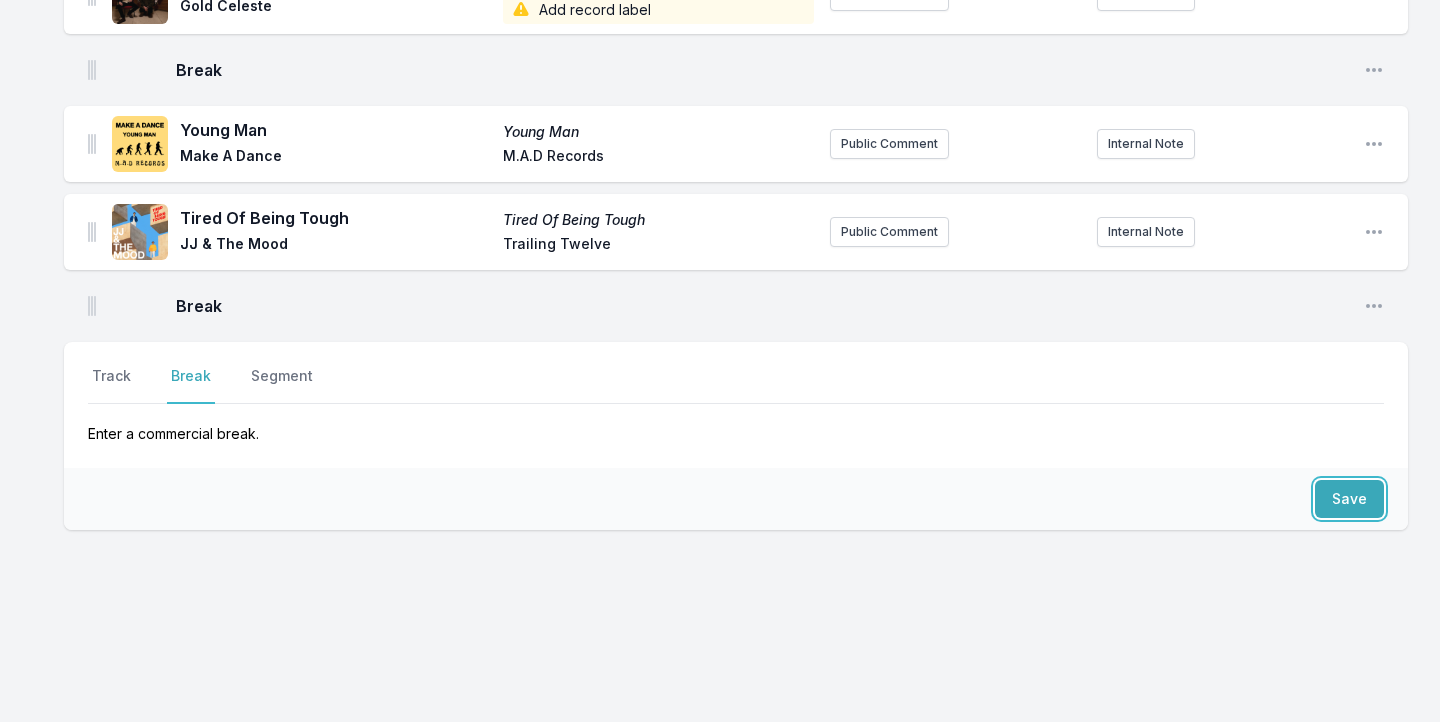 scroll, scrollTop: 862, scrollLeft: 0, axis: vertical 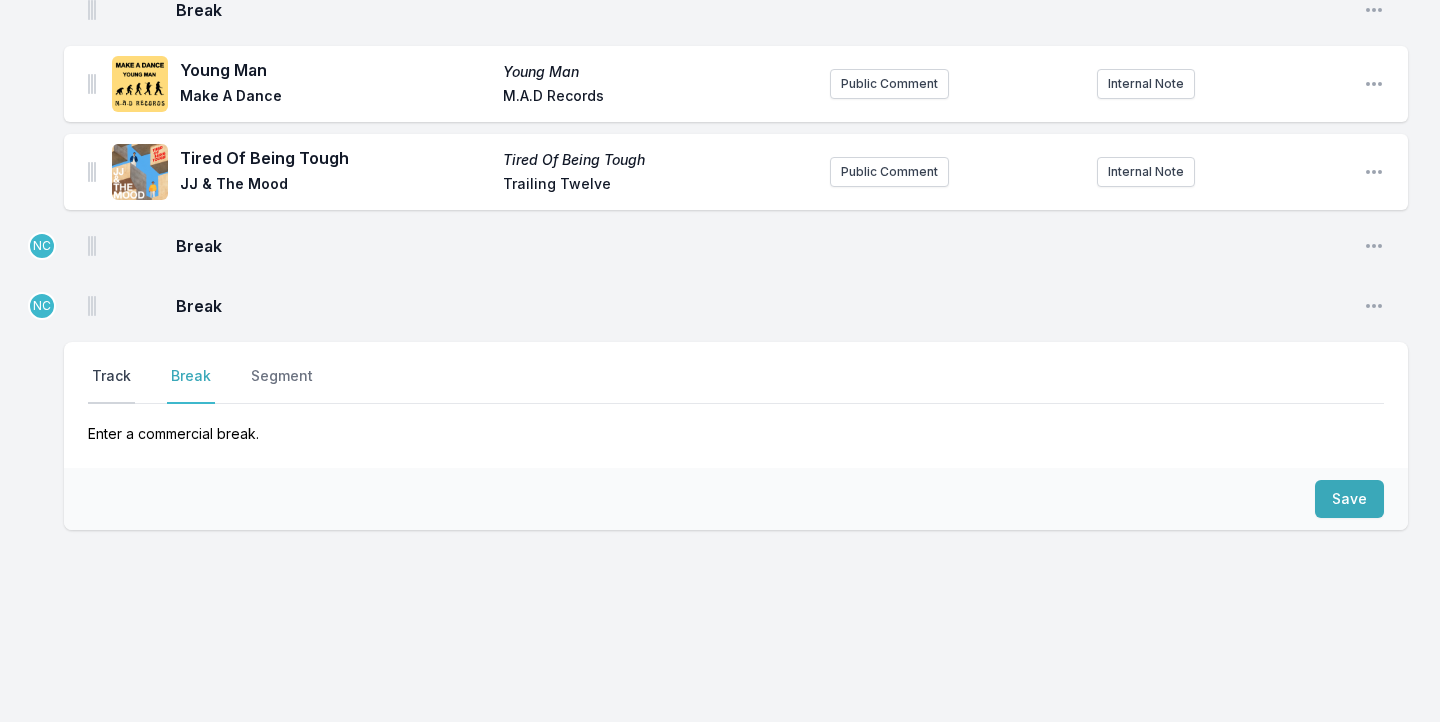 click on "Track" at bounding box center [111, 385] 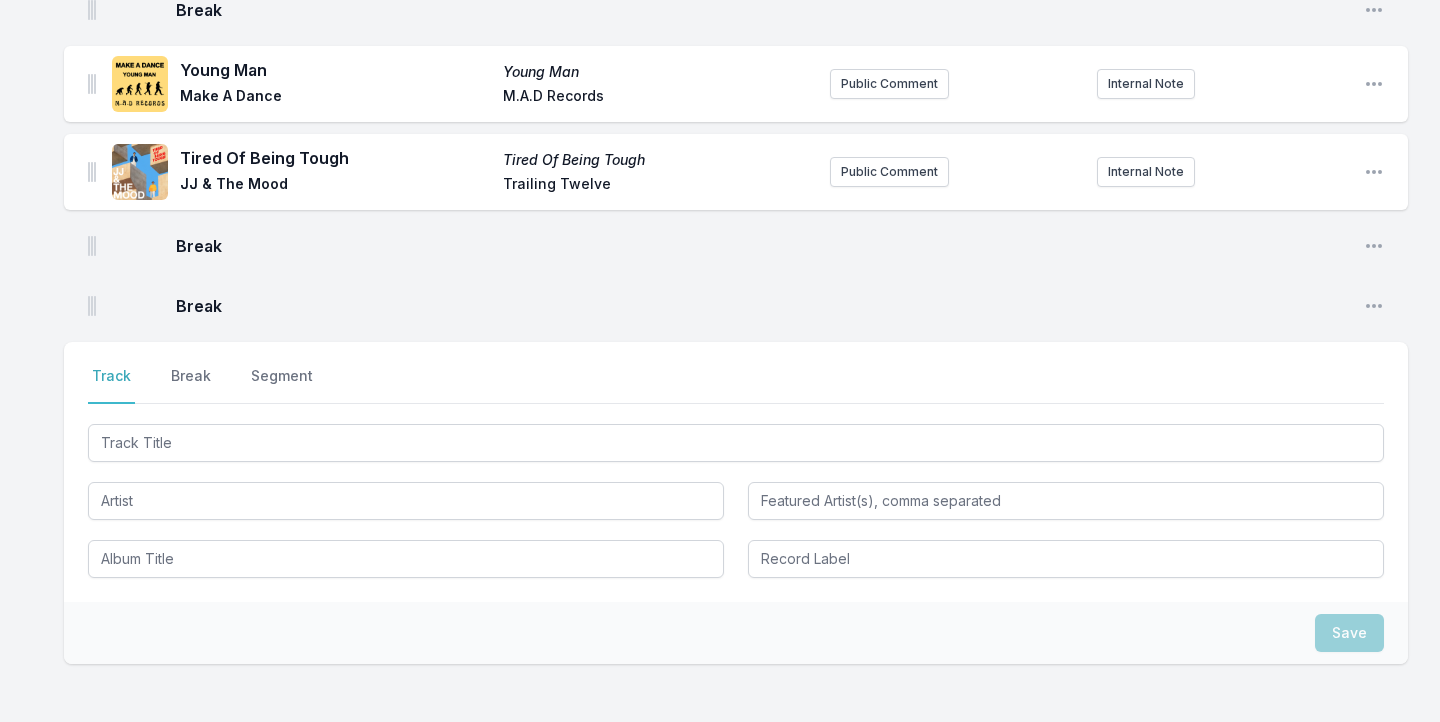 type 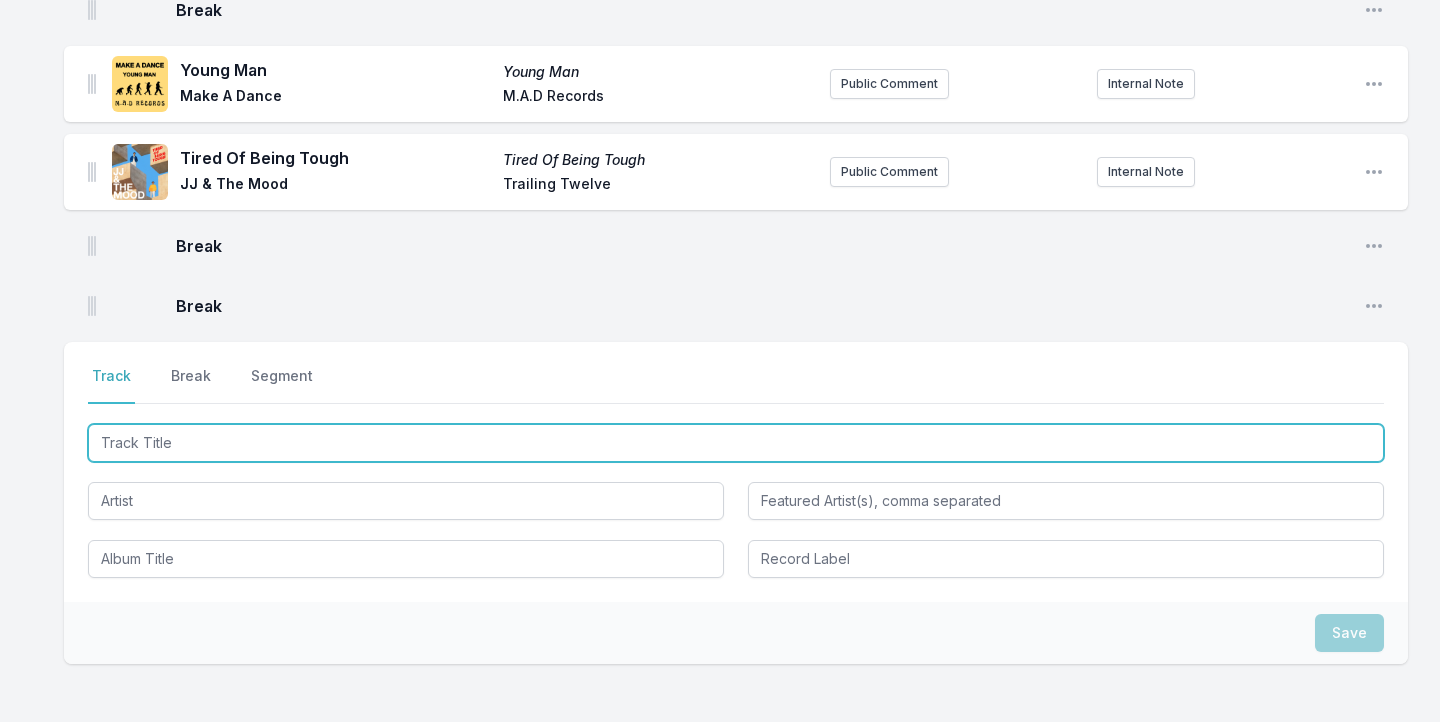 click at bounding box center [736, 443] 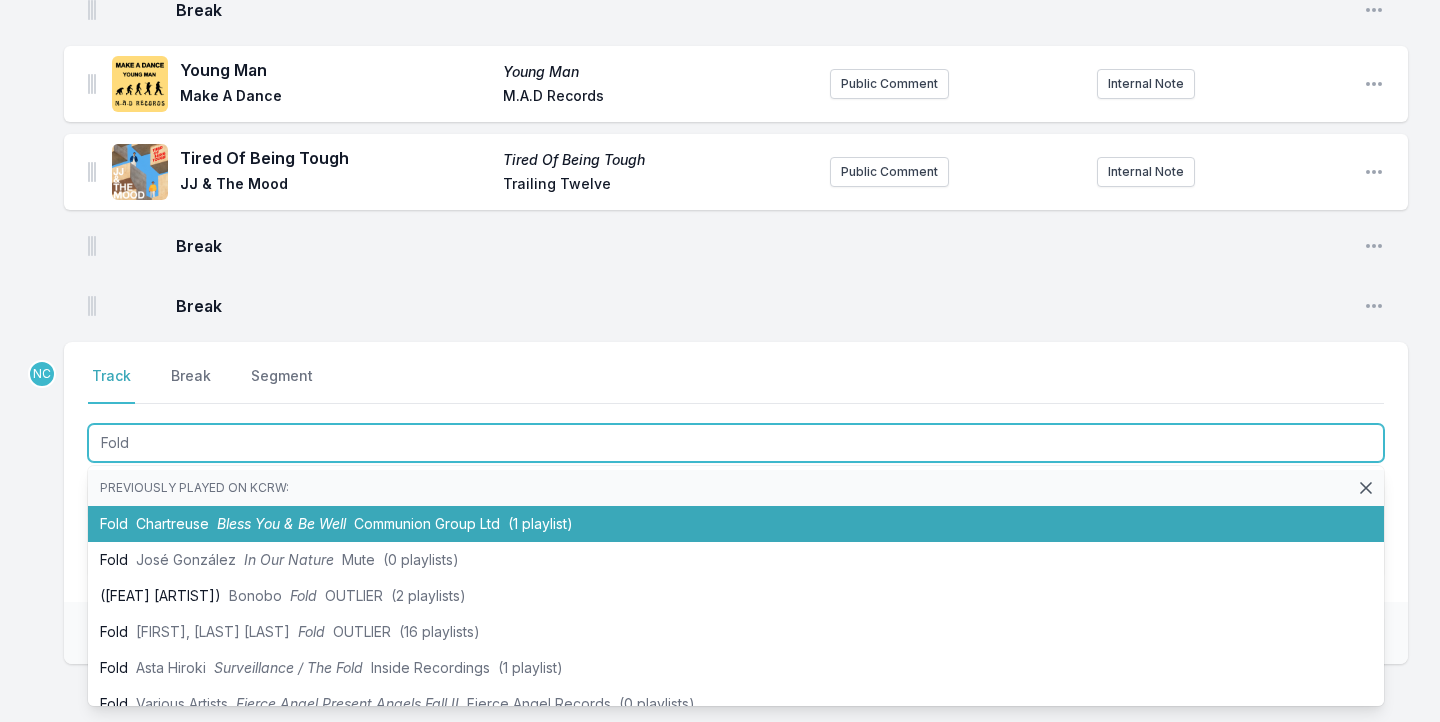 click on "[ARTIST] [ARTIST] [ARTIST] [BRAND] ([NUMBER] playlists)" at bounding box center (736, 524) 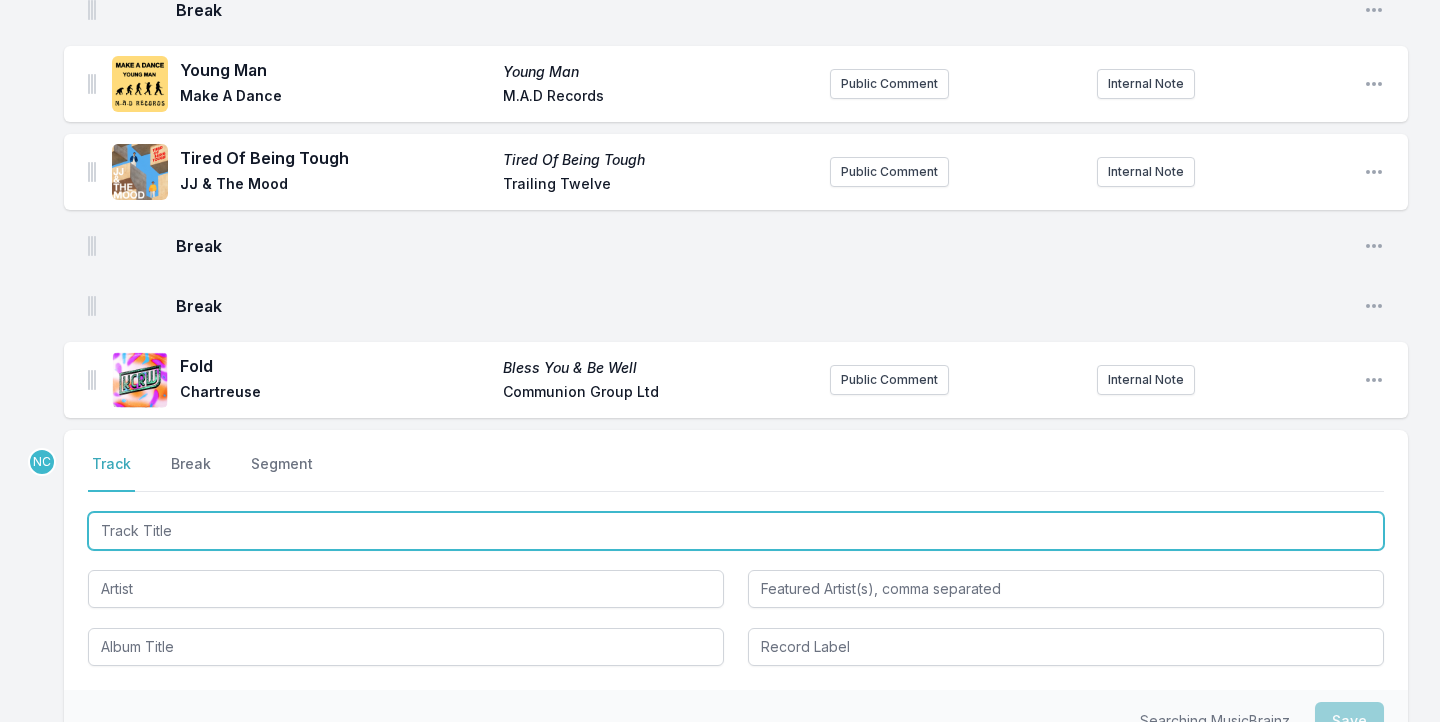 scroll, scrollTop: 950, scrollLeft: 0, axis: vertical 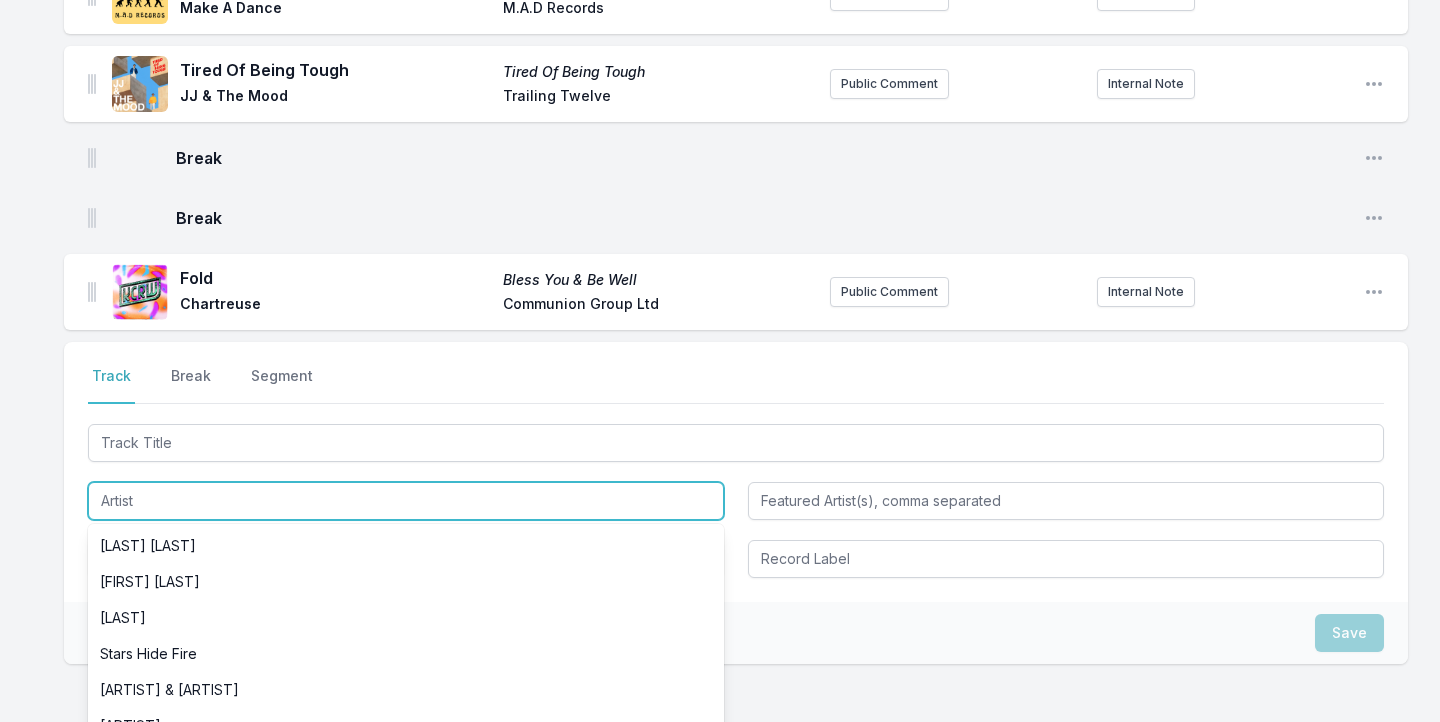 click at bounding box center (406, 501) 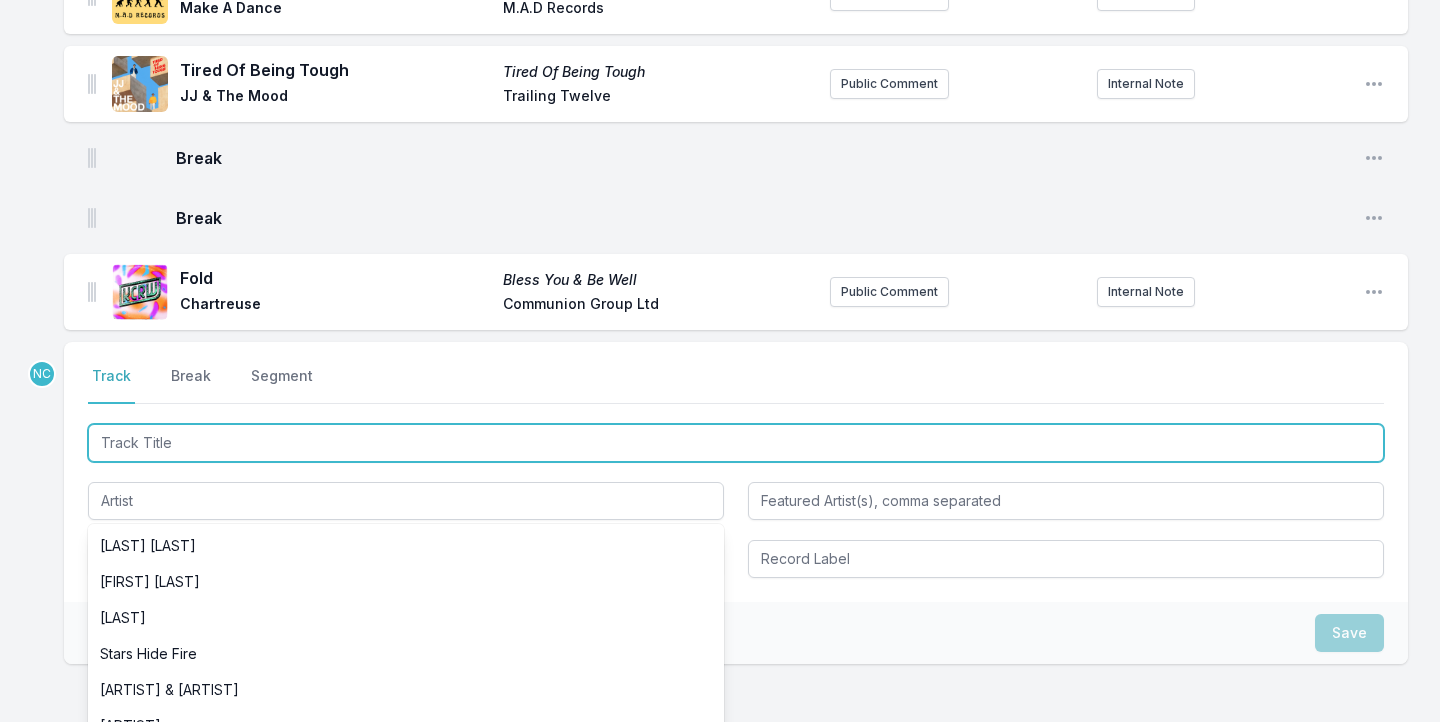 click at bounding box center (736, 443) 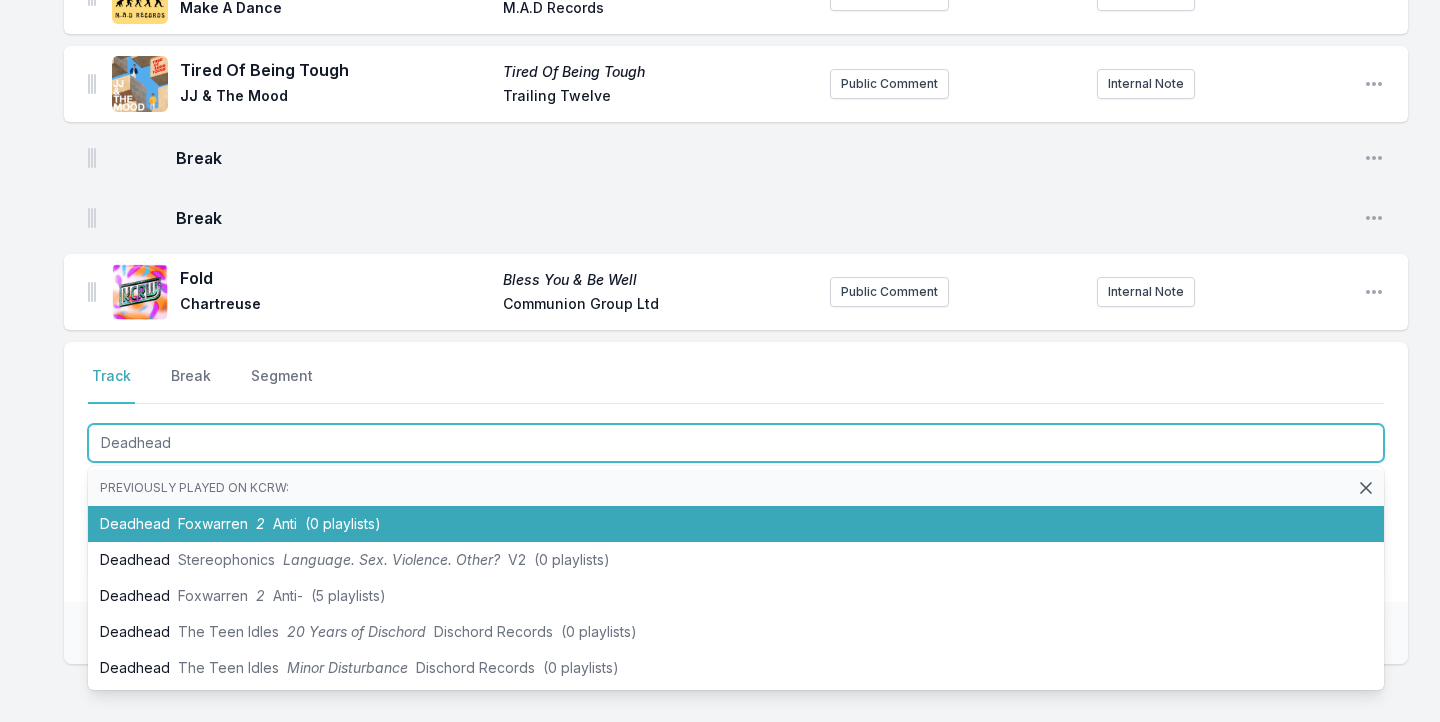 click on "[ARTIST] [ARTIST] [NUMBER] ([NUMBER] playlists)" at bounding box center [736, 524] 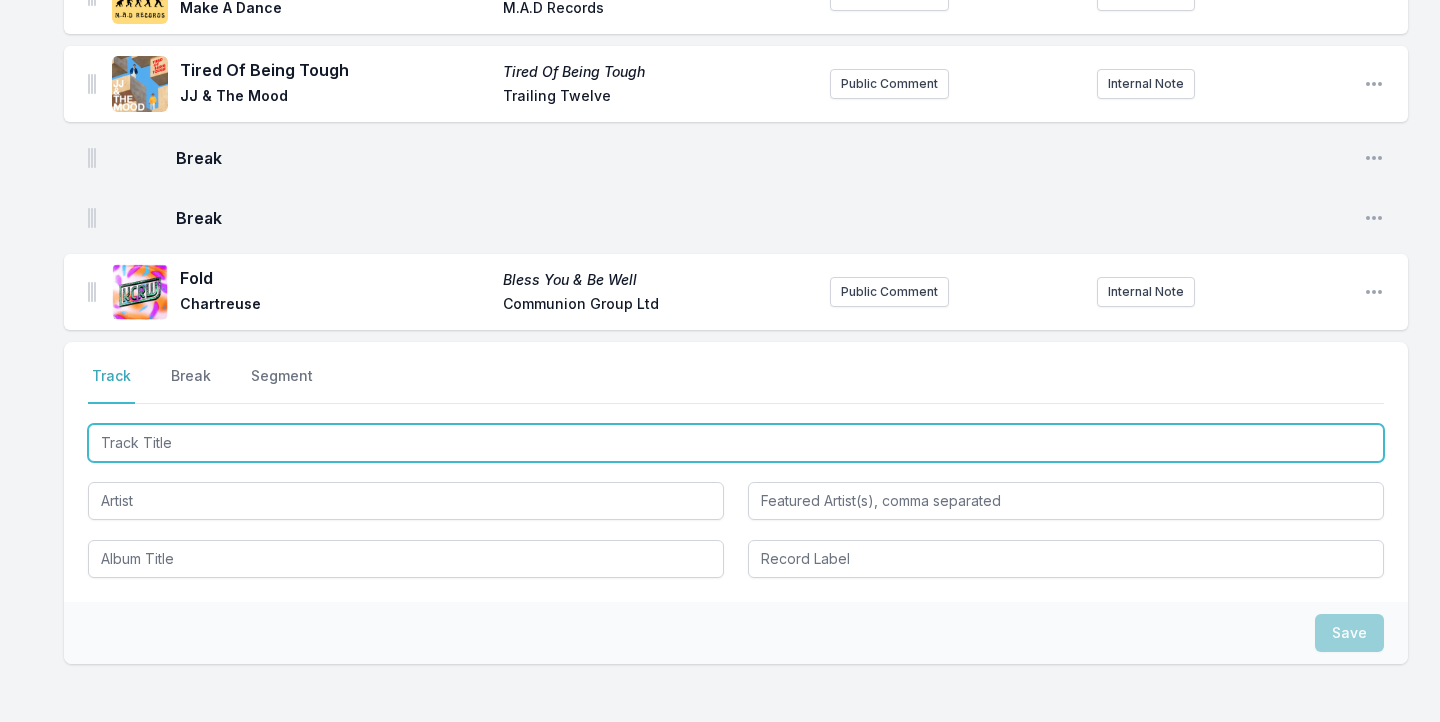 scroll, scrollTop: 1038, scrollLeft: 0, axis: vertical 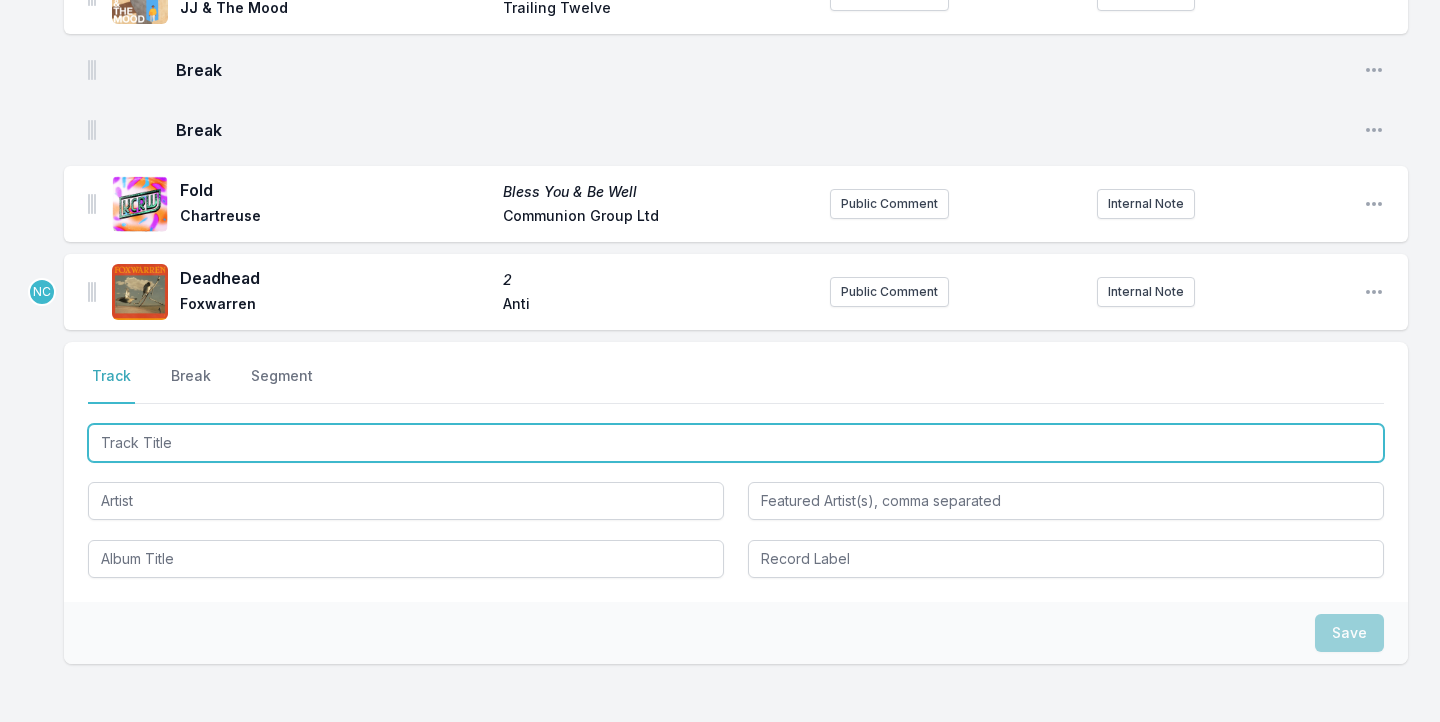 click at bounding box center (736, 443) 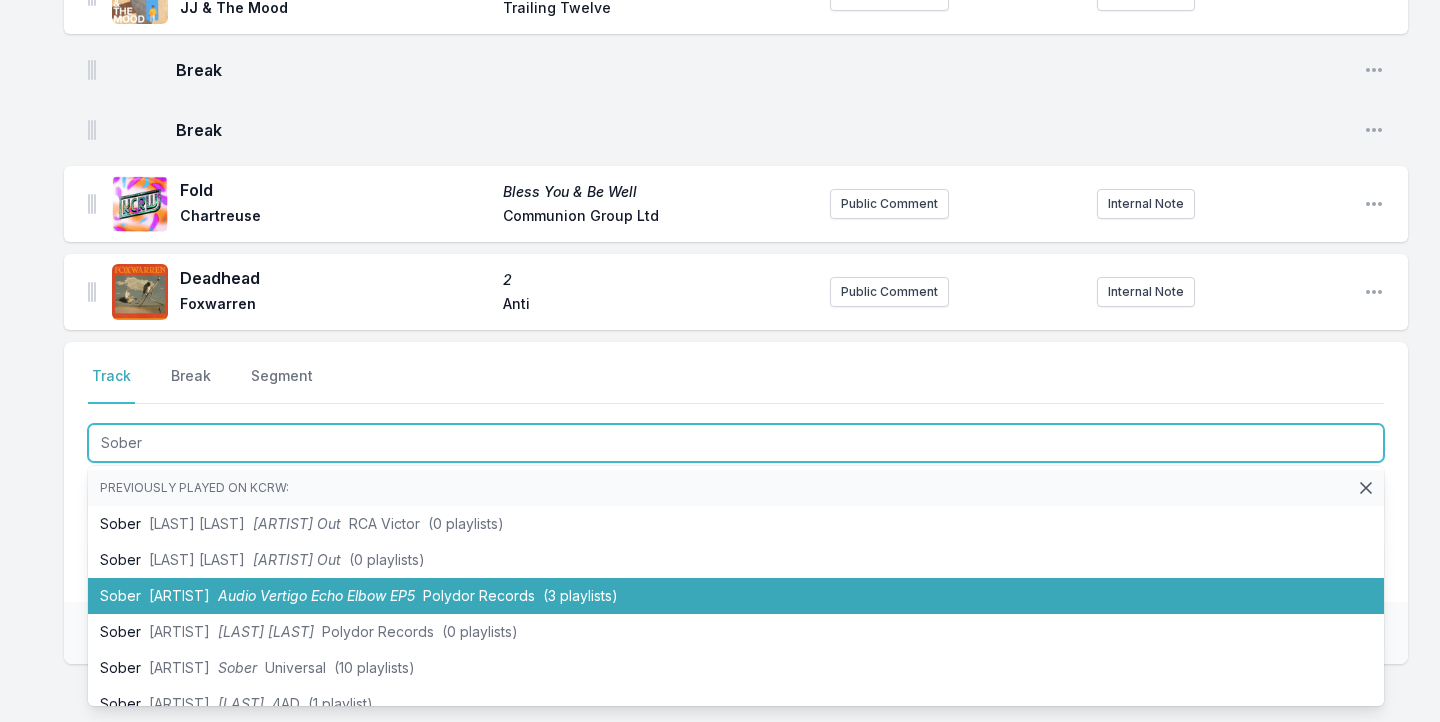 click on "[ARTIST]" at bounding box center (179, 595) 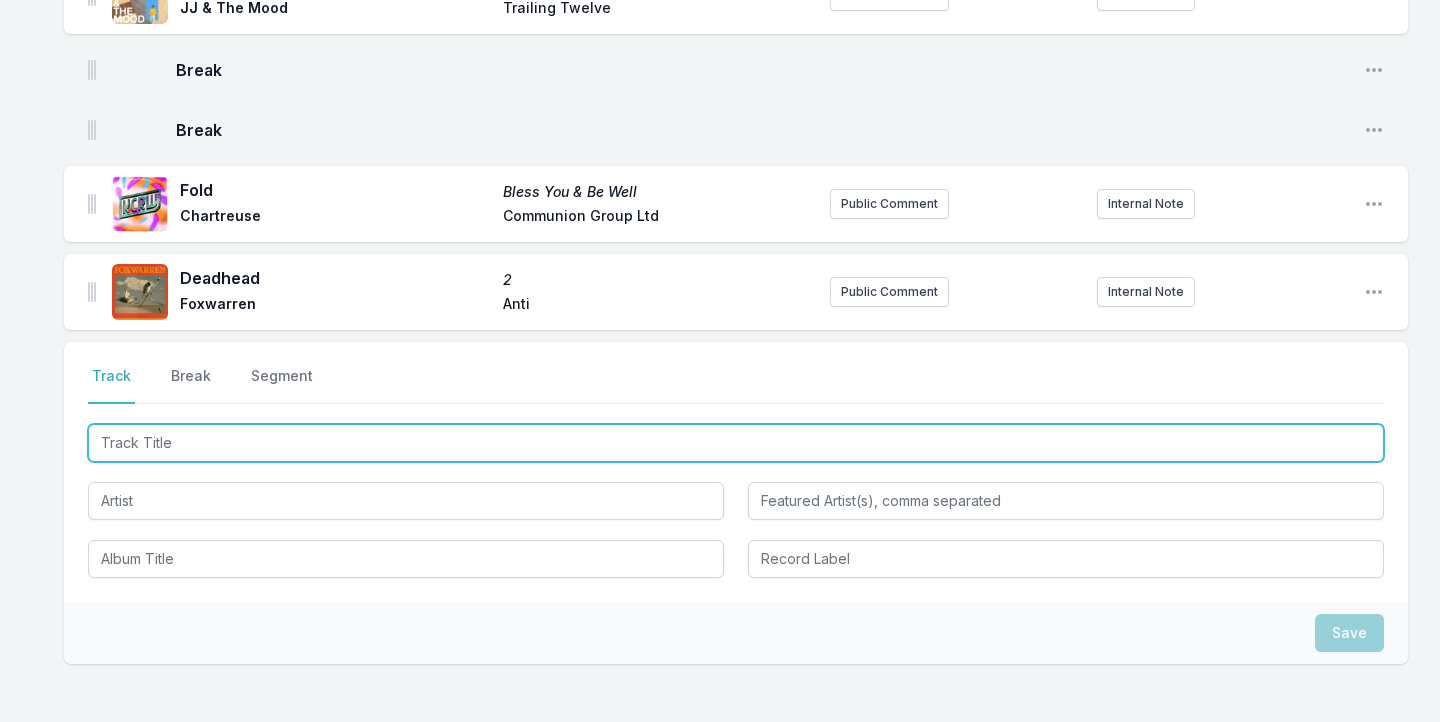 scroll, scrollTop: 1126, scrollLeft: 0, axis: vertical 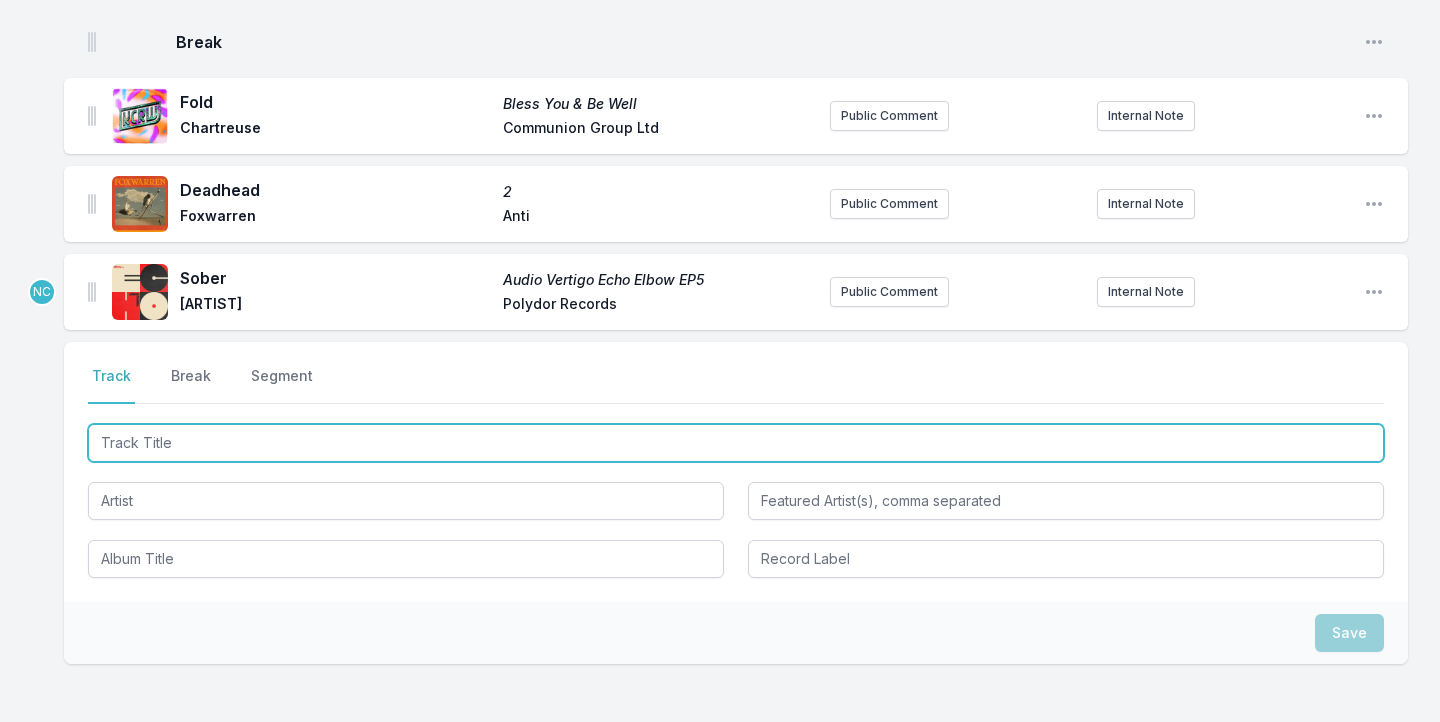 click at bounding box center [736, 443] 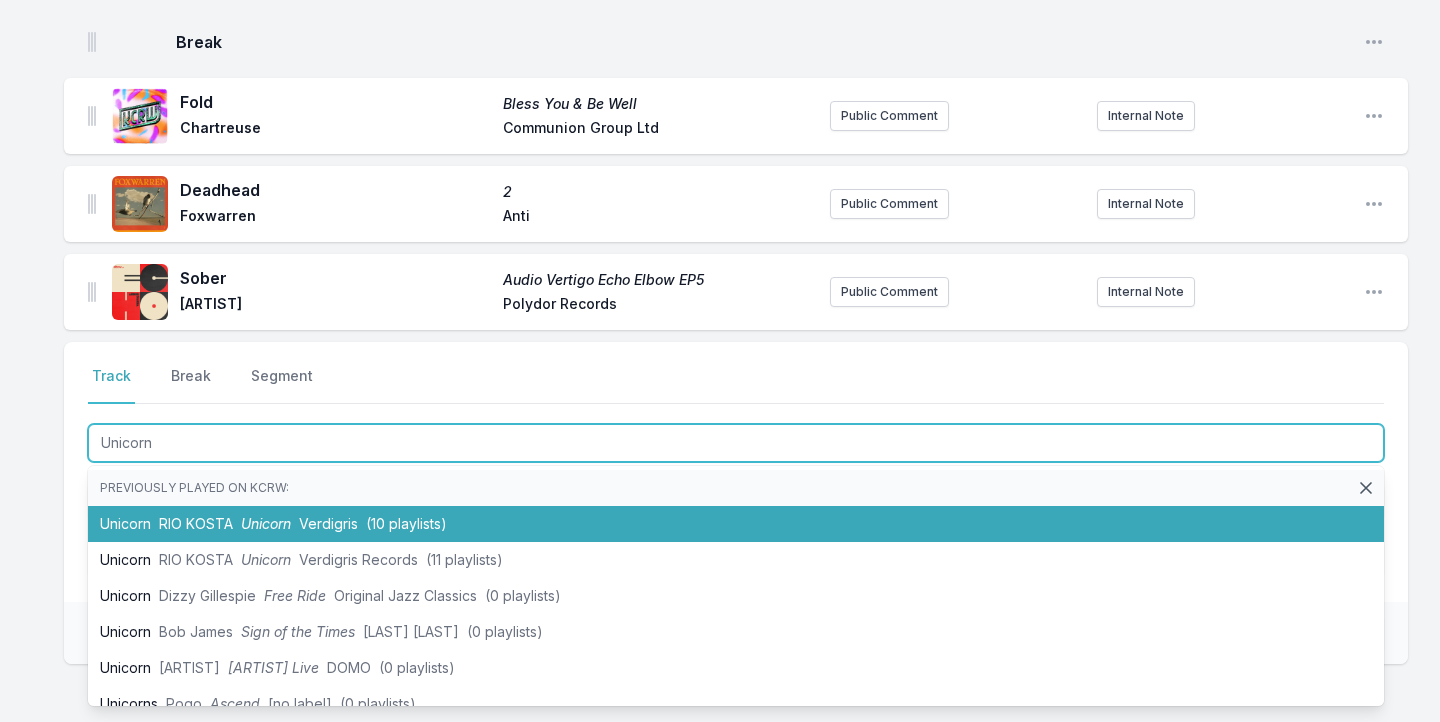 click on "[FIRST] [LAST]" at bounding box center (736, 524) 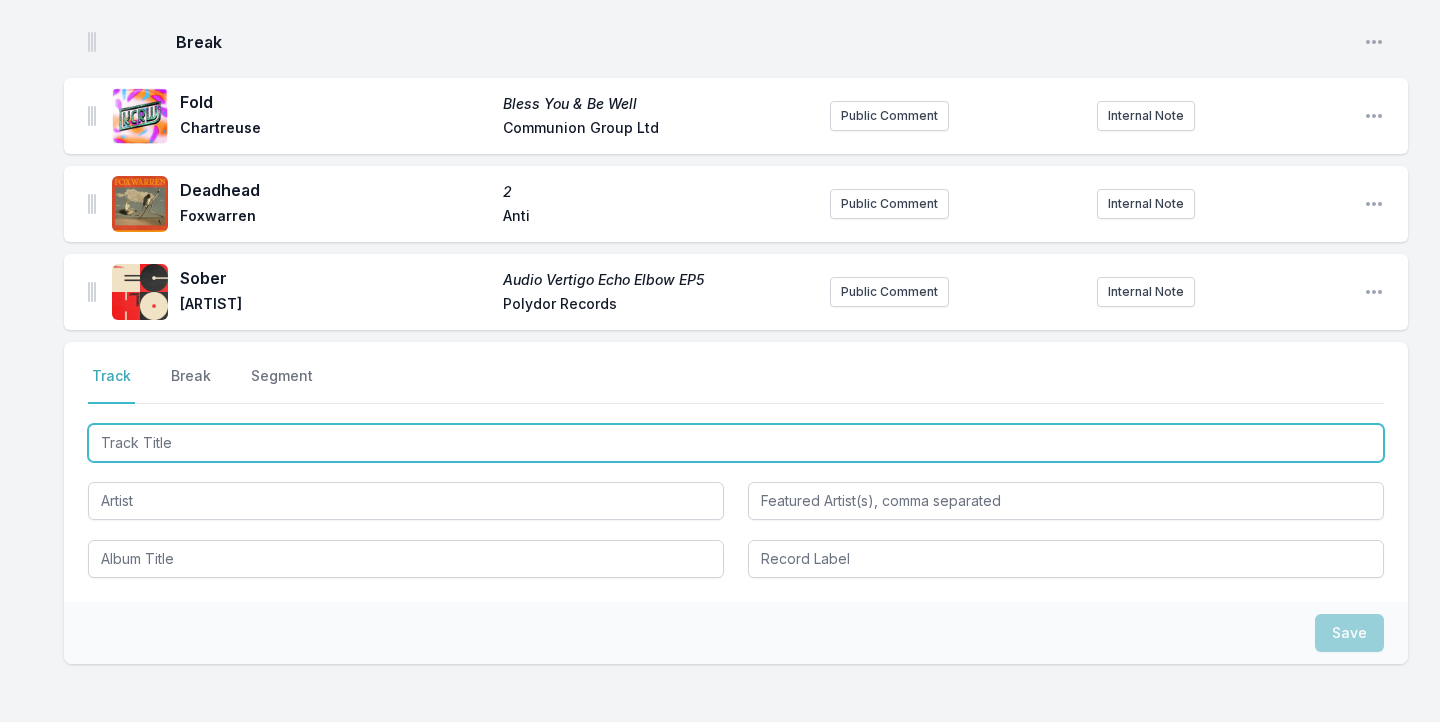 scroll, scrollTop: 1214, scrollLeft: 0, axis: vertical 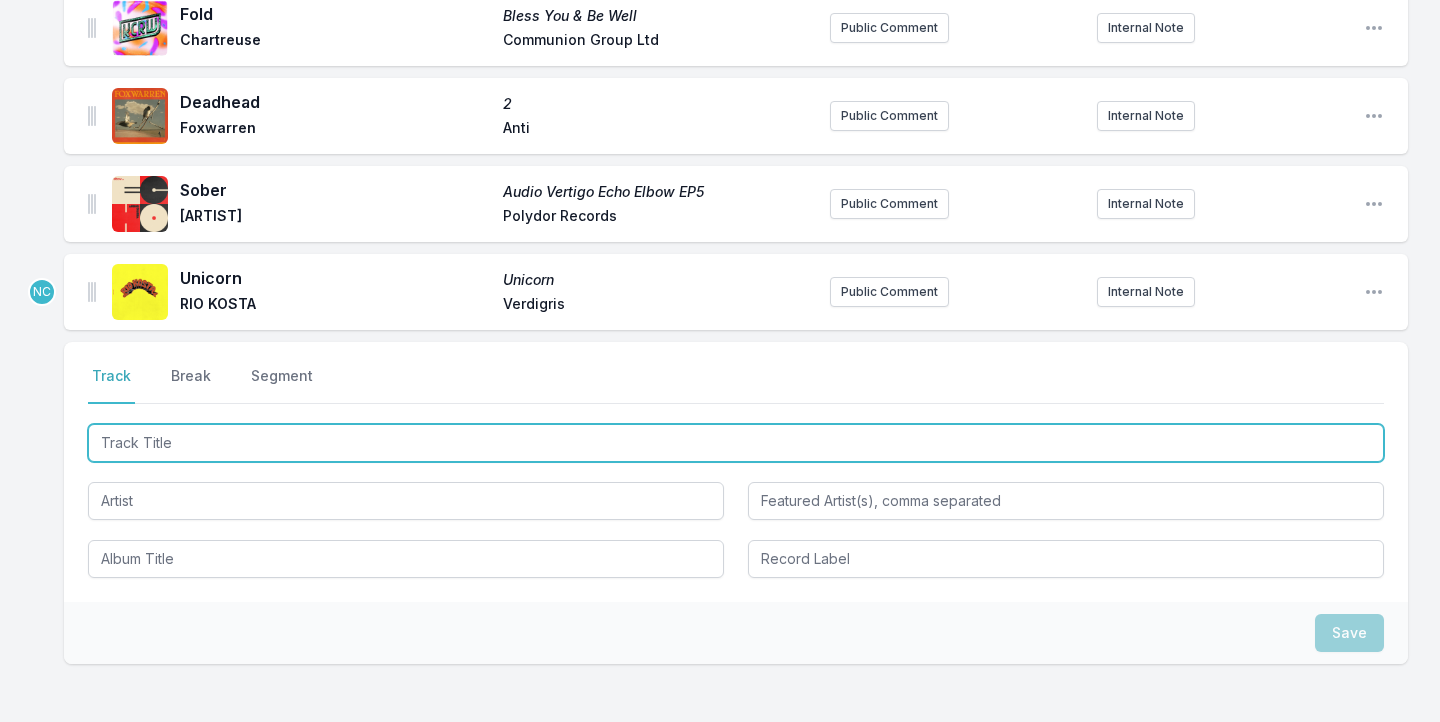 click at bounding box center (736, 443) 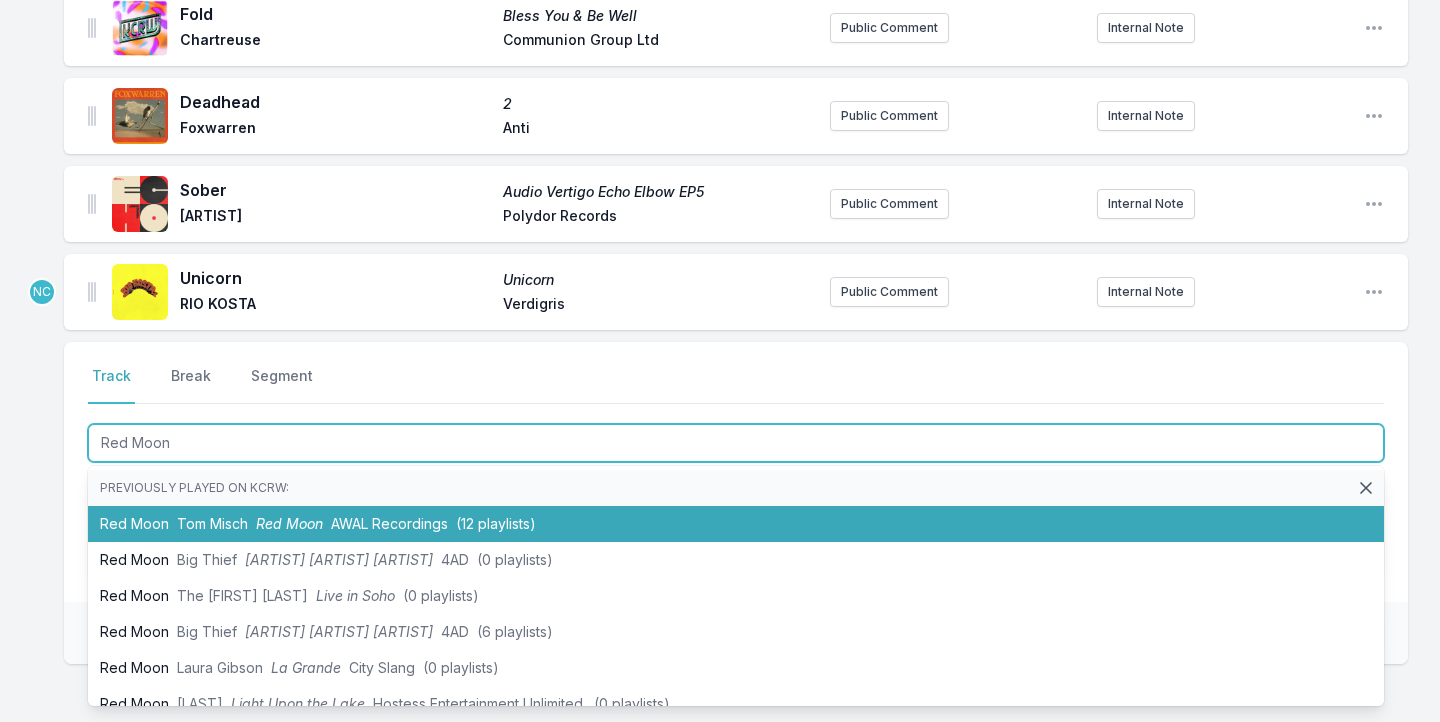 click on "Tom Misch" at bounding box center [212, 523] 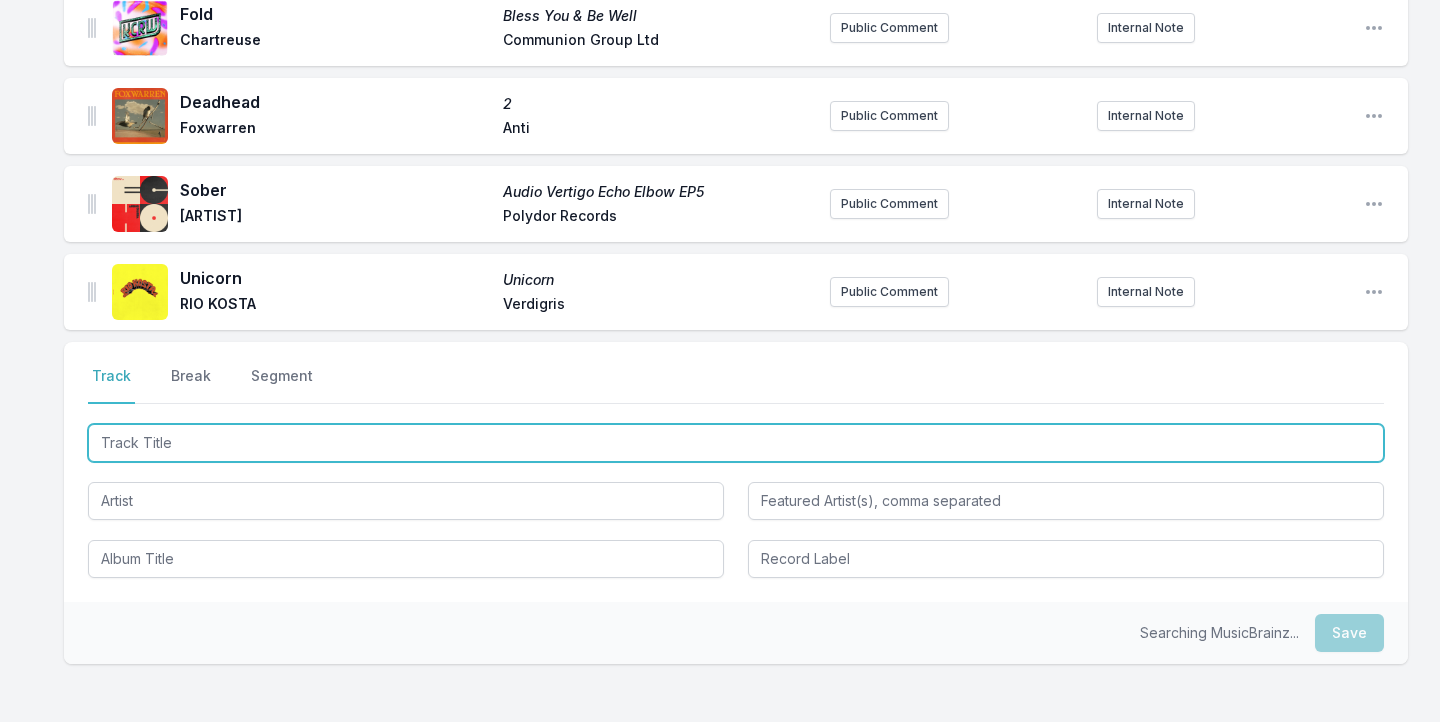 scroll, scrollTop: 1302, scrollLeft: 0, axis: vertical 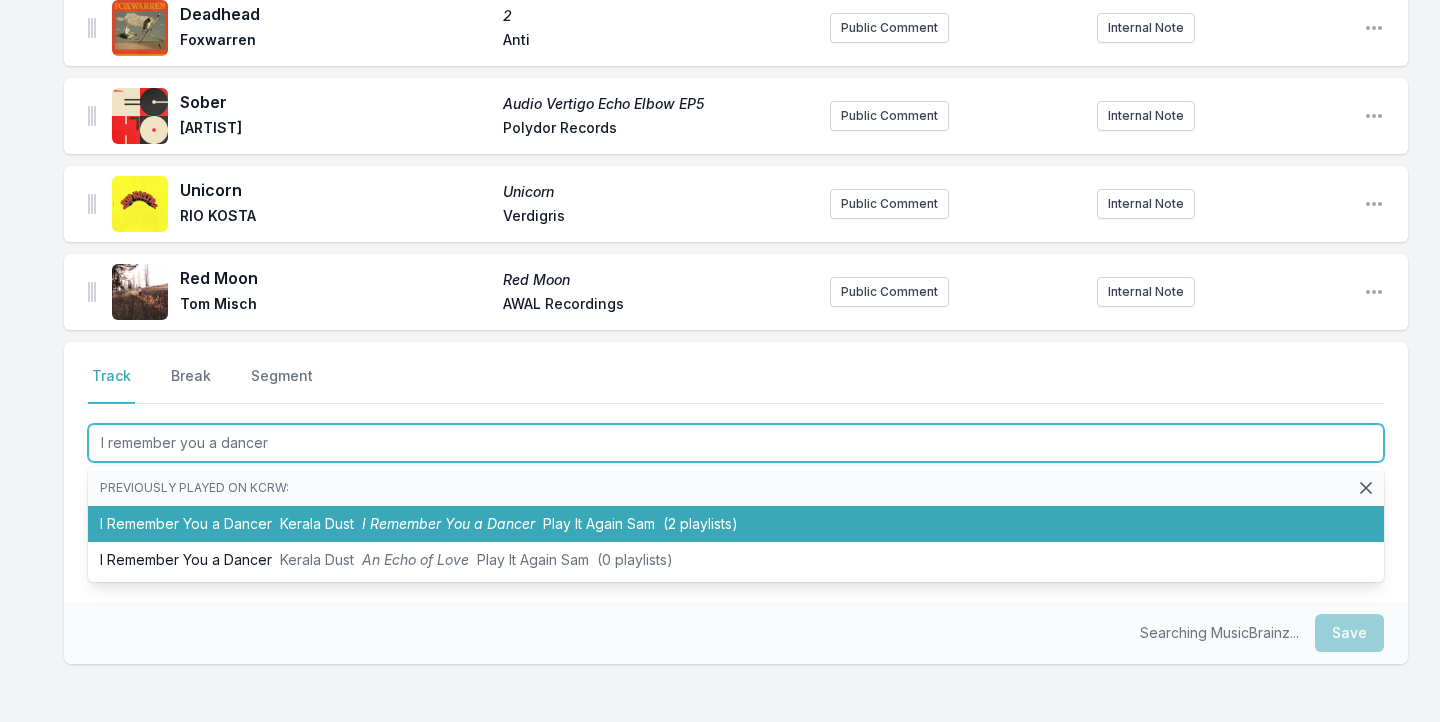 click on "I Remember You a Dancer [FIRST] [LAST] I Remember You a Dancer Play It Again Sam (2 playlists)" at bounding box center [736, 524] 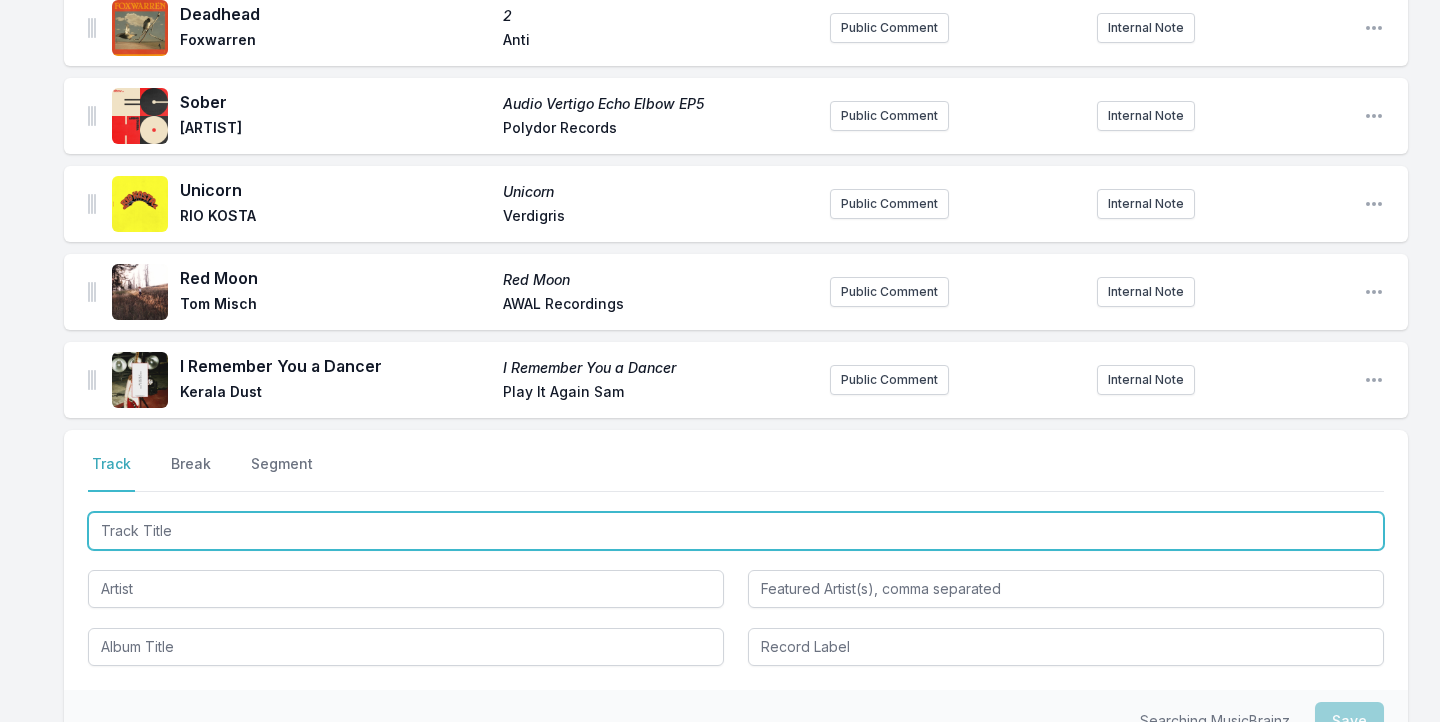 scroll, scrollTop: 1390, scrollLeft: 0, axis: vertical 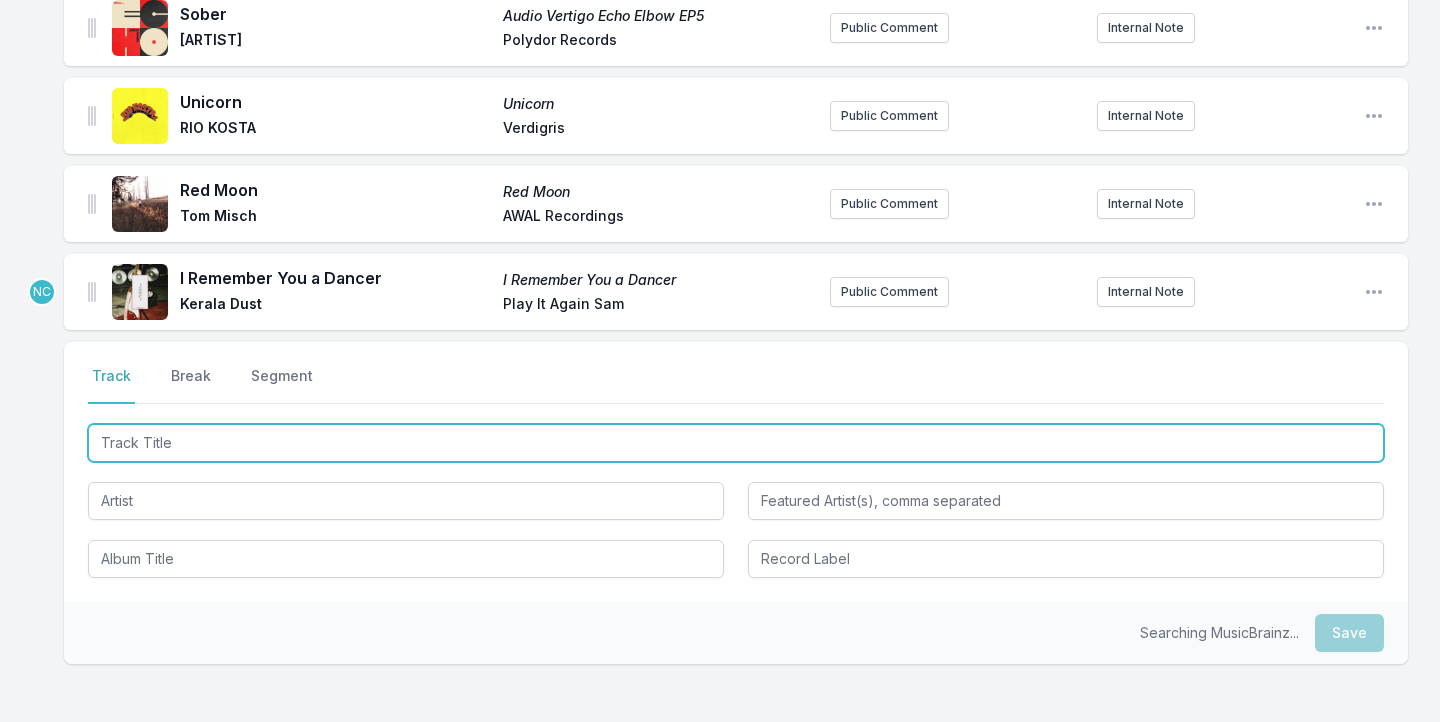 click at bounding box center (736, 443) 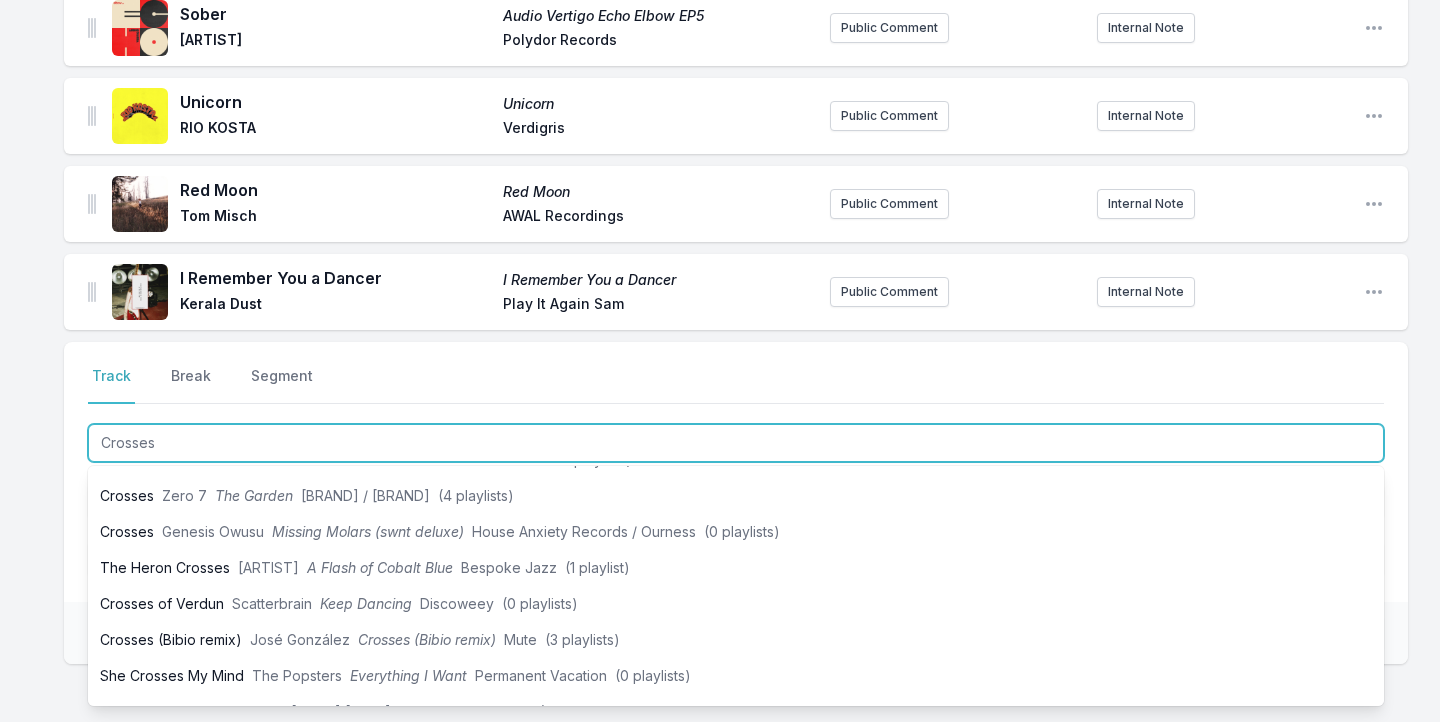 scroll, scrollTop: 176, scrollLeft: 0, axis: vertical 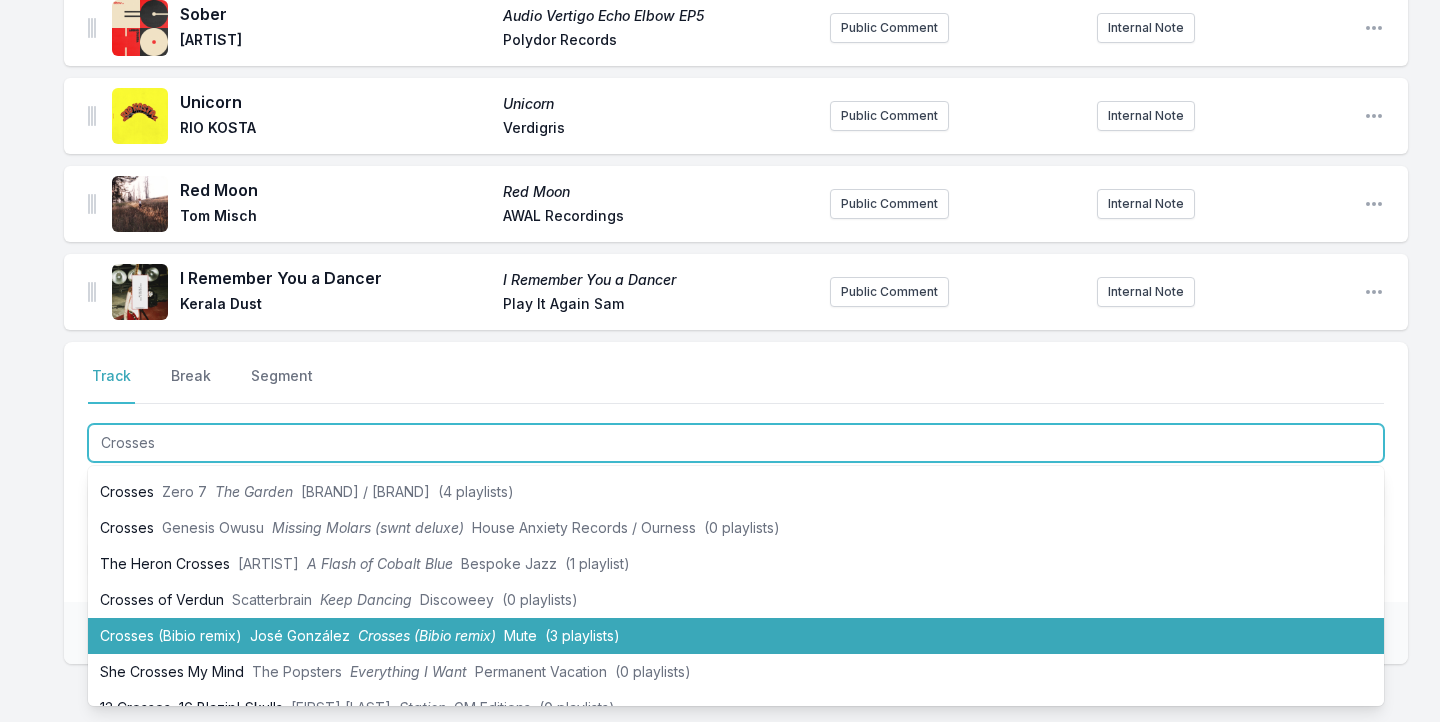 click on "Crosses (Bibio remix) José González Crosses (Bibio remix) Mute (3 playlists)" at bounding box center (736, 636) 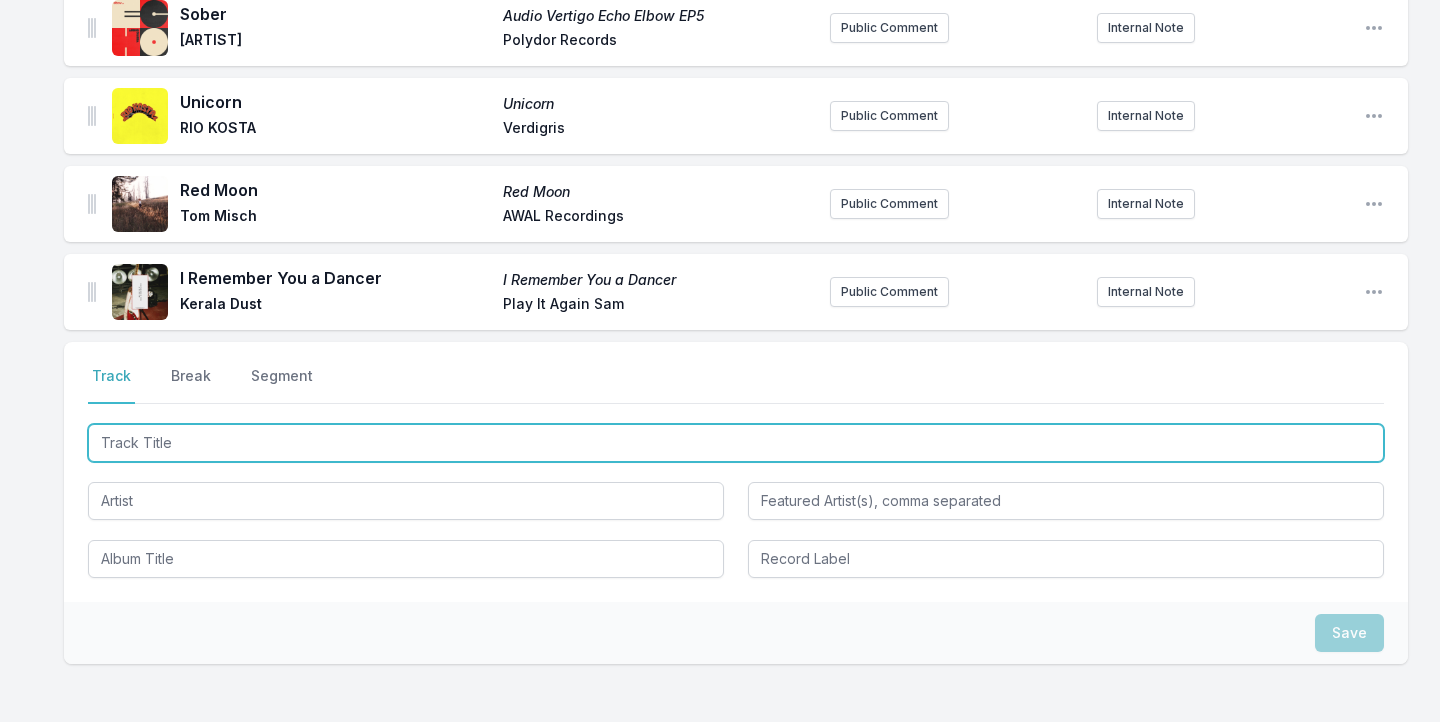 scroll, scrollTop: 1478, scrollLeft: 0, axis: vertical 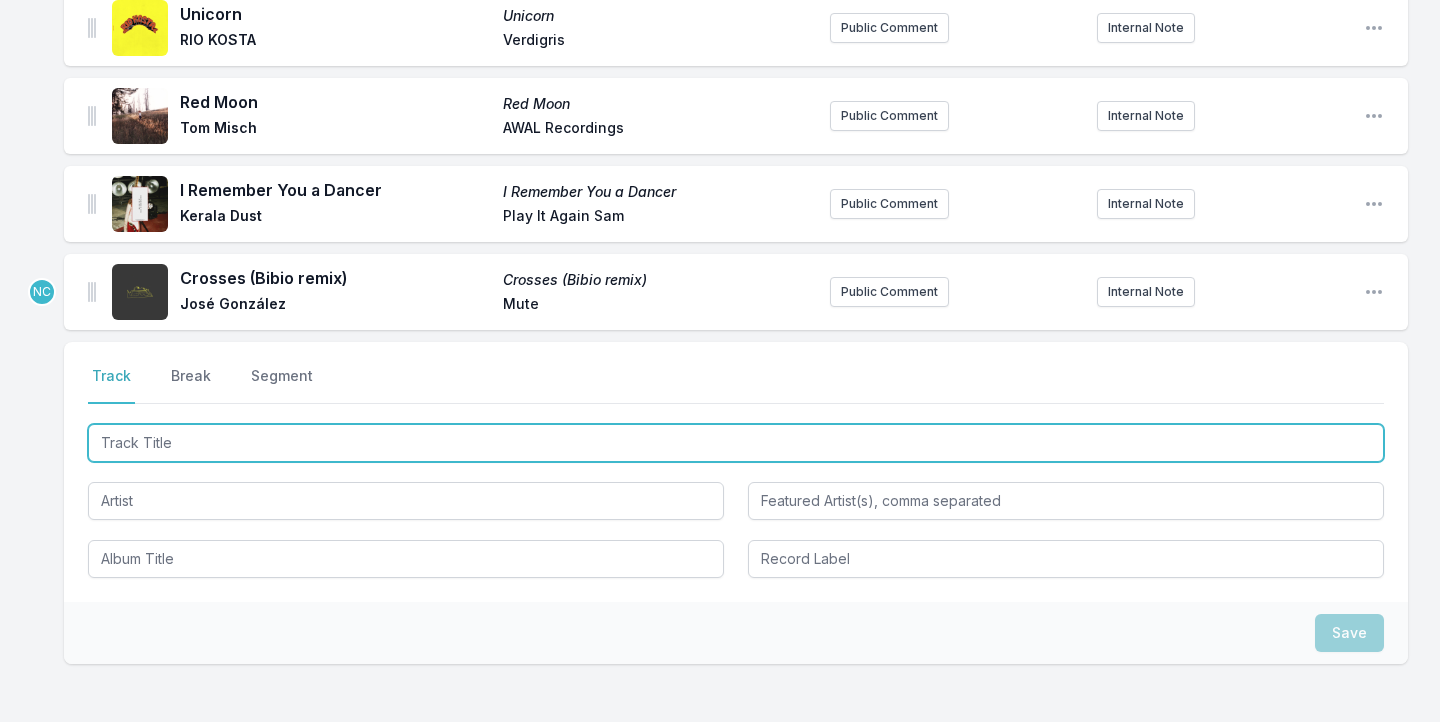 click at bounding box center (736, 443) 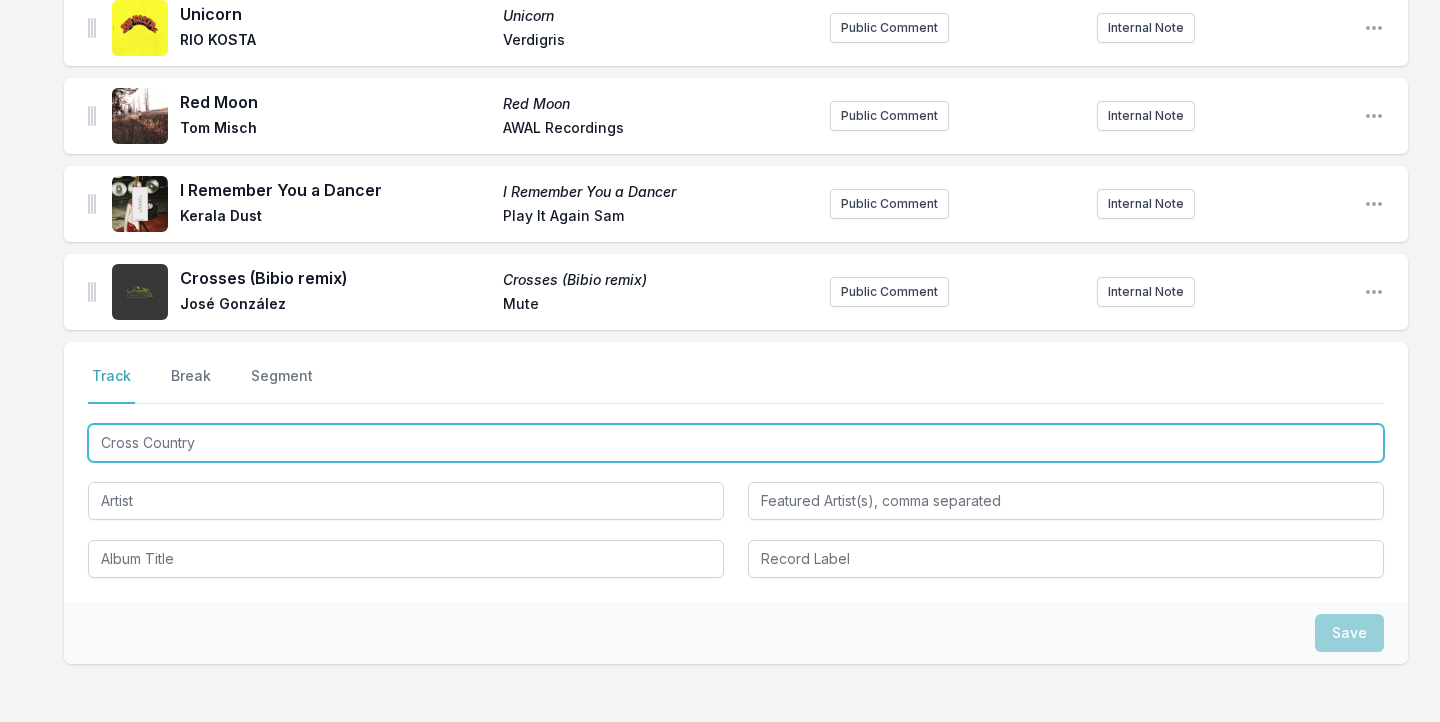 scroll, scrollTop: 0, scrollLeft: 0, axis: both 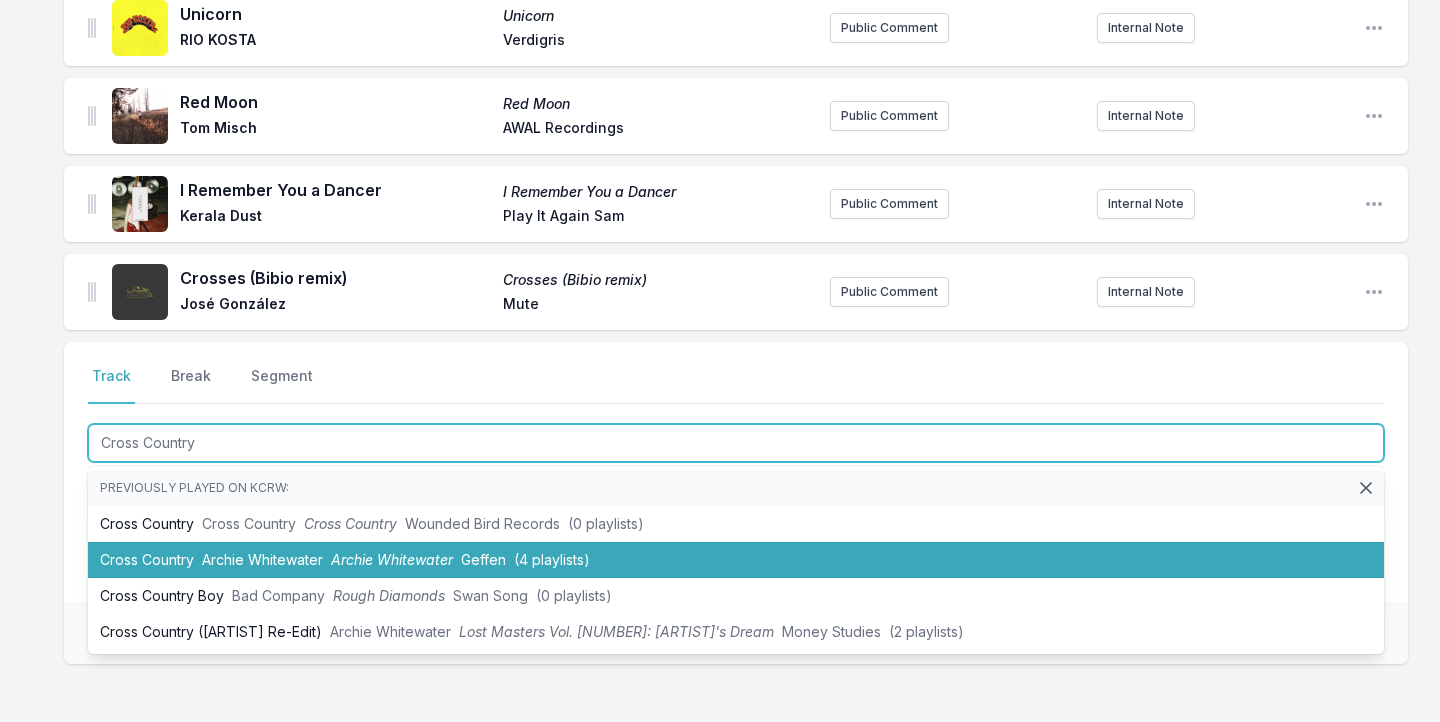 click on "[FIRST] [LAST] [FIRST] [LAST] [FIRST] [LAST] (4 playlists)" at bounding box center (736, 560) 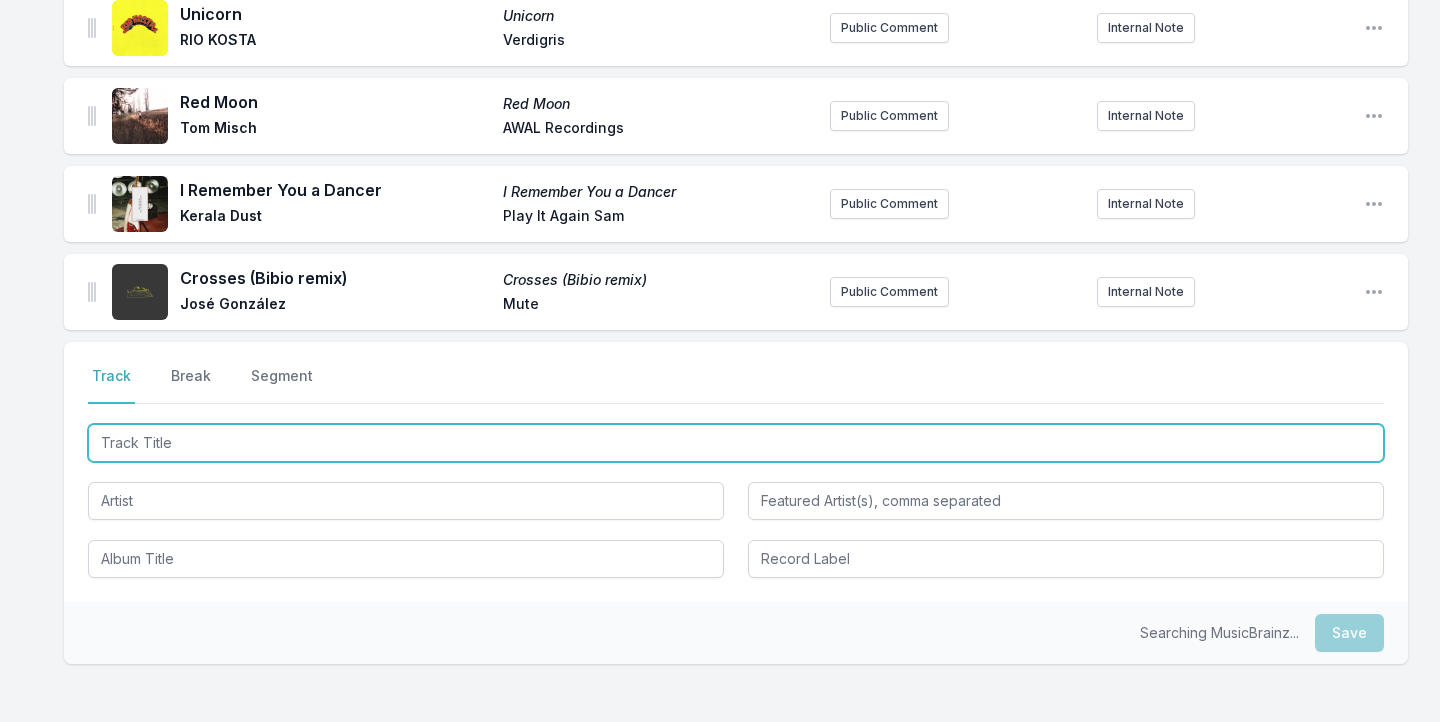 scroll, scrollTop: 1566, scrollLeft: 0, axis: vertical 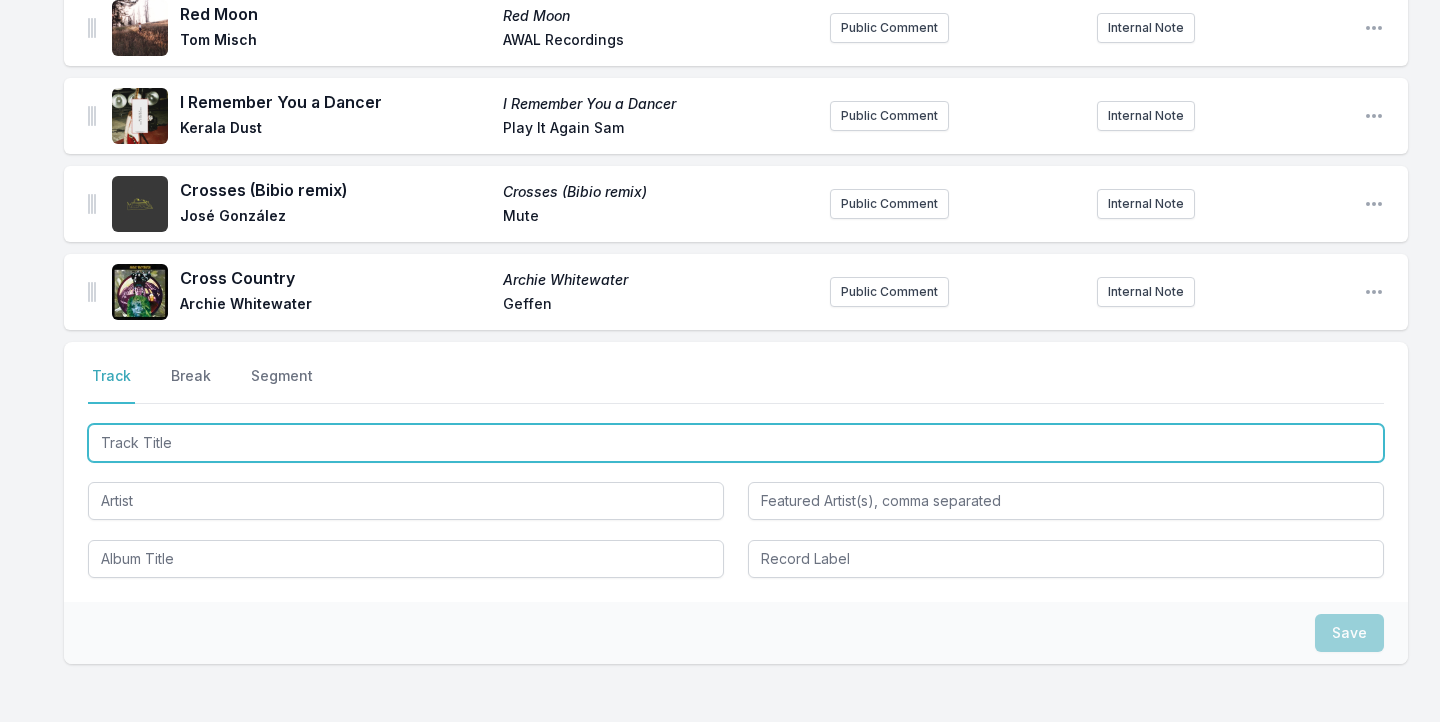 click at bounding box center (736, 443) 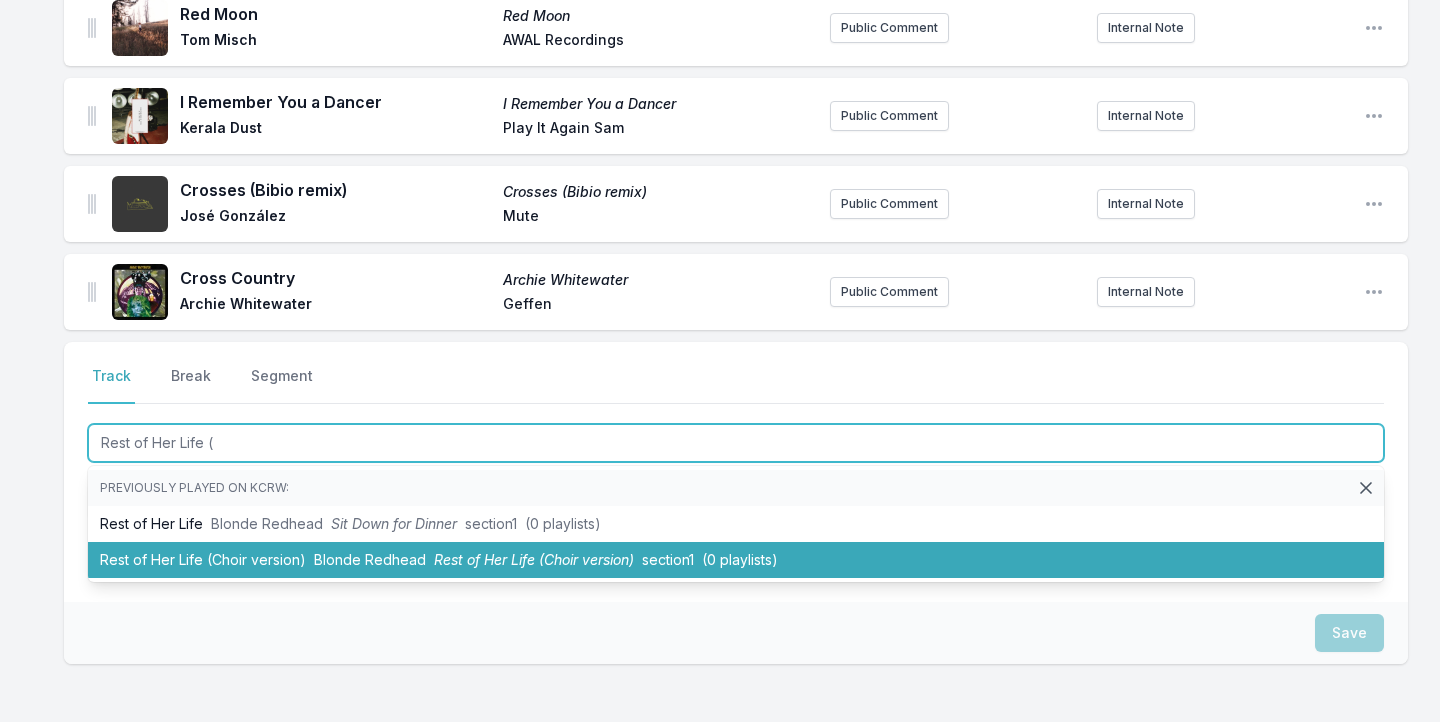 click on "Rest of Her Life (Choir version) [FIRST] [LAST] Rest of Her Life (Choir version) section1 (0 playlists)" at bounding box center (736, 560) 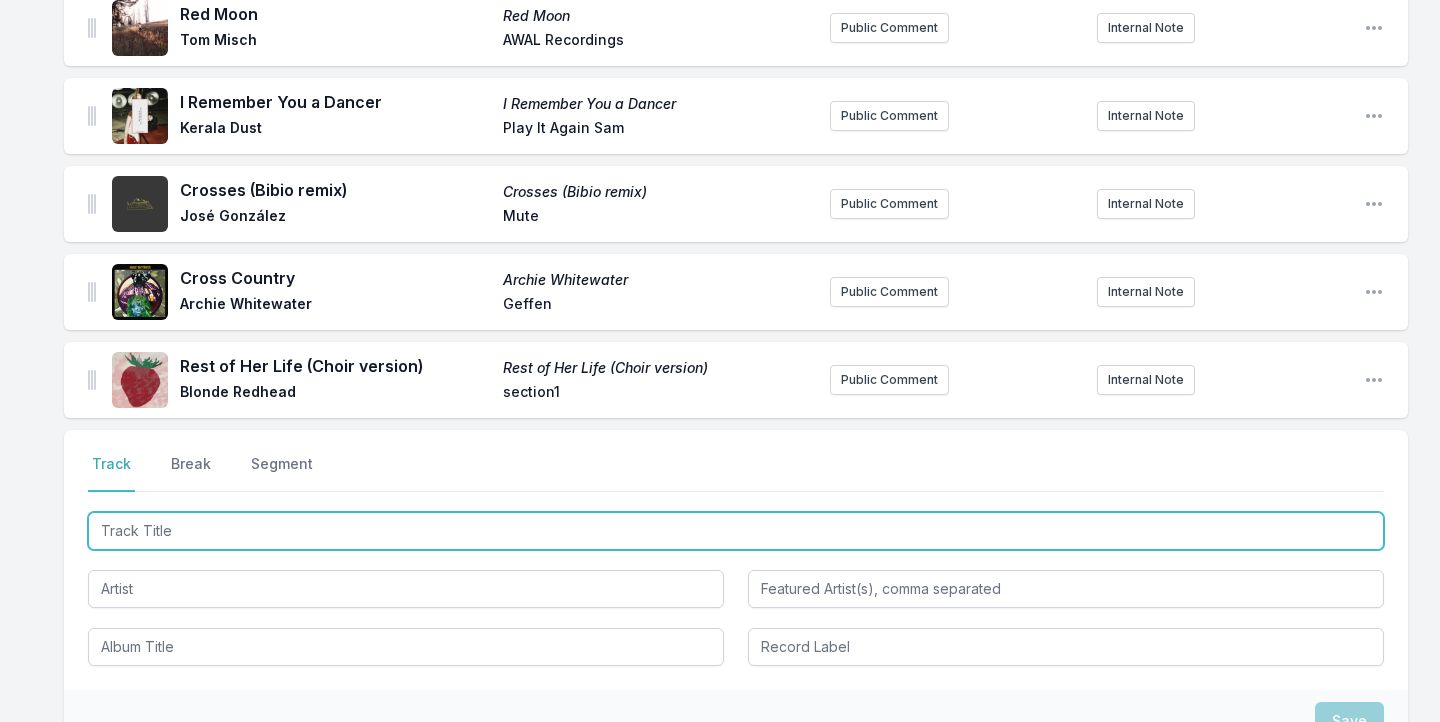 scroll, scrollTop: 1654, scrollLeft: 0, axis: vertical 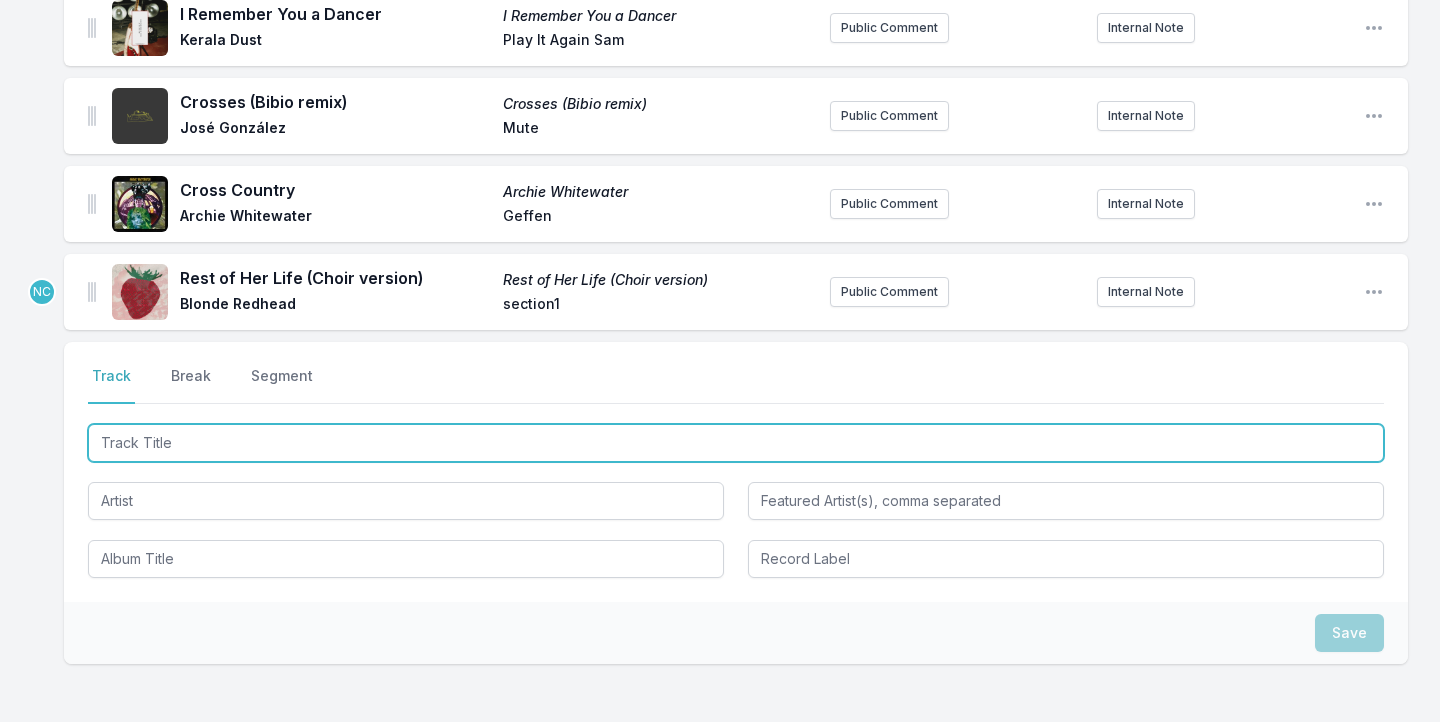 click at bounding box center [736, 443] 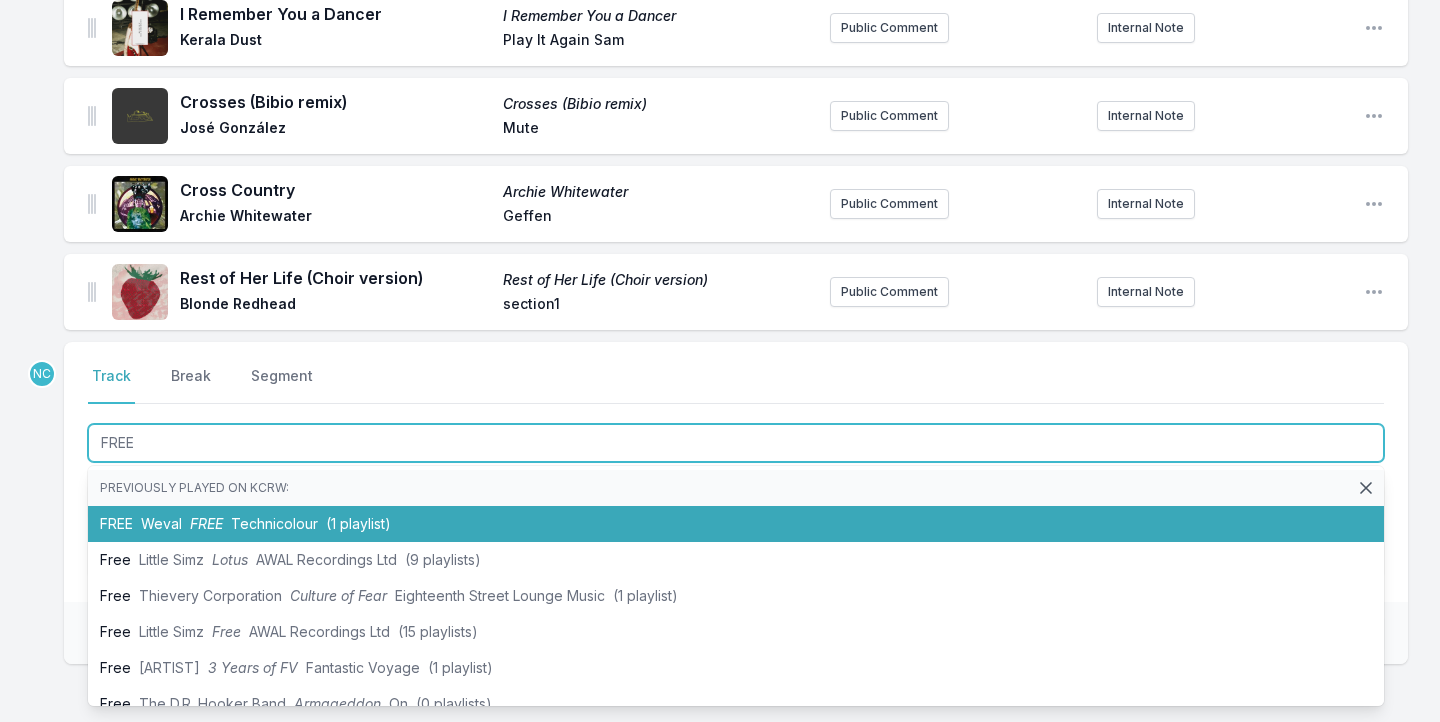 click on "Weval" at bounding box center (161, 523) 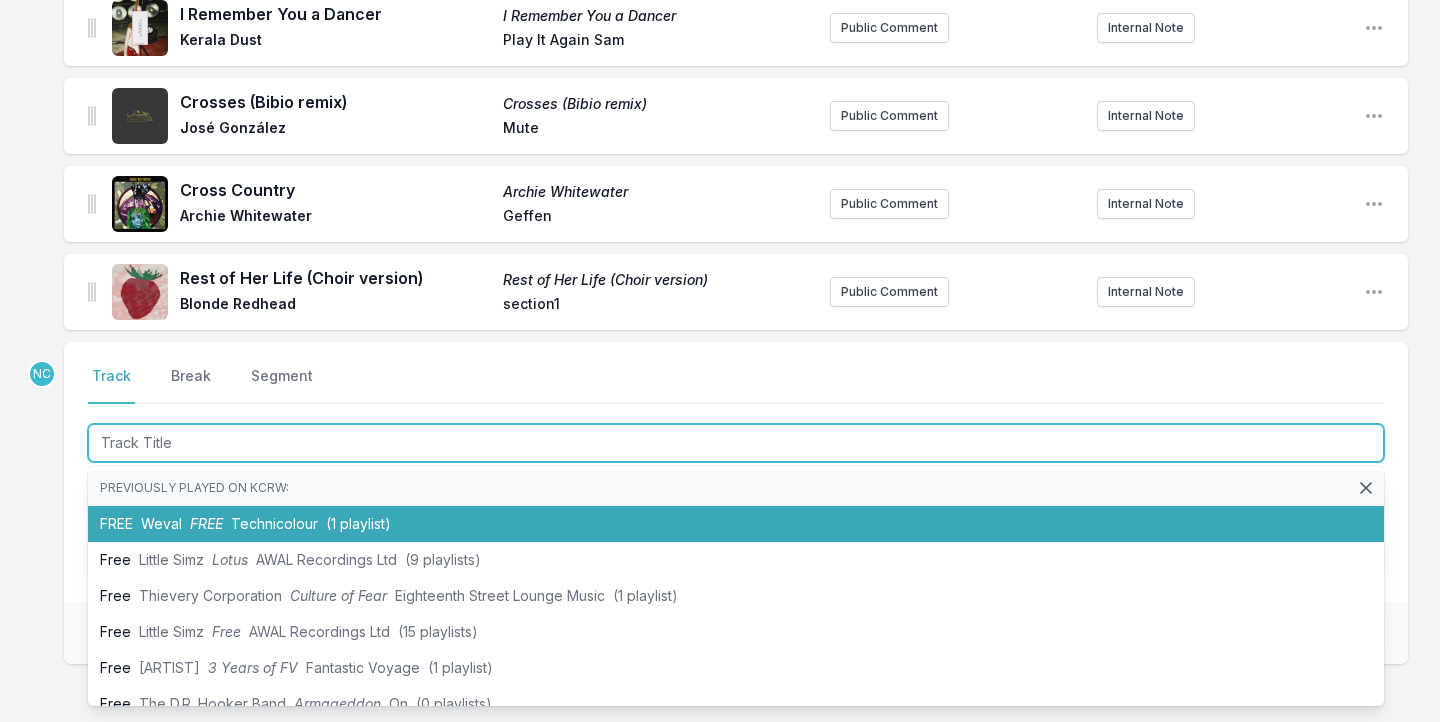 scroll, scrollTop: 1742, scrollLeft: 0, axis: vertical 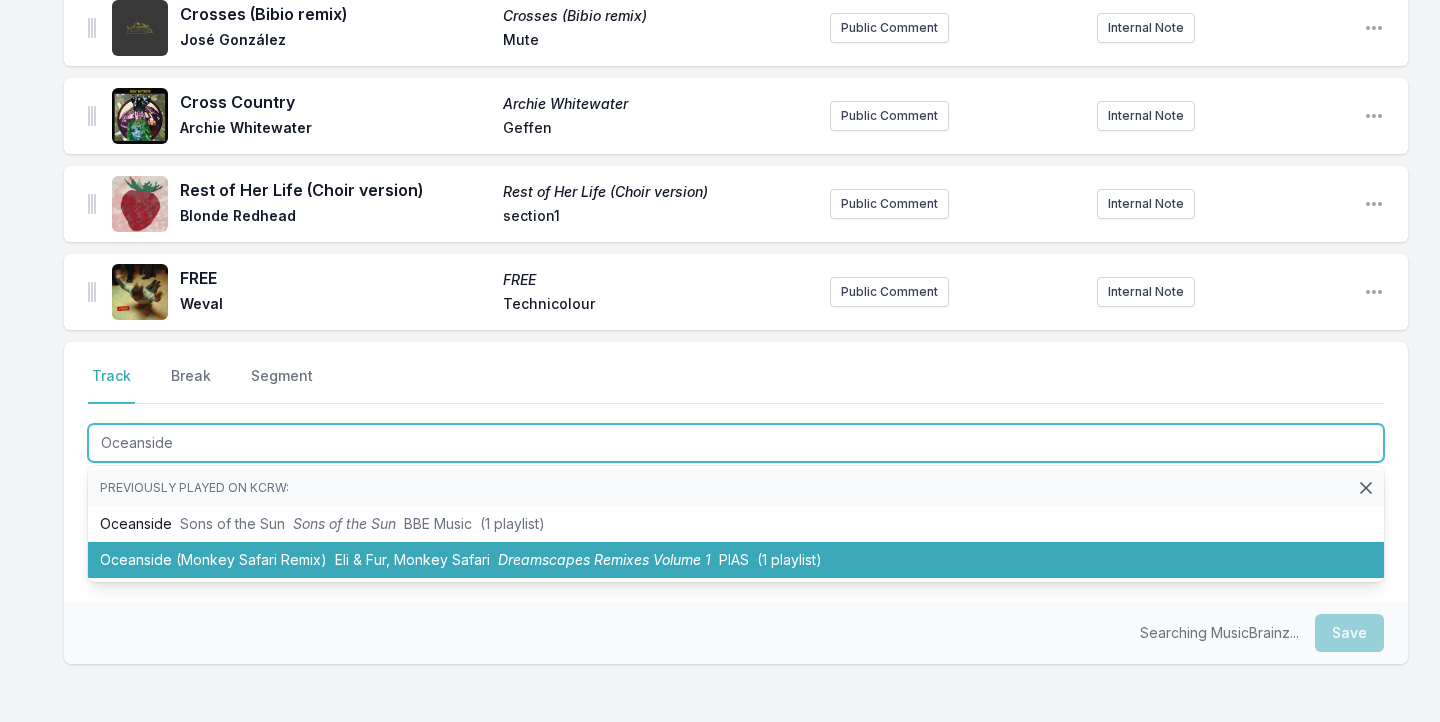 click on "[FIRST] (Monkey Safari Remix) [LAST] & [FIRST], Monkey Safari Dreamscapes Remixes Volume 1 PIAS (1 playlist)" at bounding box center [736, 560] 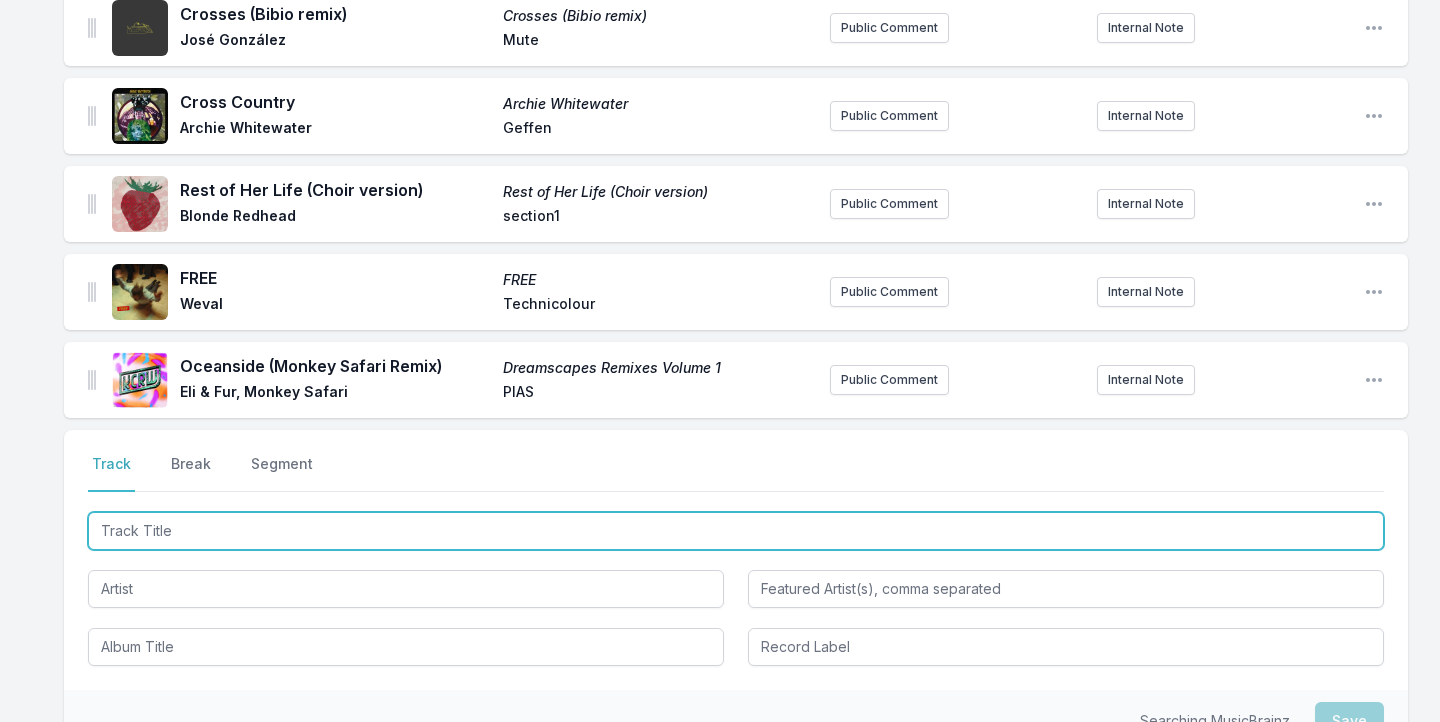 scroll, scrollTop: 1830, scrollLeft: 0, axis: vertical 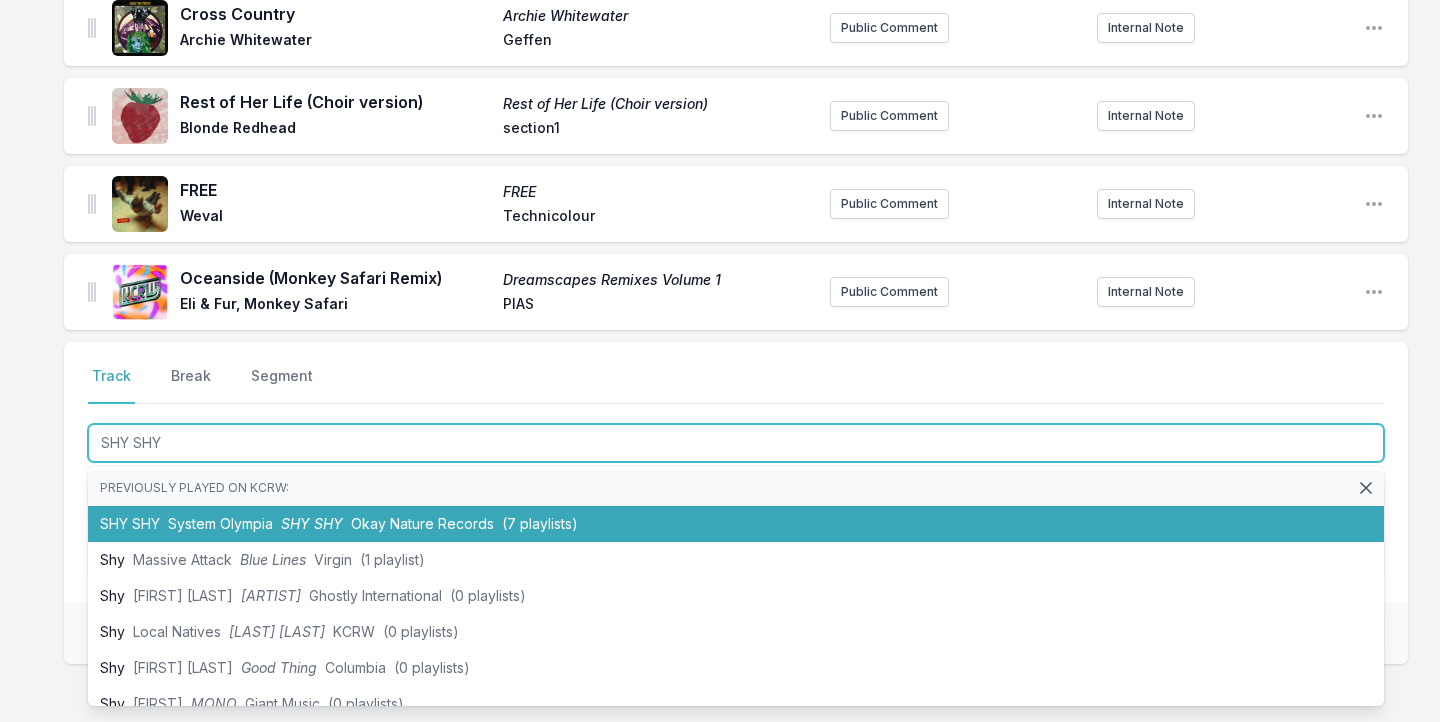 click on "System Olympia" at bounding box center [220, 523] 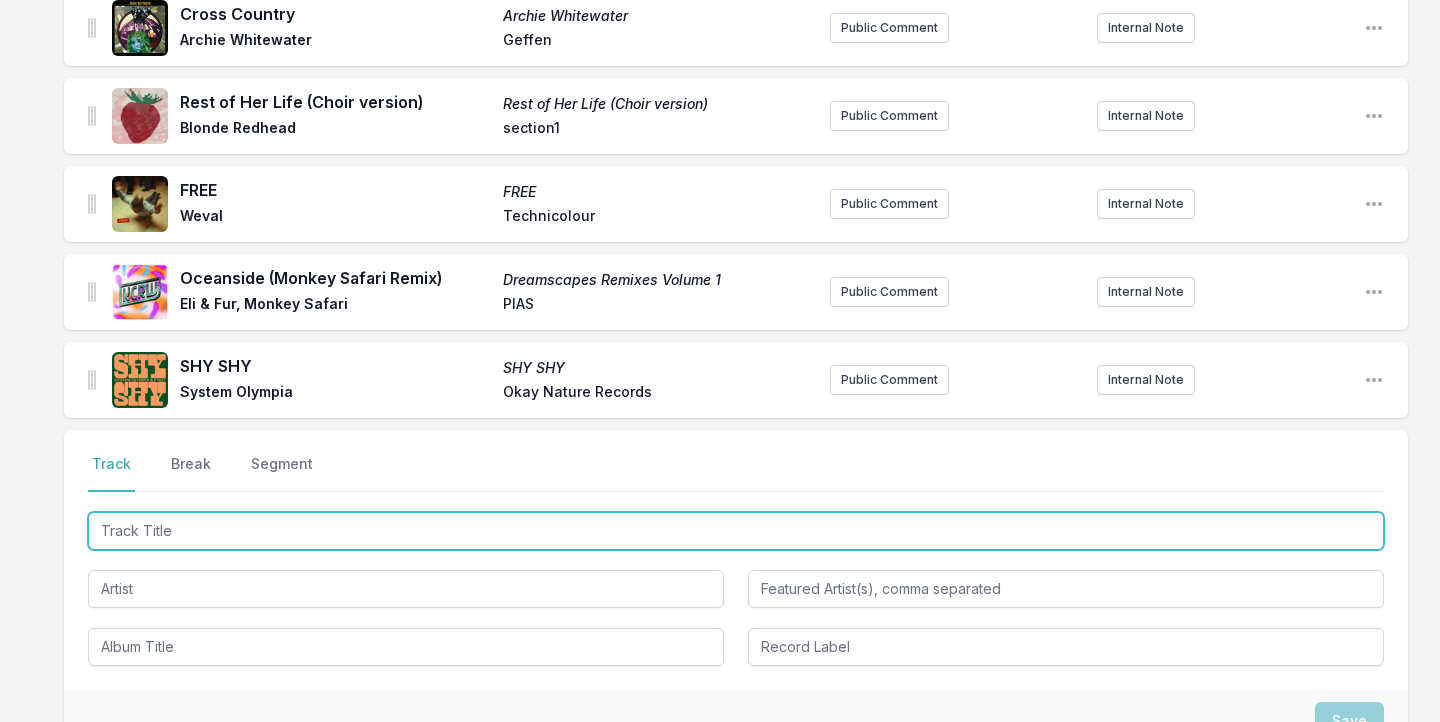 scroll, scrollTop: 1918, scrollLeft: 0, axis: vertical 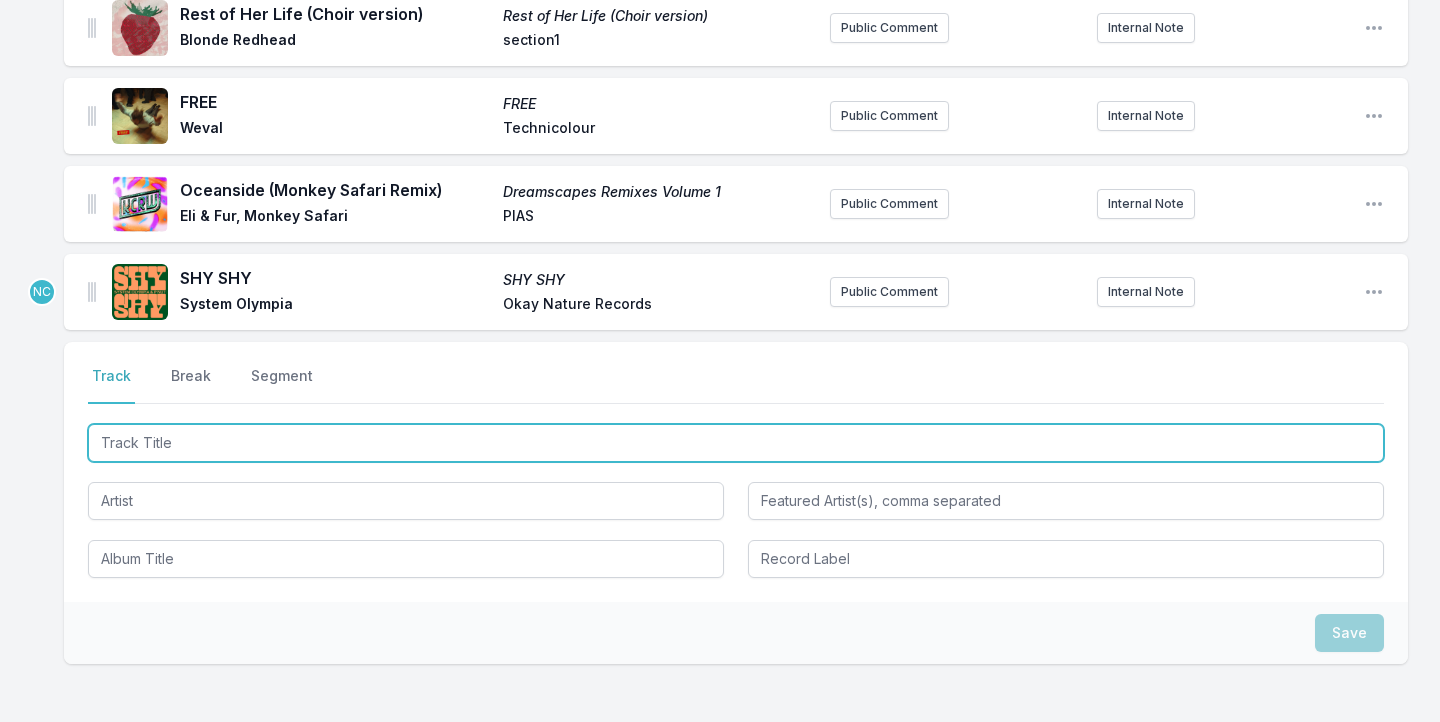 click at bounding box center (736, 443) 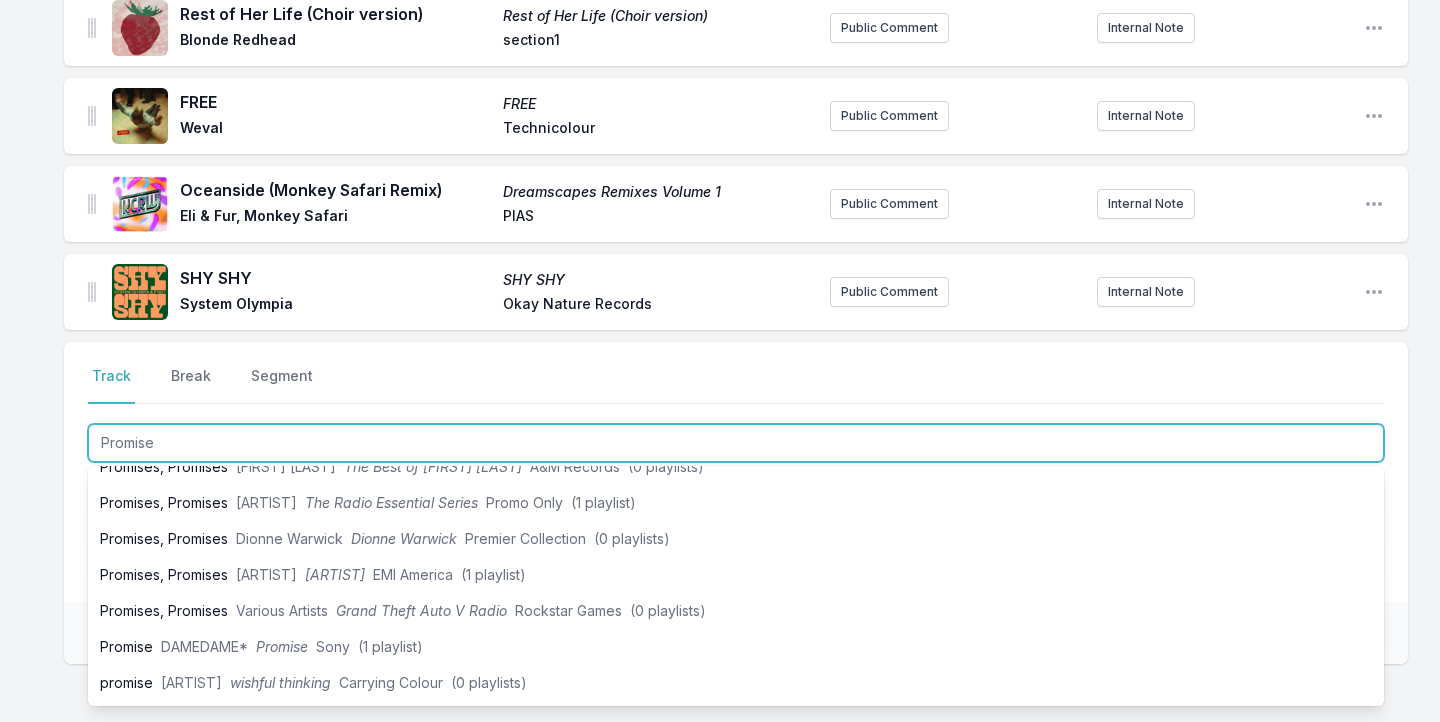 scroll, scrollTop: 319, scrollLeft: 0, axis: vertical 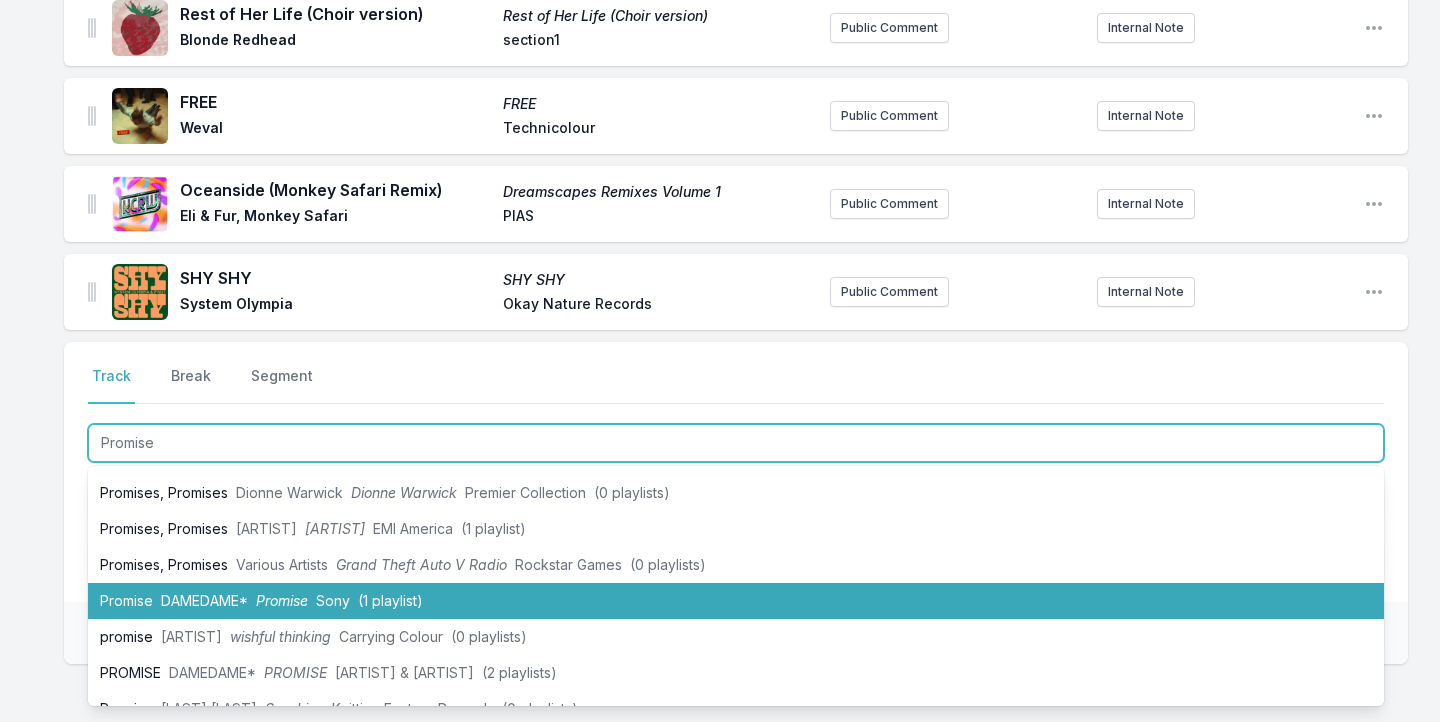 click on "DAMEDAME*" at bounding box center (204, 600) 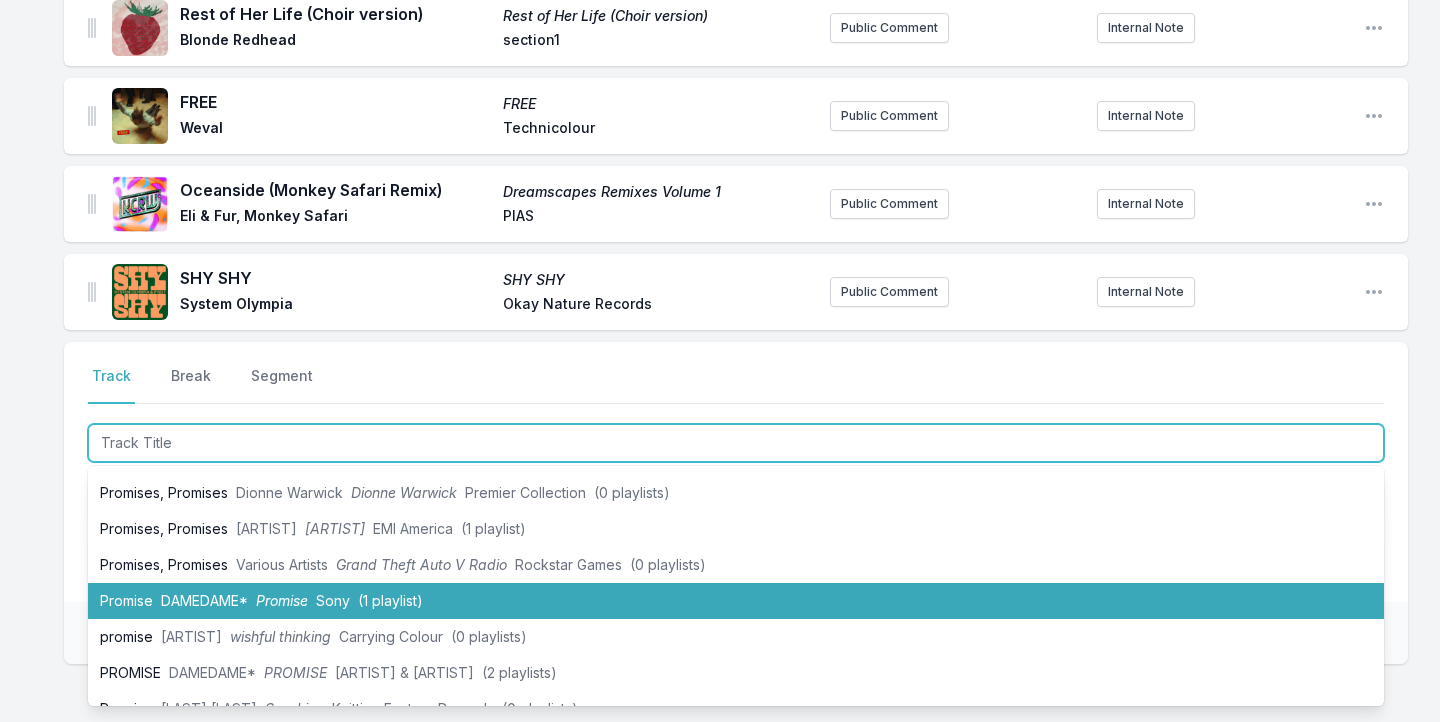 scroll, scrollTop: 2006, scrollLeft: 0, axis: vertical 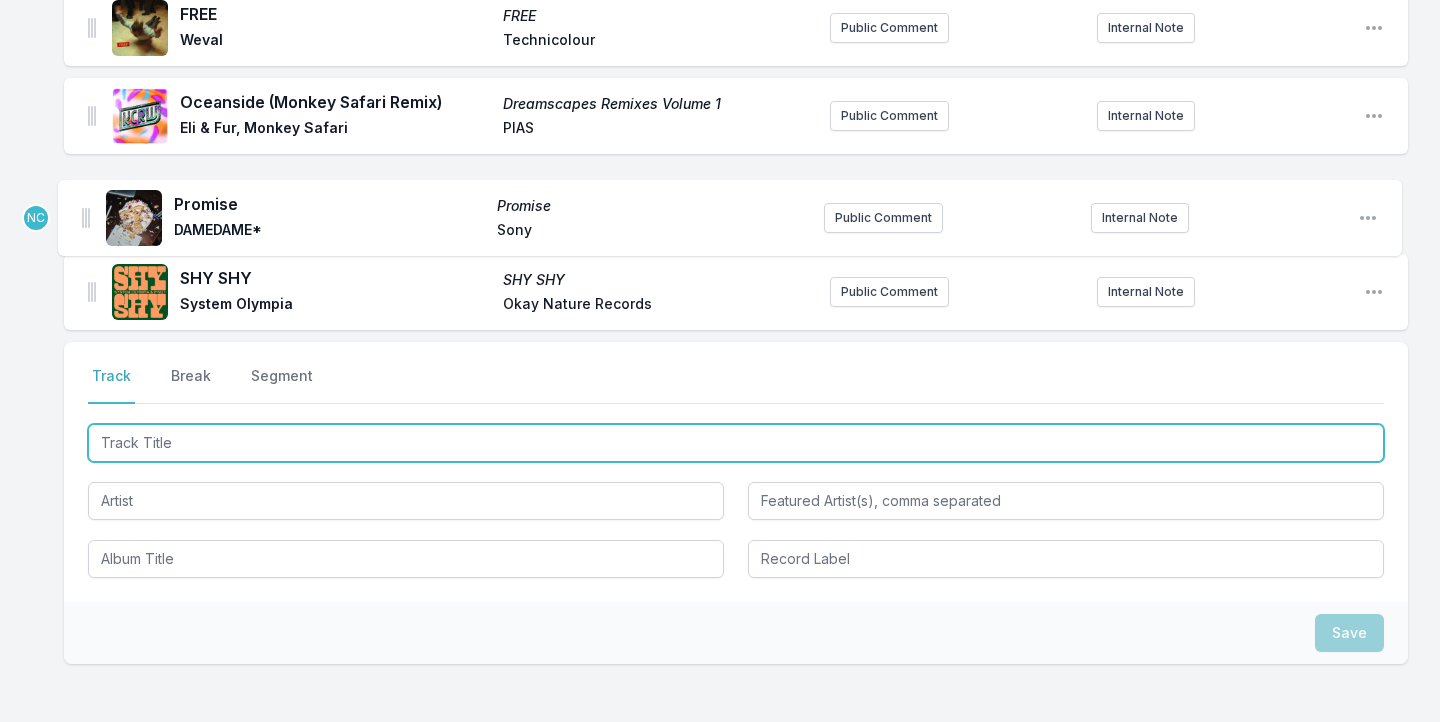 drag, startPoint x: 90, startPoint y: 291, endPoint x: 83, endPoint y: 209, distance: 82.29824 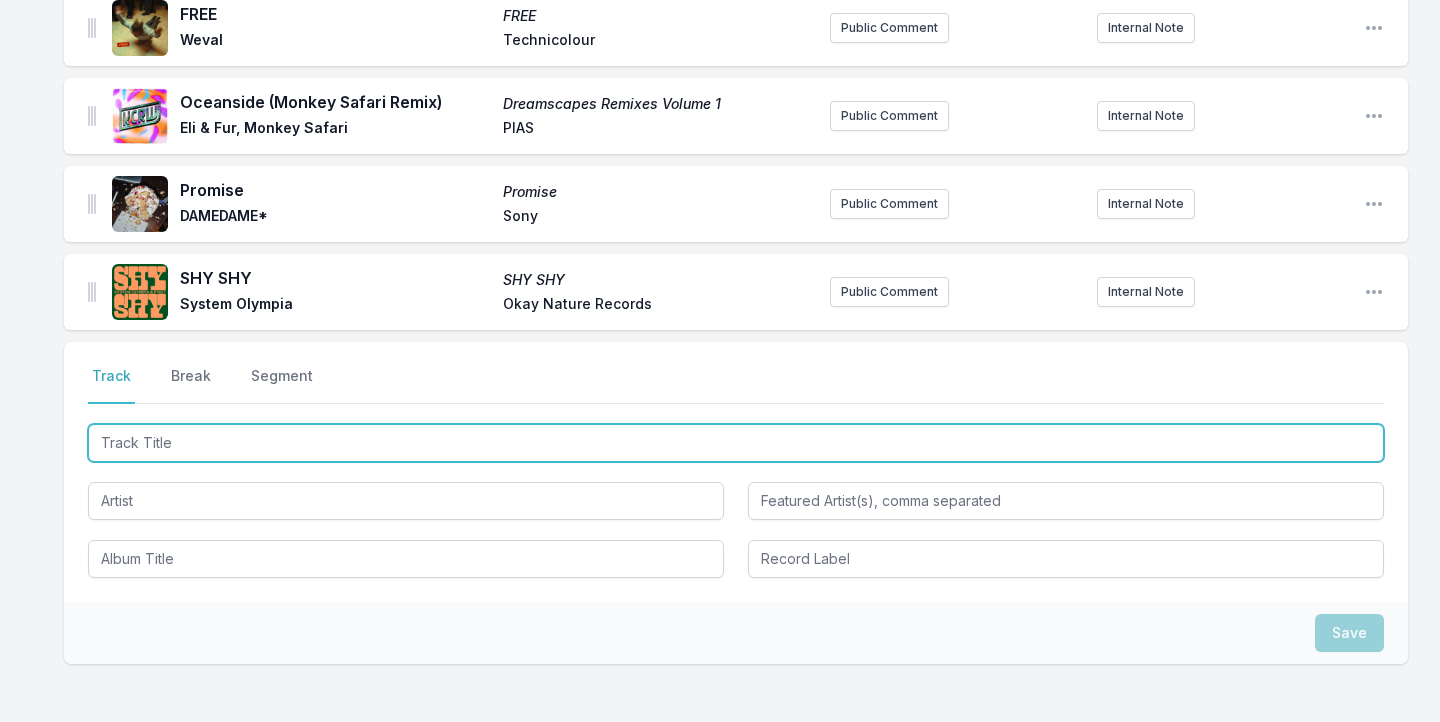 click at bounding box center (736, 443) 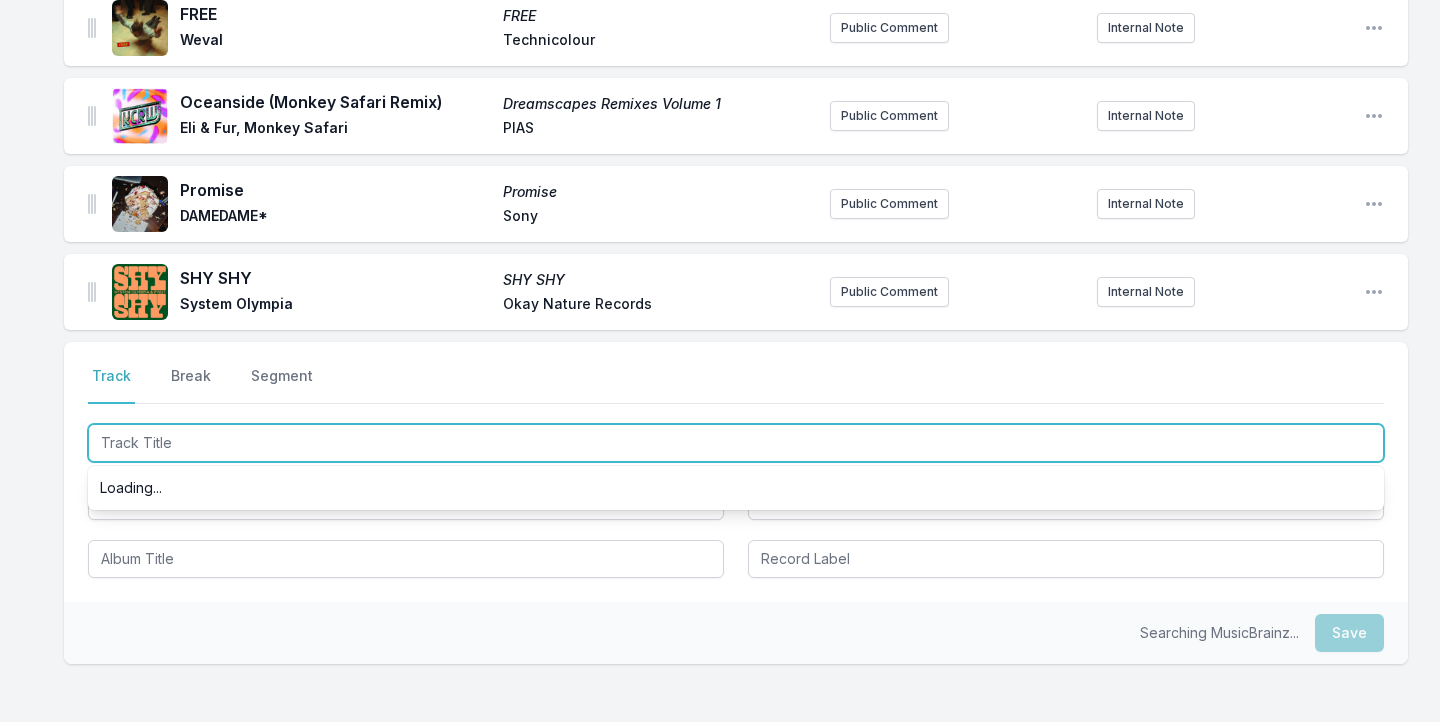 scroll, scrollTop: 0, scrollLeft: 0, axis: both 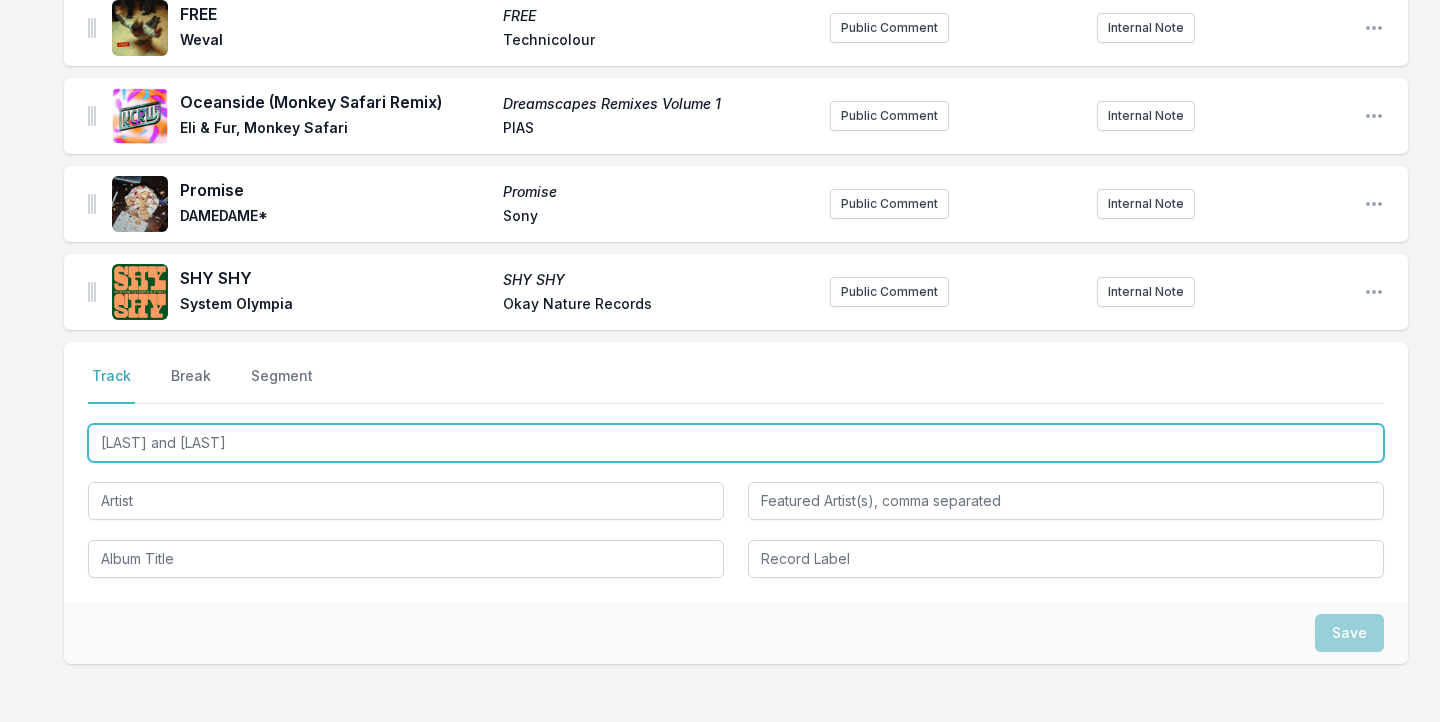 type on "[LAST] and [LAST]" 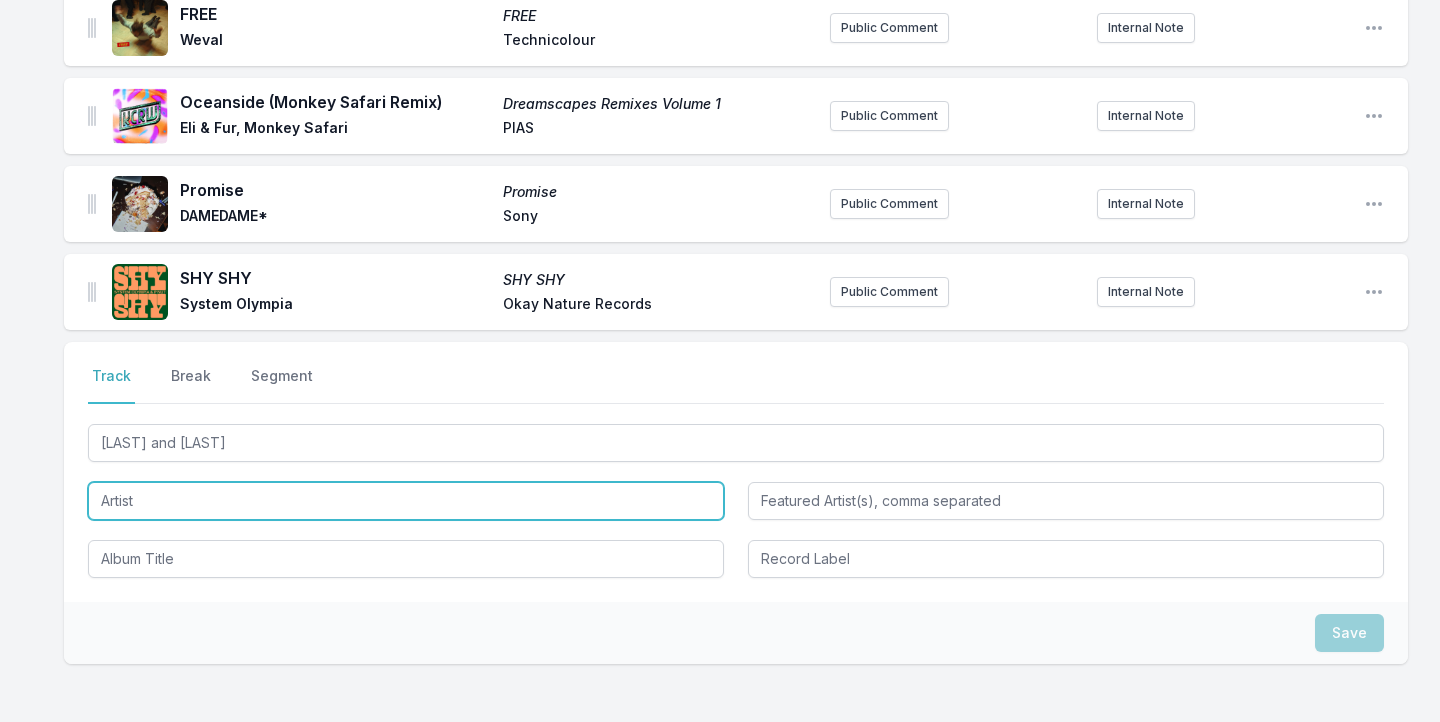 click at bounding box center (406, 501) 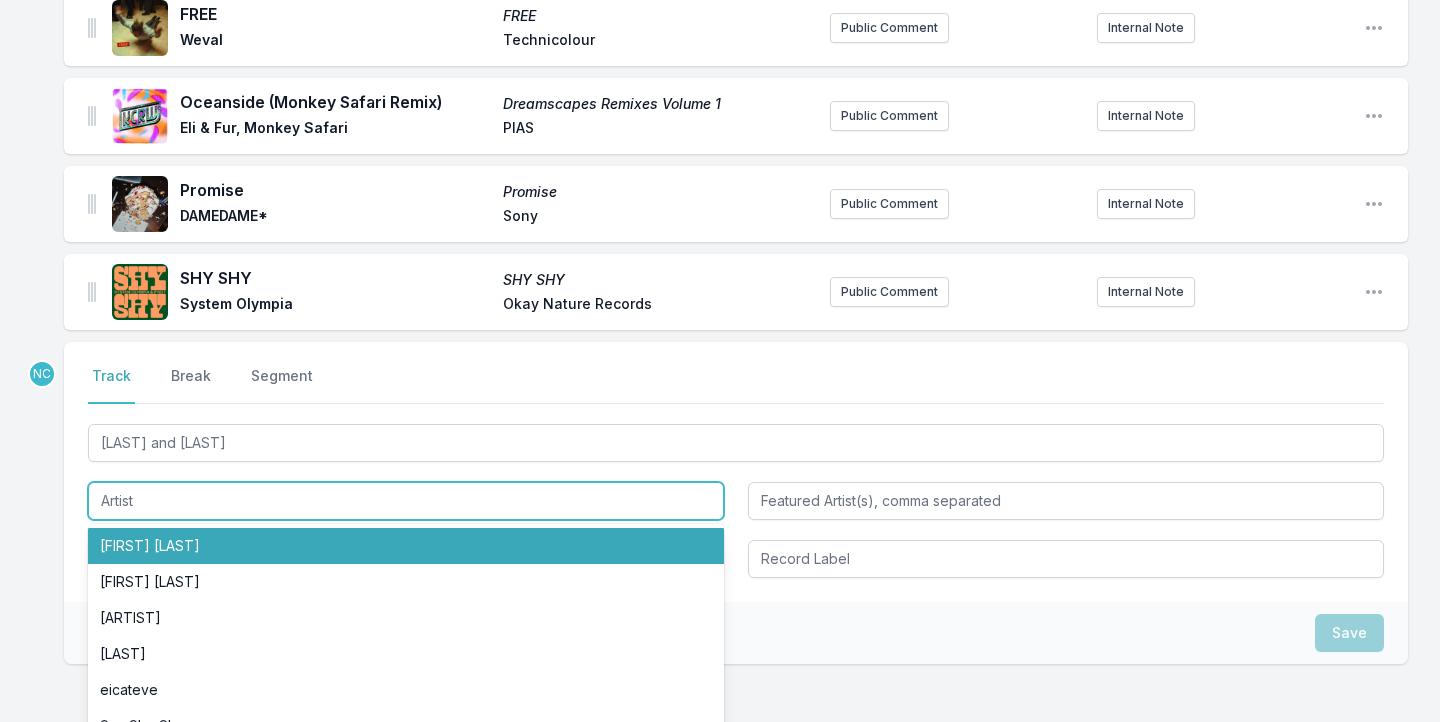 click at bounding box center [406, 501] 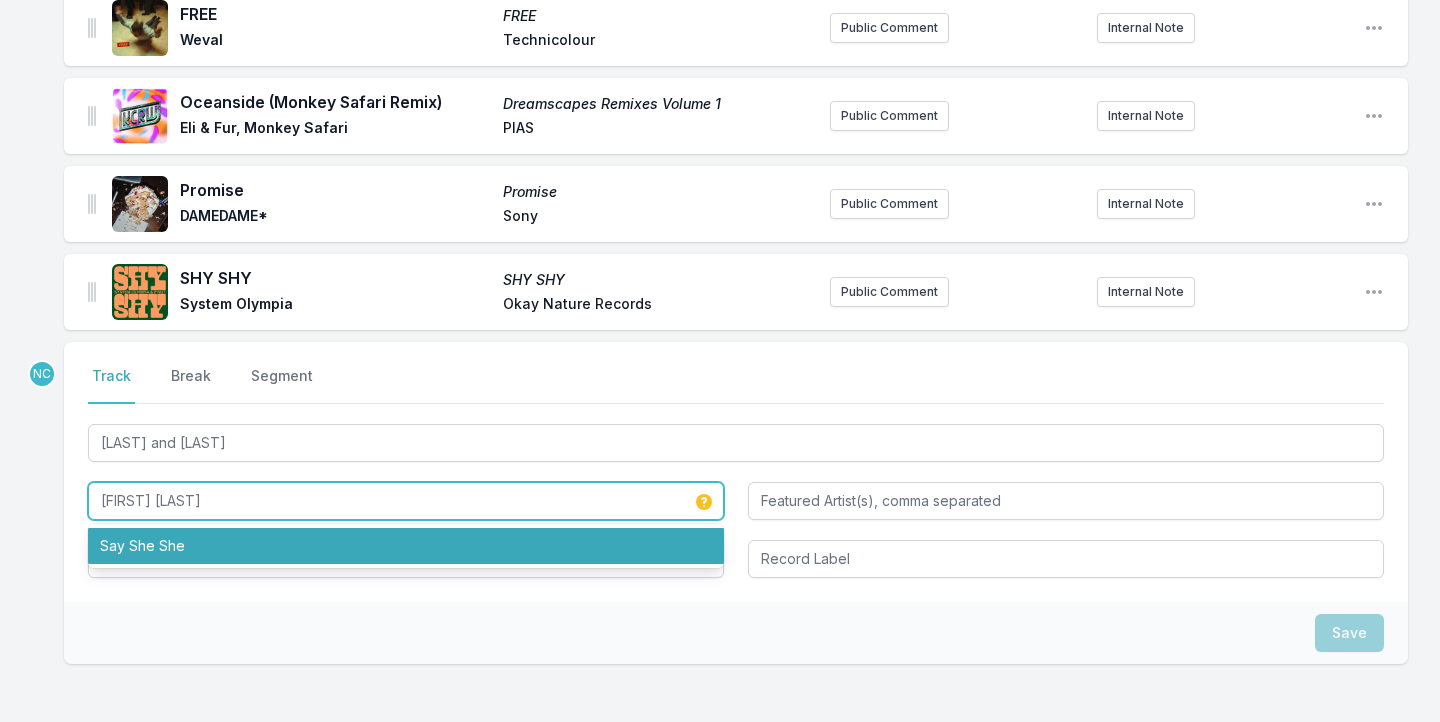 click on "Say She She" at bounding box center [406, 546] 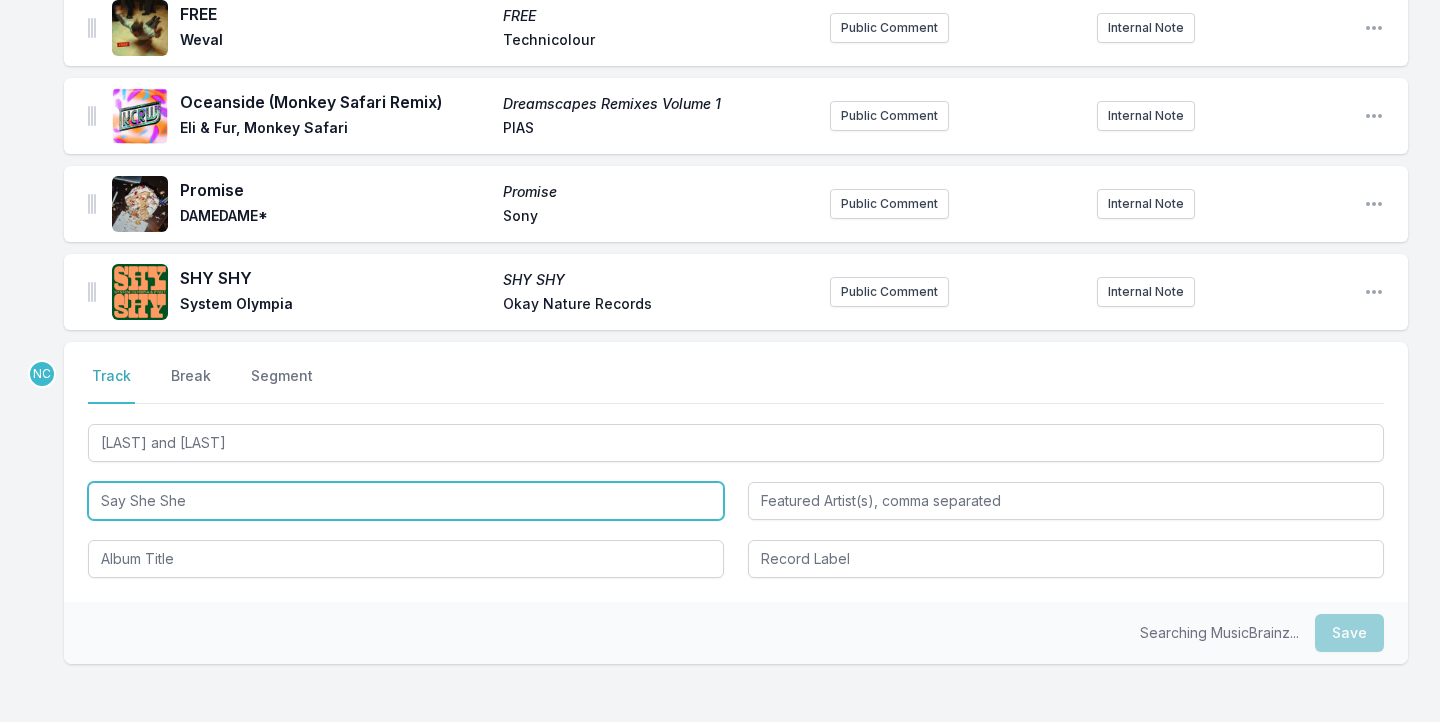 type on "Say She She" 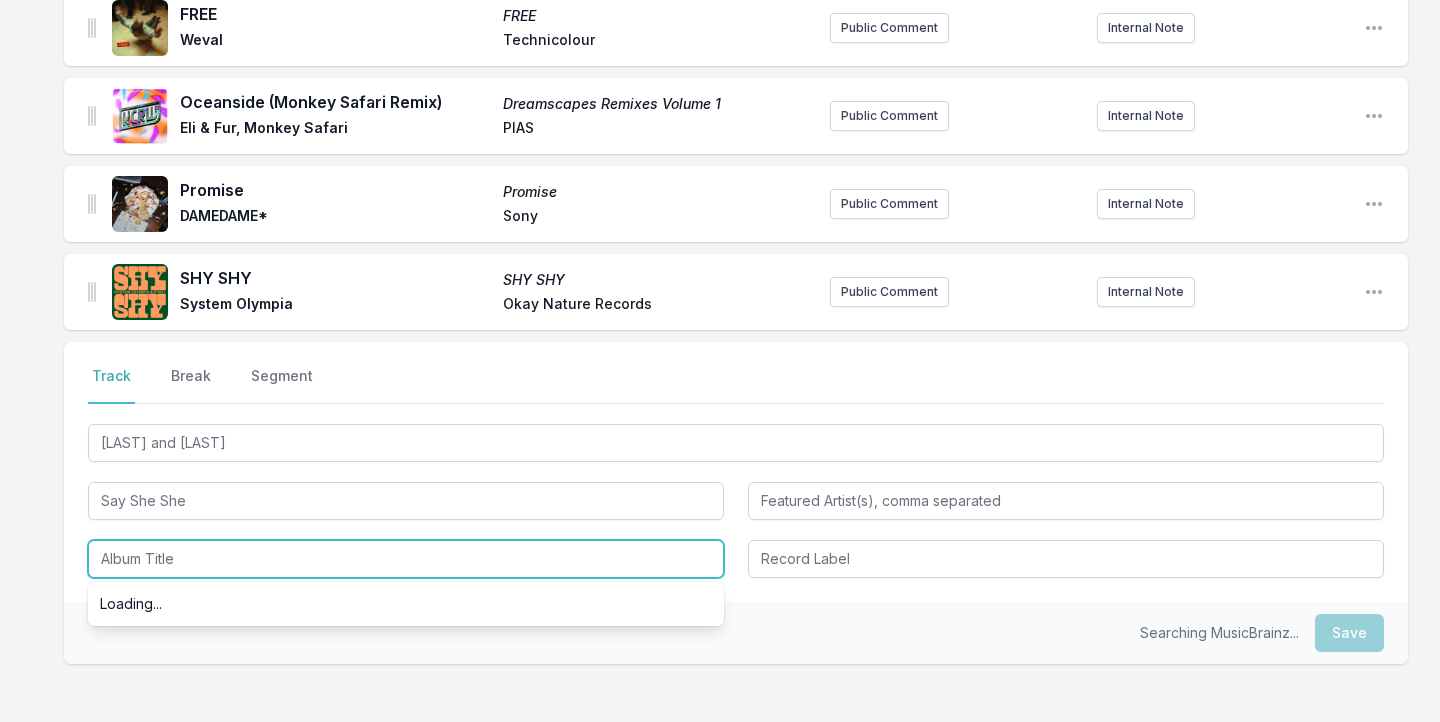 click at bounding box center [406, 559] 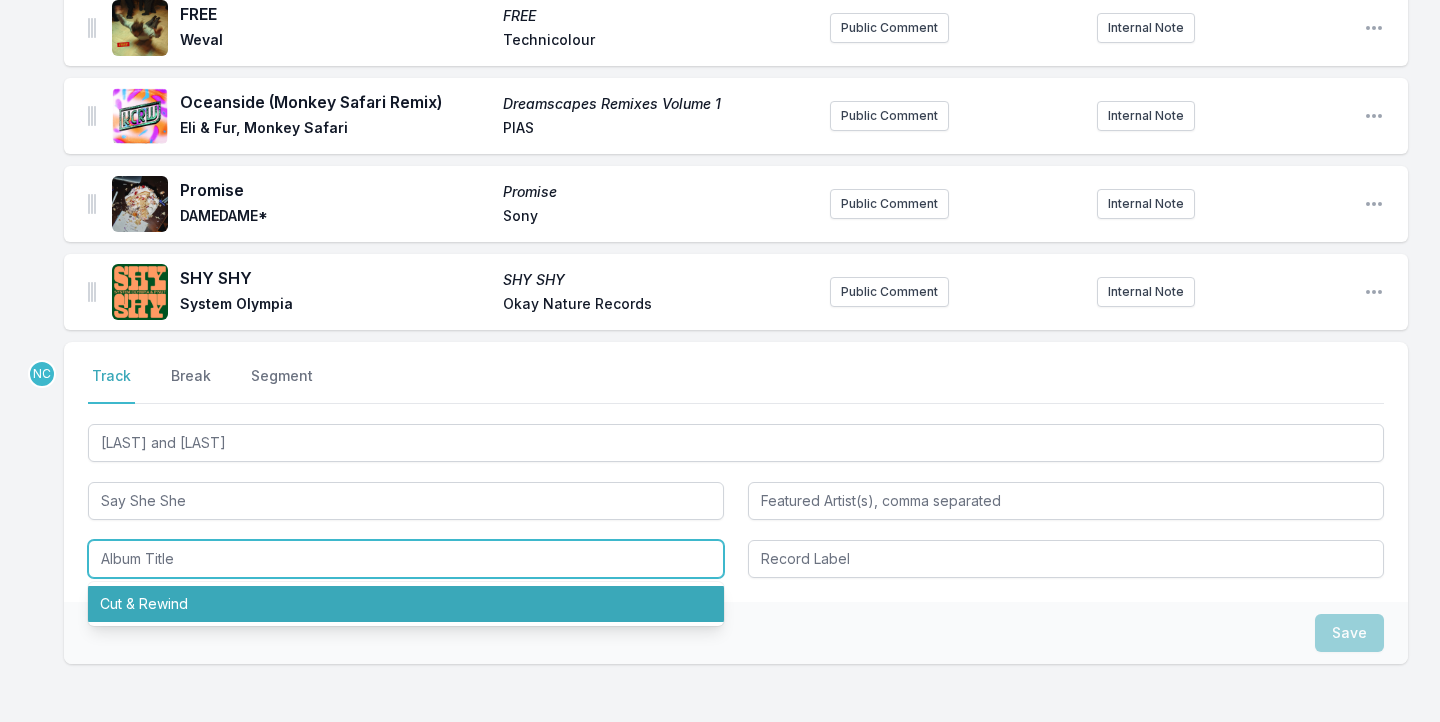 click on "Cut & Rewind" at bounding box center (406, 604) 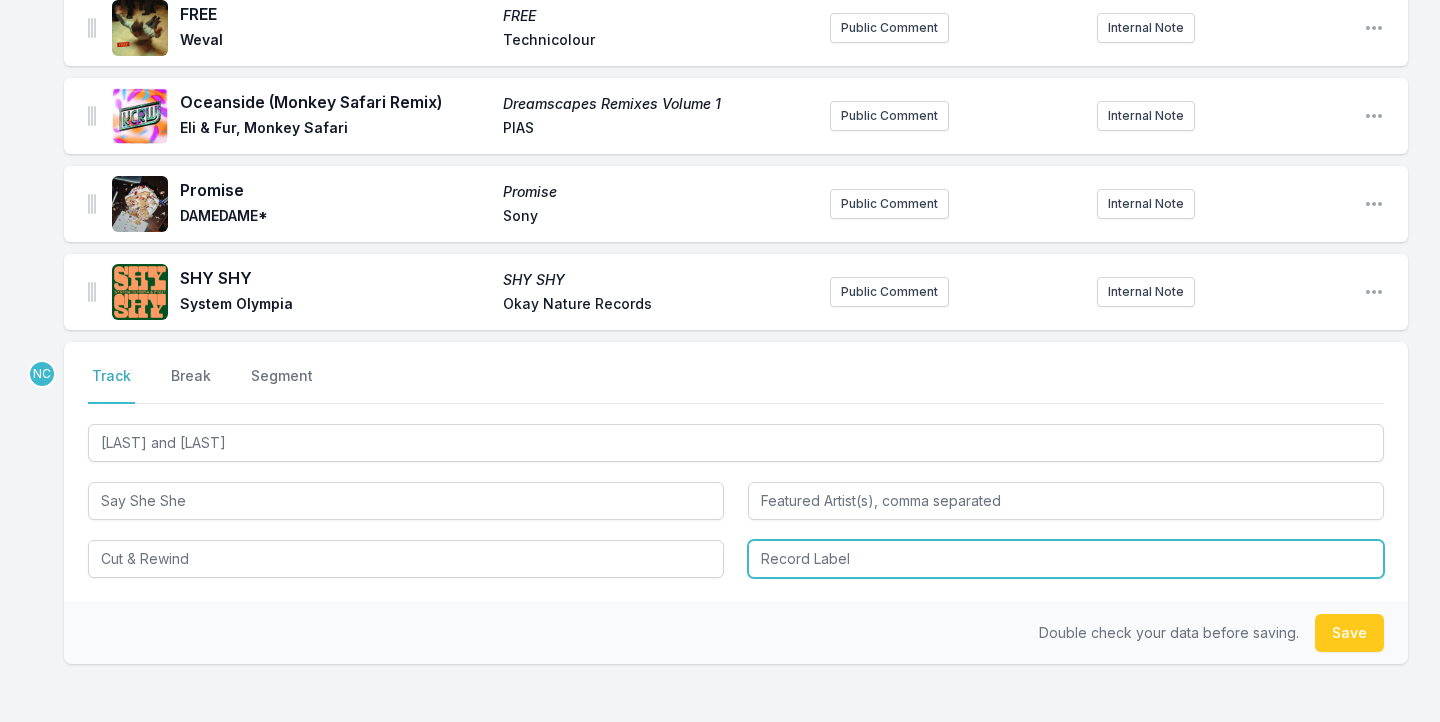 click at bounding box center (1066, 559) 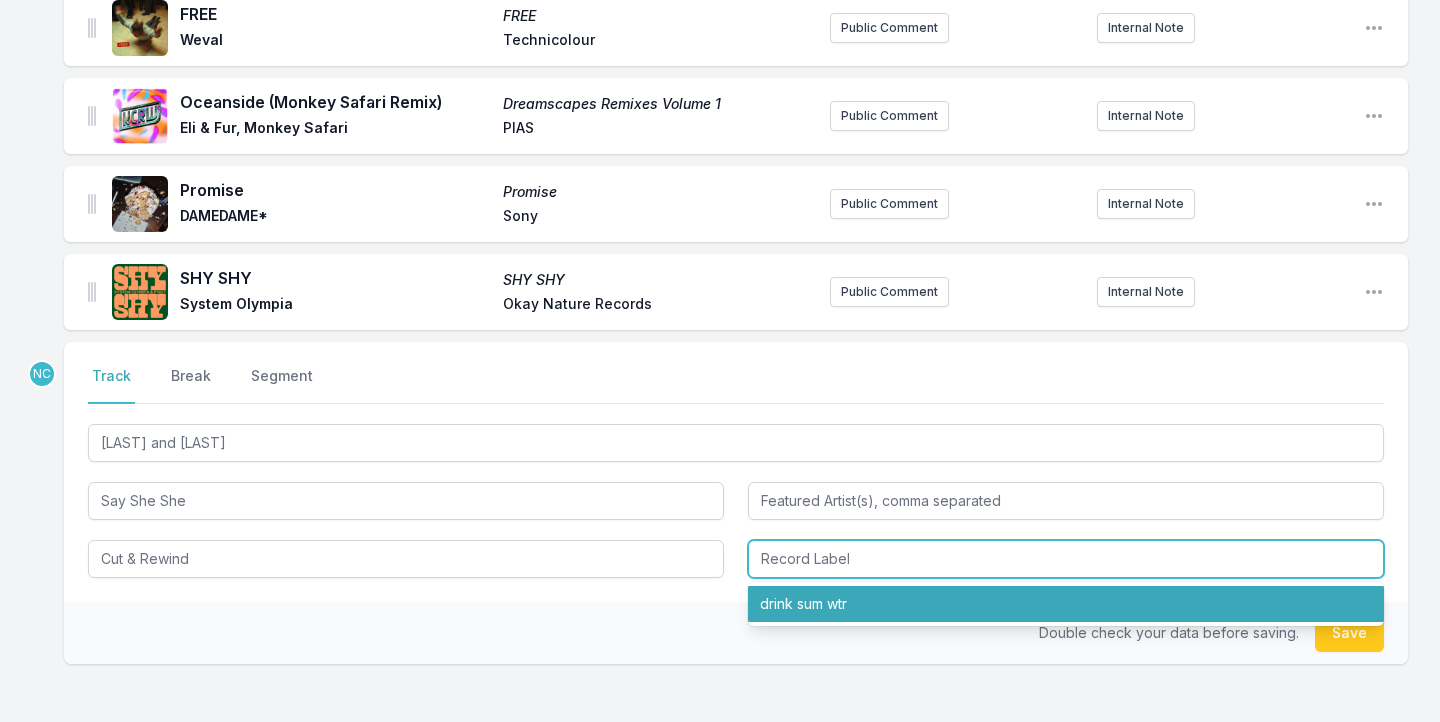 click on "drink sum wtr" at bounding box center (1066, 604) 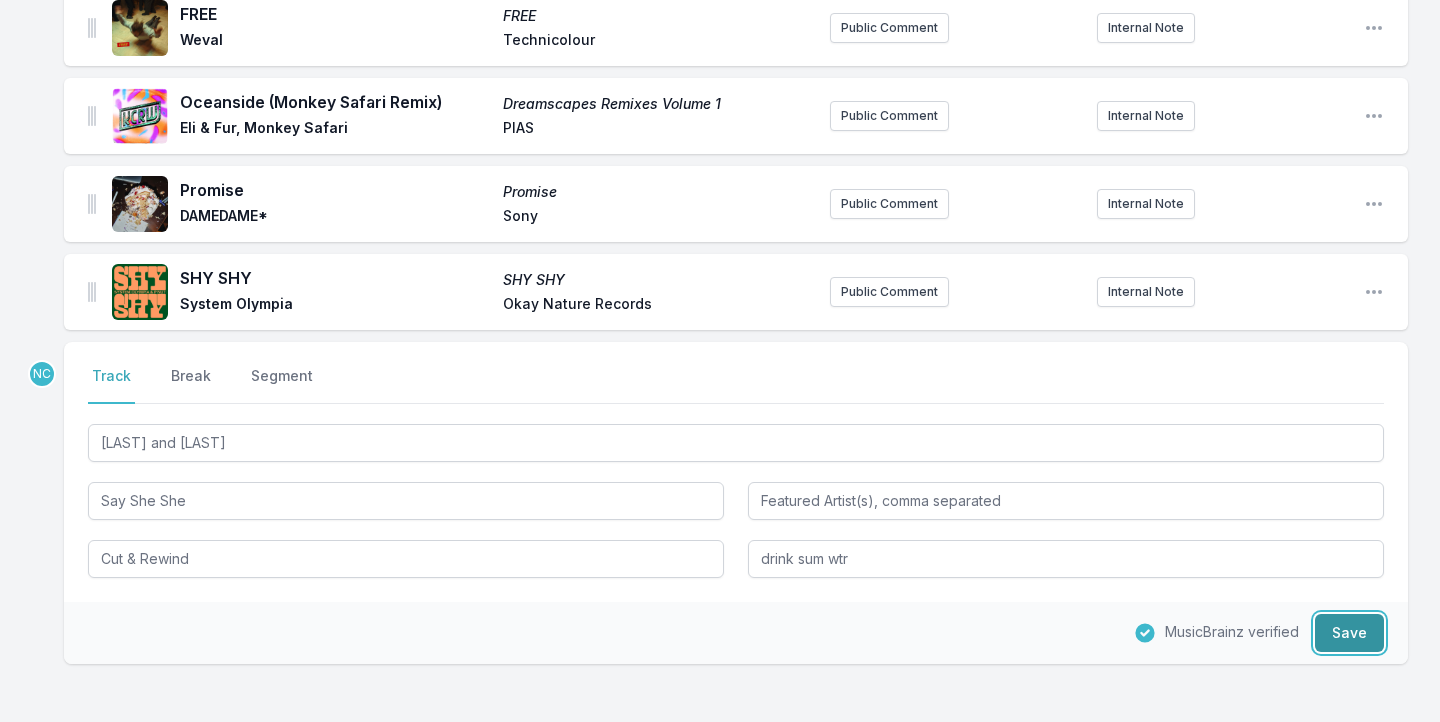 click on "Save" at bounding box center (1349, 633) 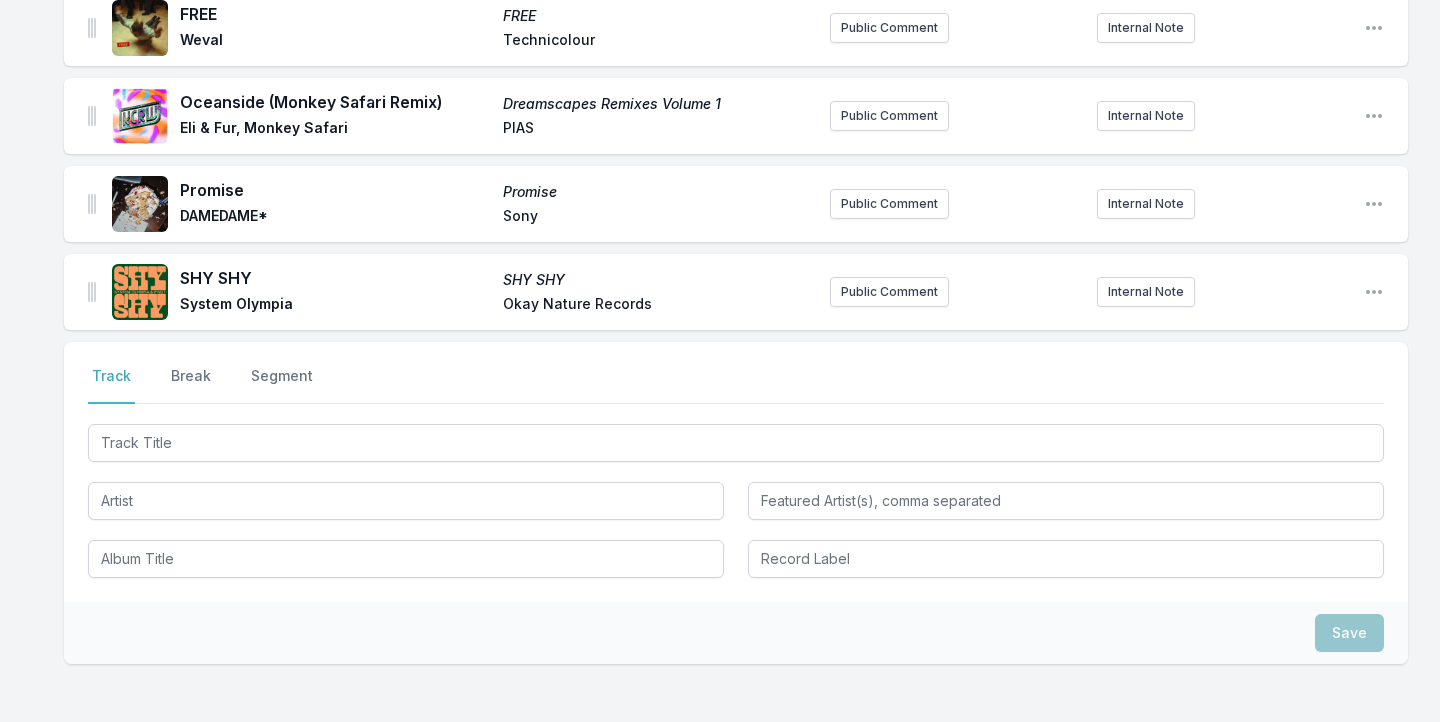 scroll, scrollTop: 2094, scrollLeft: 0, axis: vertical 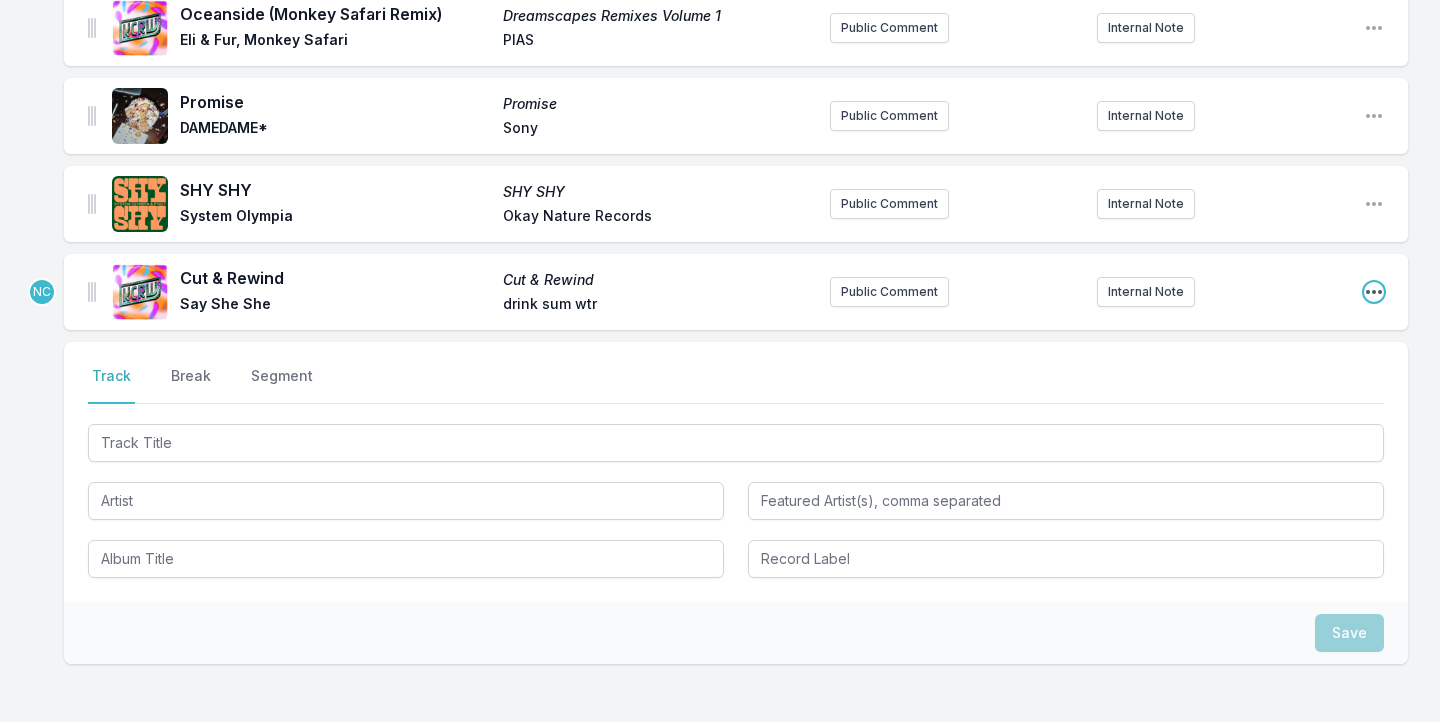 click at bounding box center (1374, 292) 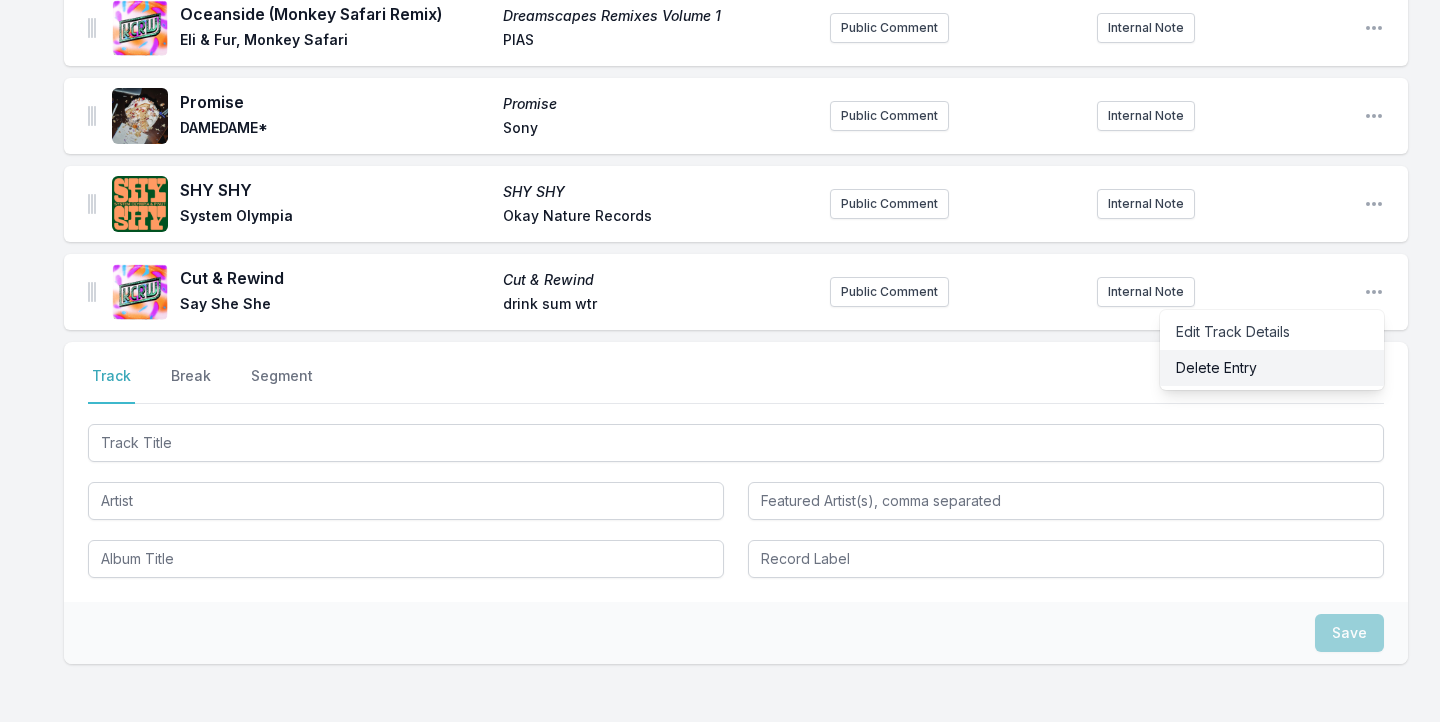 click on "Delete Entry" at bounding box center (1272, 368) 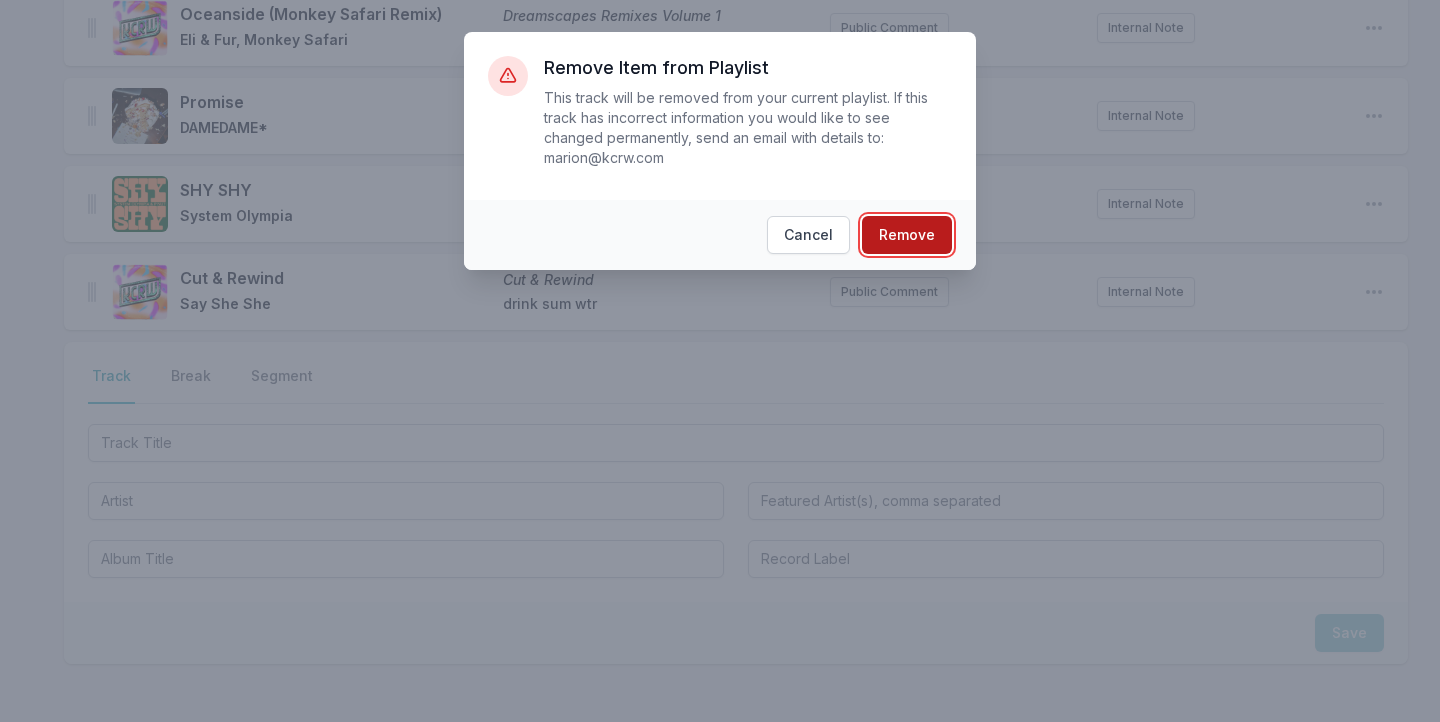 click on "Remove" at bounding box center (907, 235) 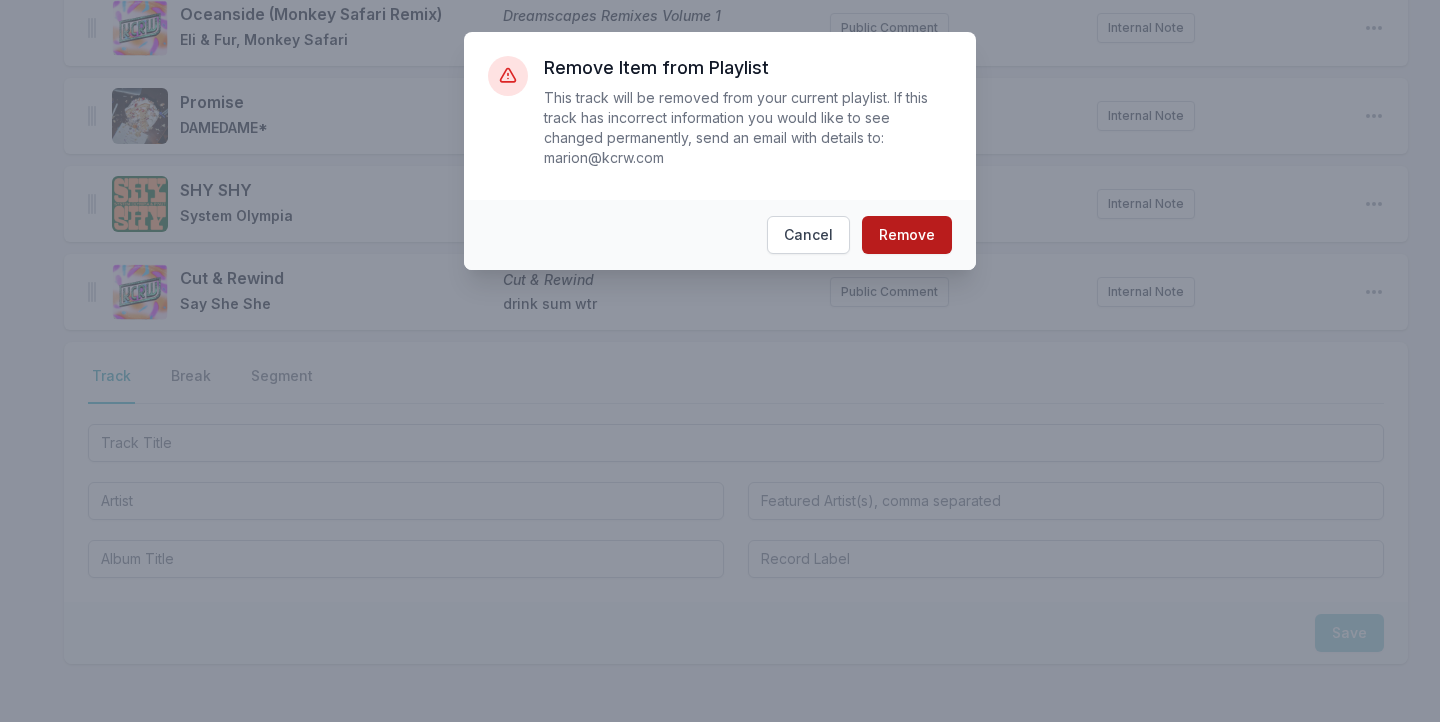 scroll, scrollTop: 2006, scrollLeft: 0, axis: vertical 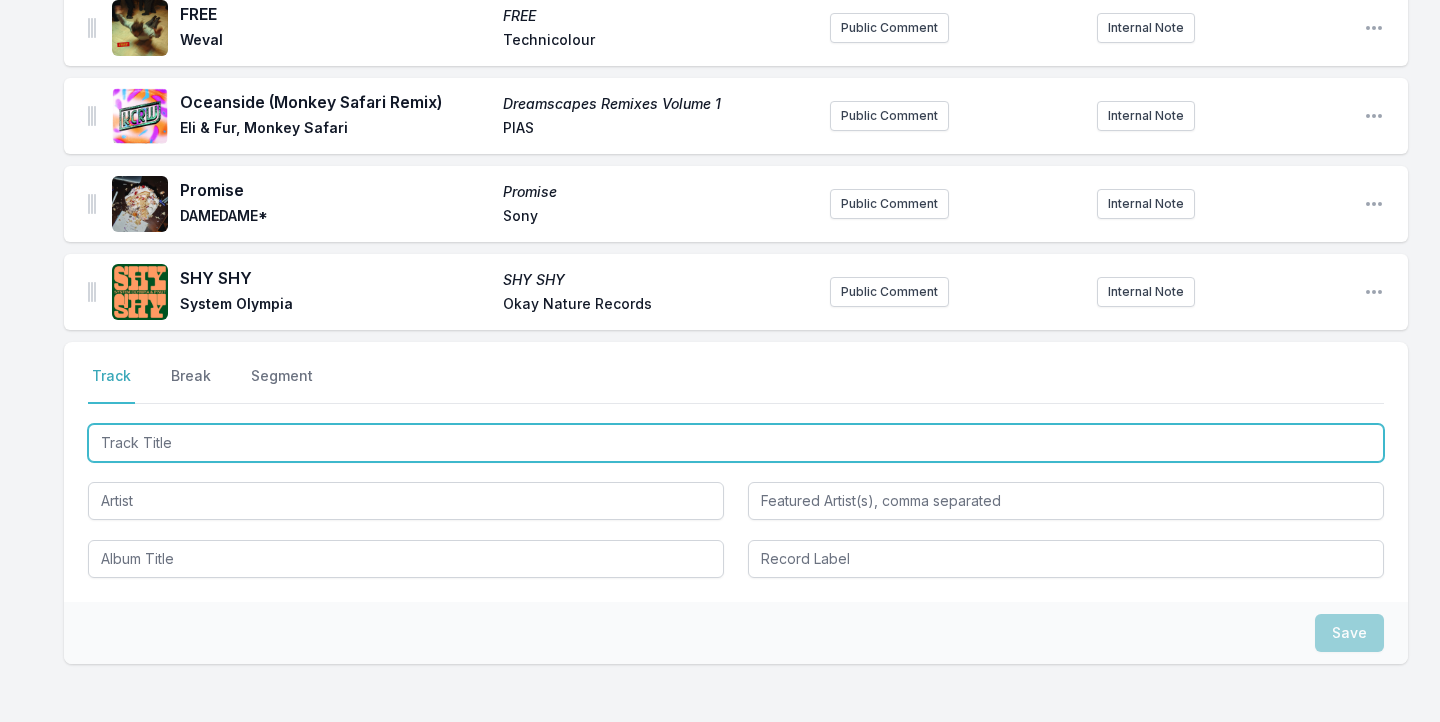 click at bounding box center (736, 443) 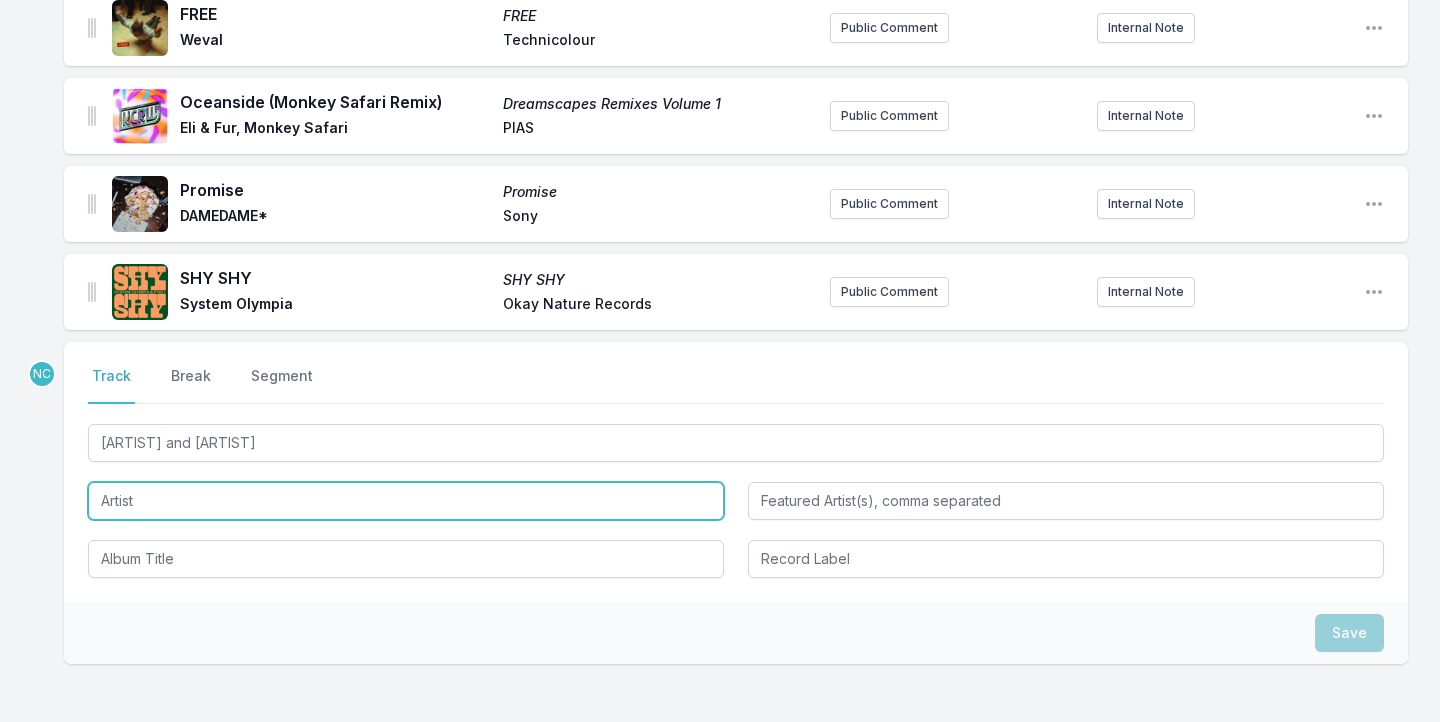 click at bounding box center [406, 501] 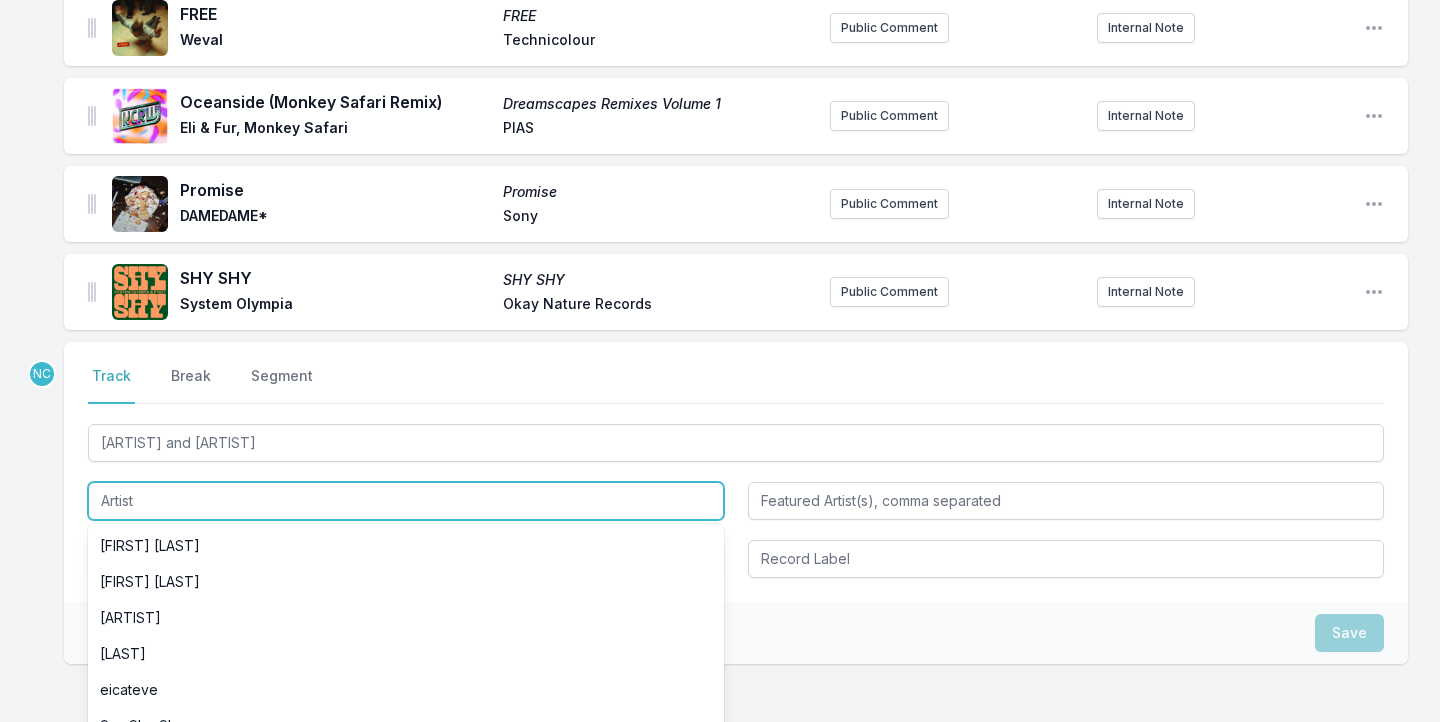 click at bounding box center (406, 501) 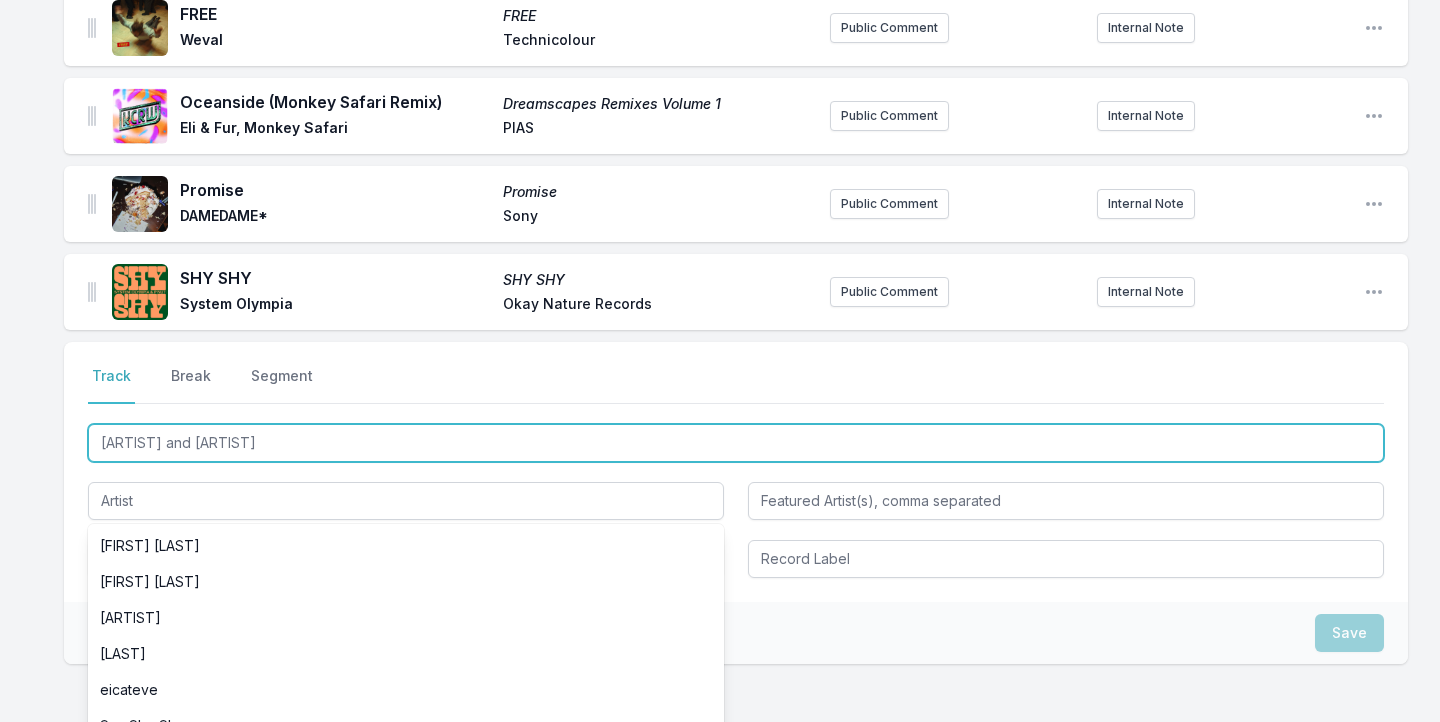 click on "[ARTIST] and [ARTIST]" at bounding box center (736, 443) 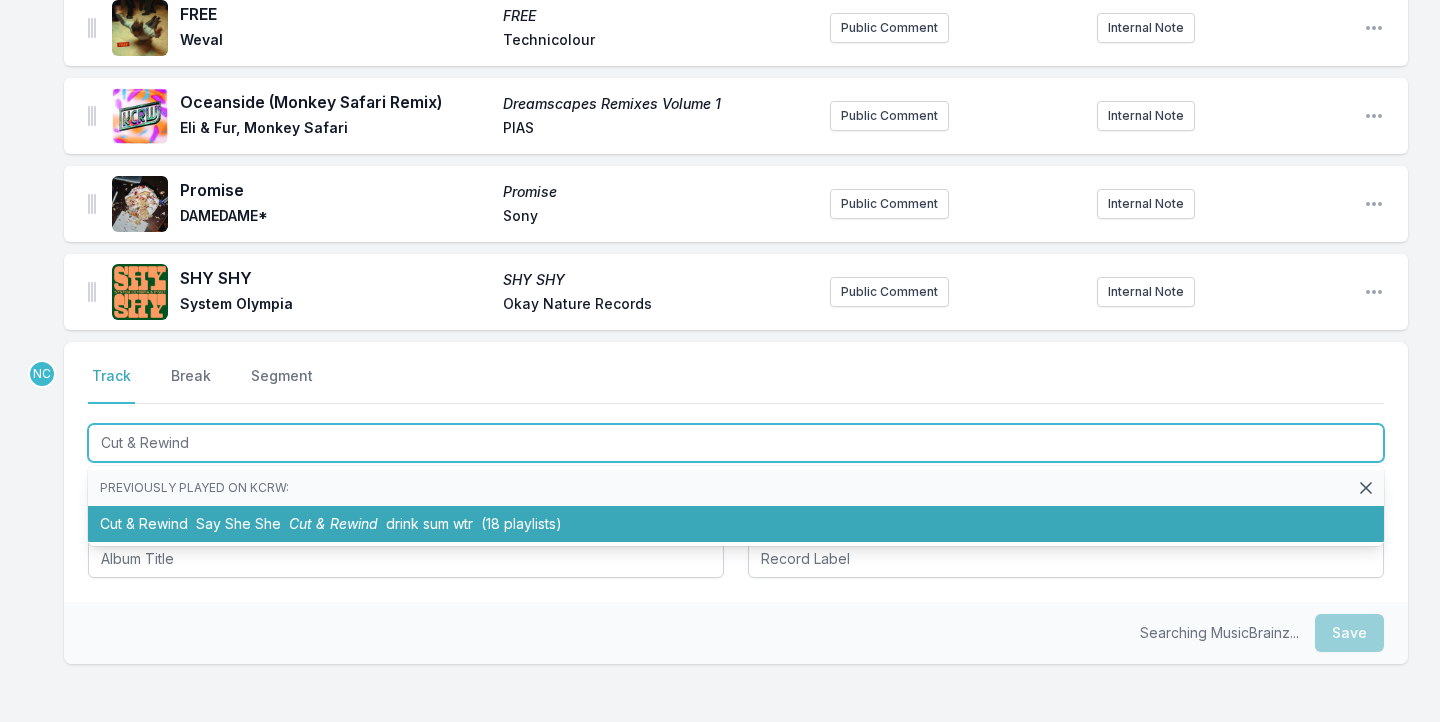 click on "Say She She" at bounding box center (238, 523) 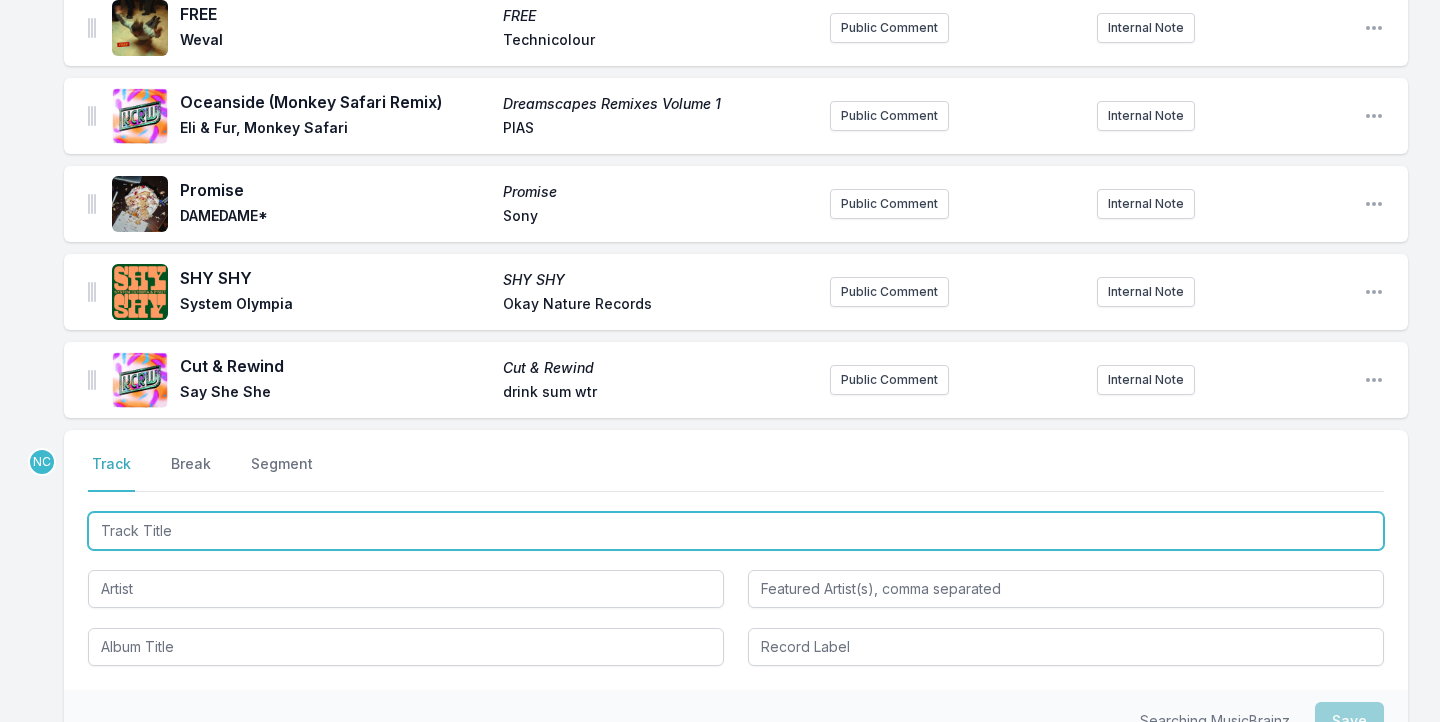 scroll, scrollTop: 2094, scrollLeft: 0, axis: vertical 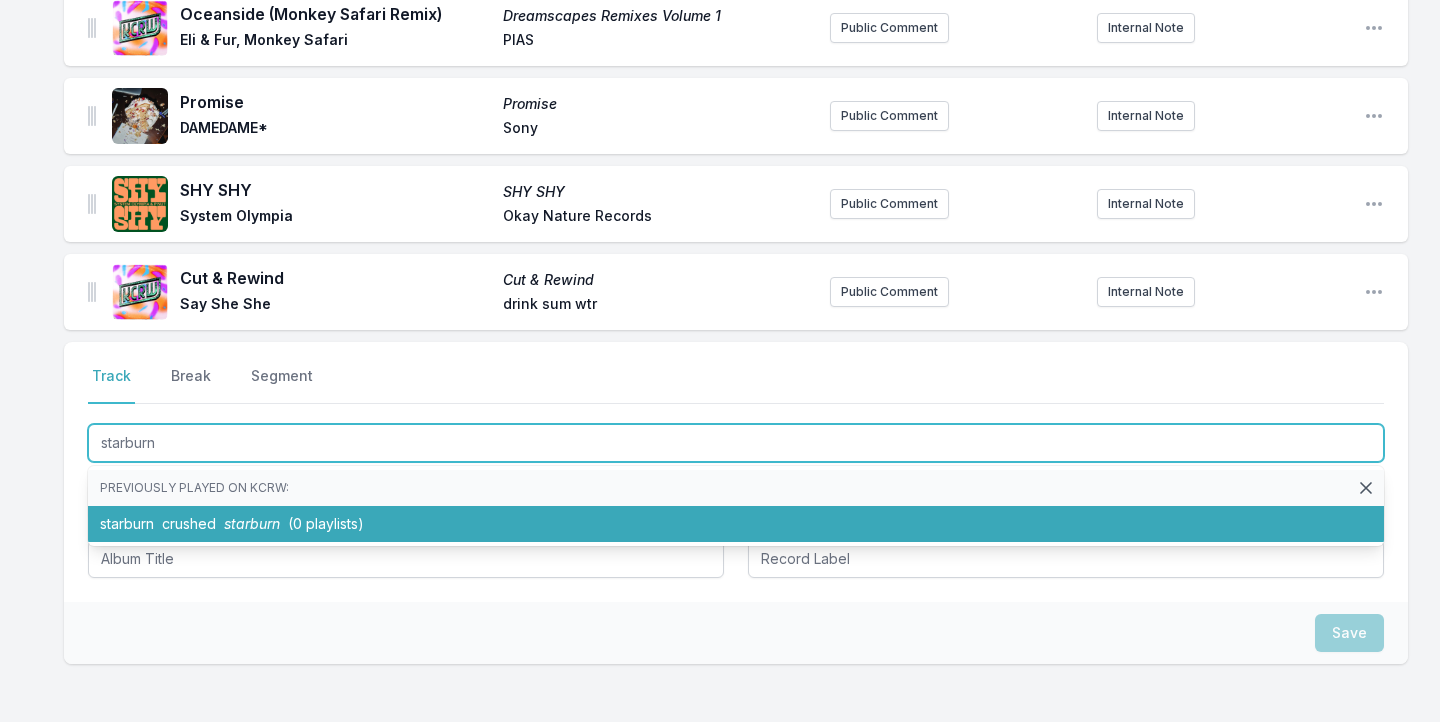 click on "[ARTIST] crushed [ARTIST] (0 playlists)" at bounding box center [736, 524] 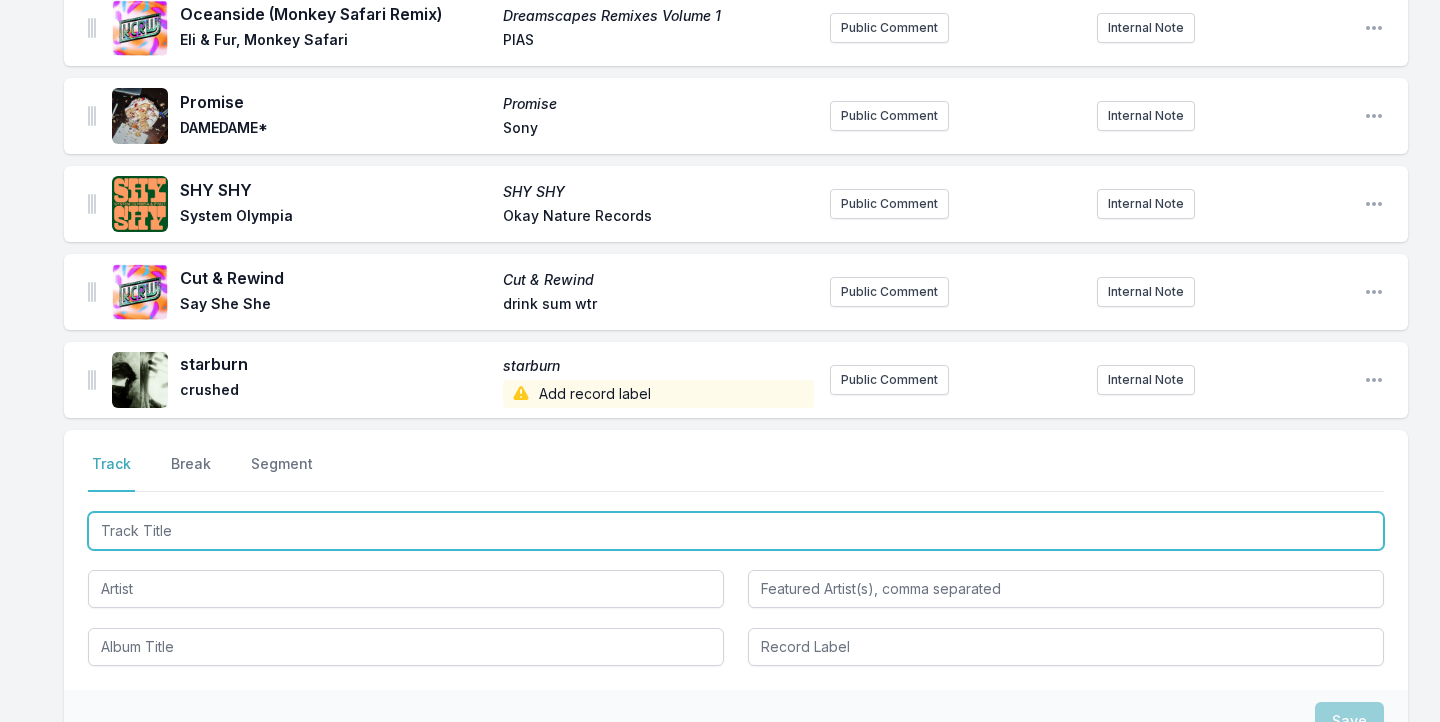 scroll, scrollTop: 2182, scrollLeft: 0, axis: vertical 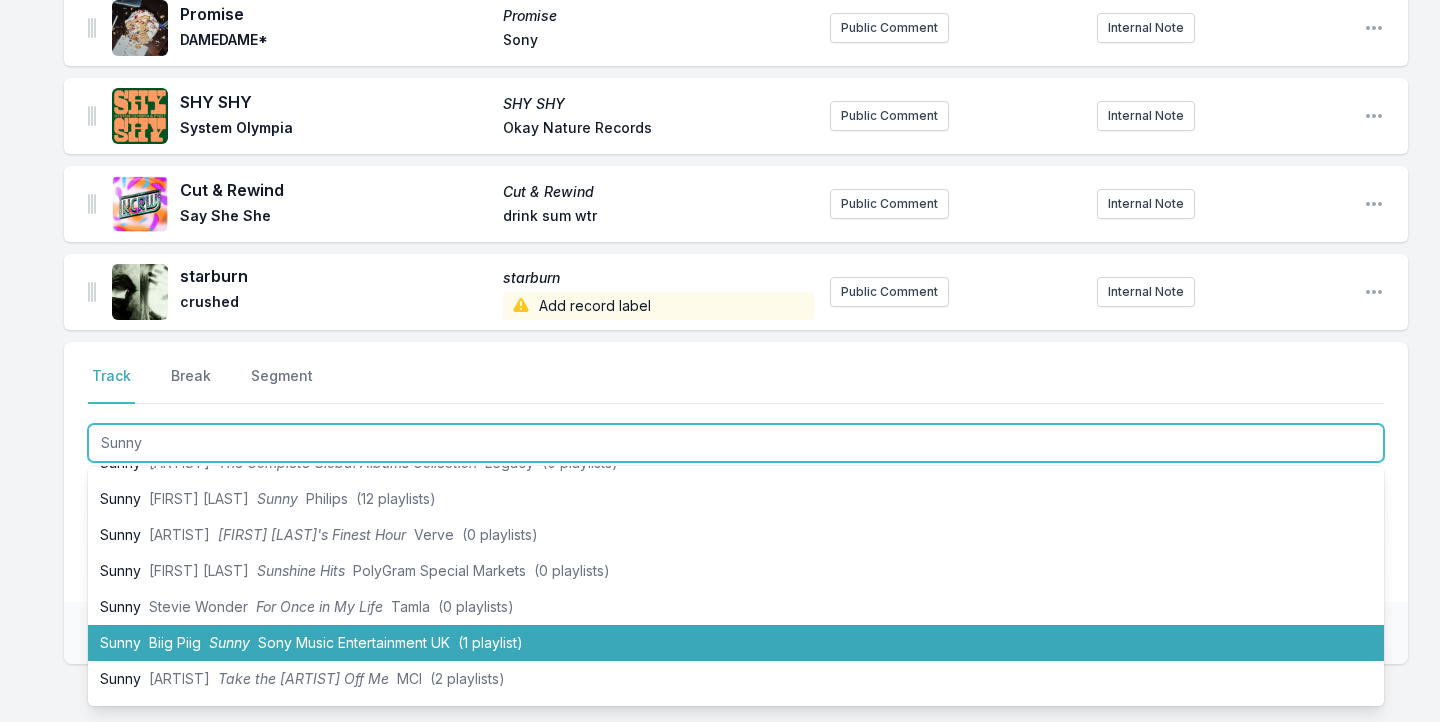 click on "Sunny" at bounding box center (229, 642) 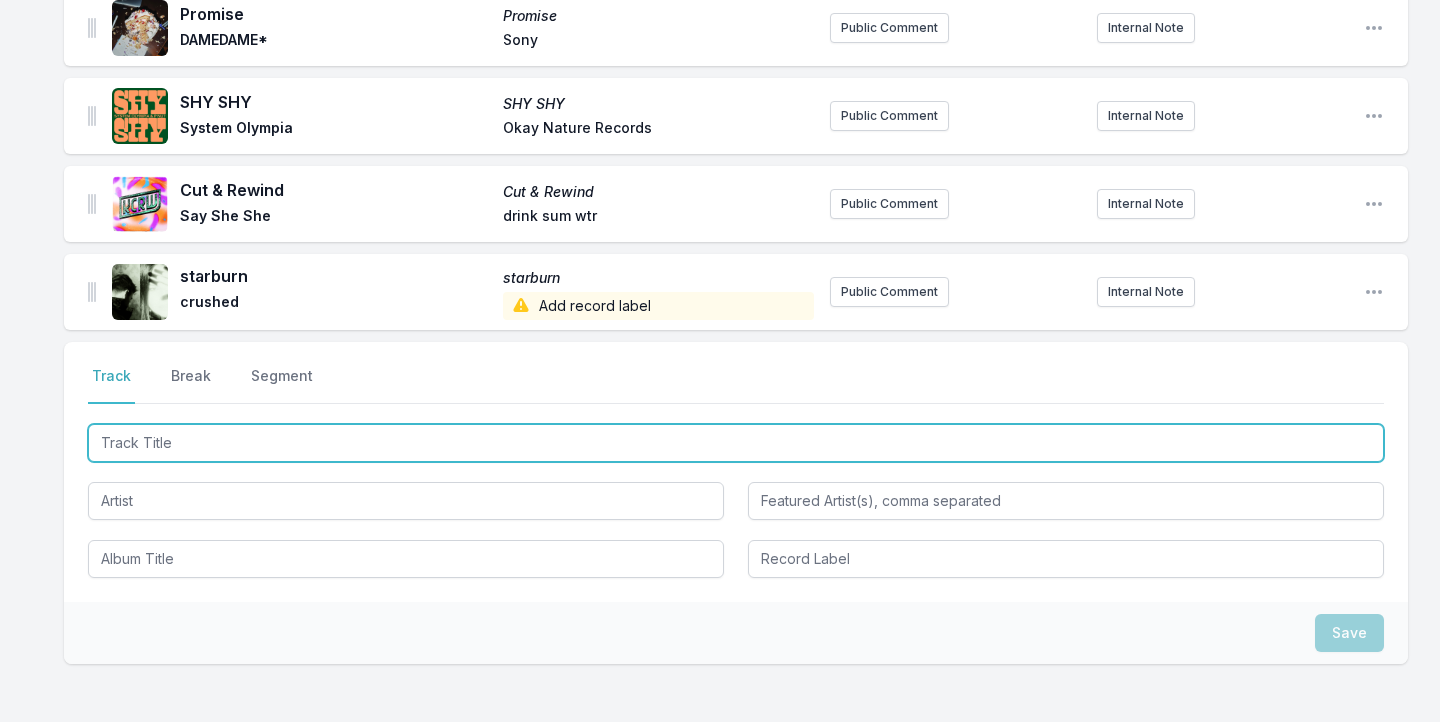 scroll, scrollTop: 2270, scrollLeft: 0, axis: vertical 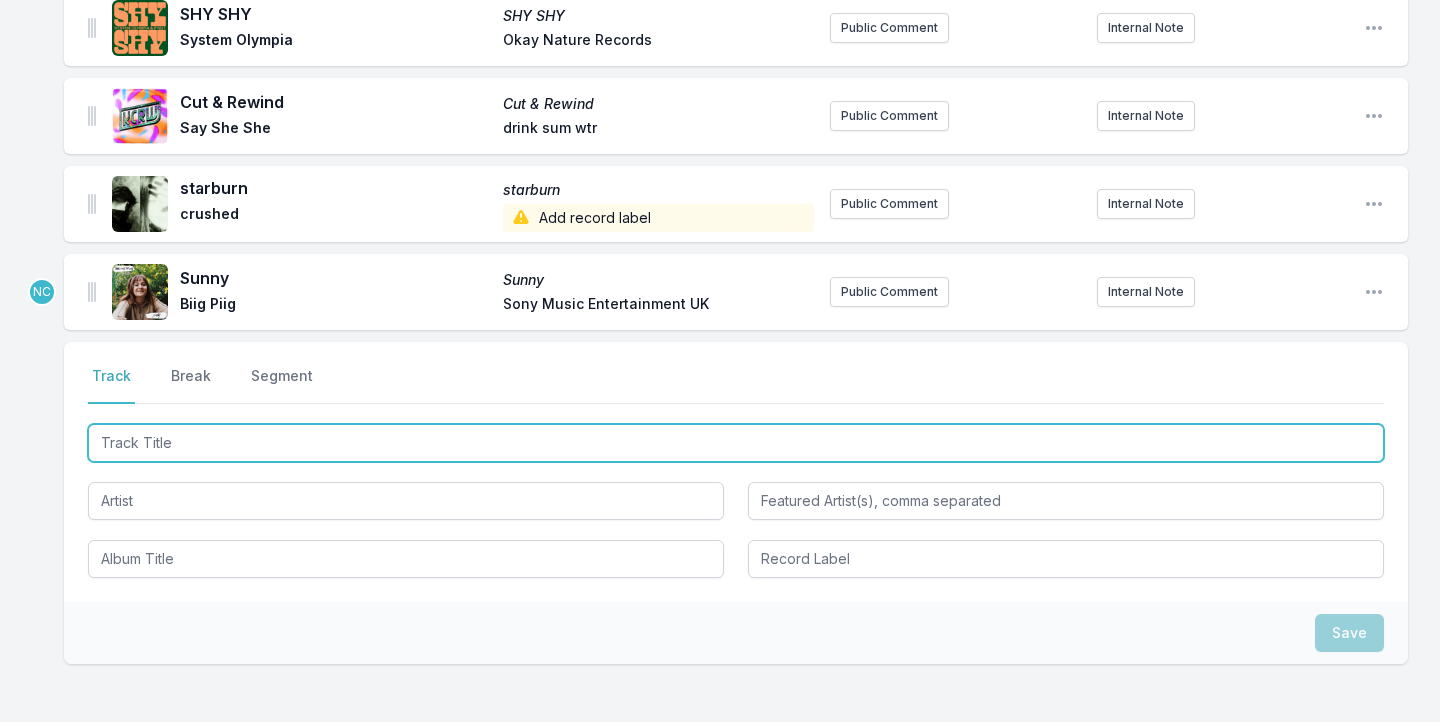 click at bounding box center (736, 443) 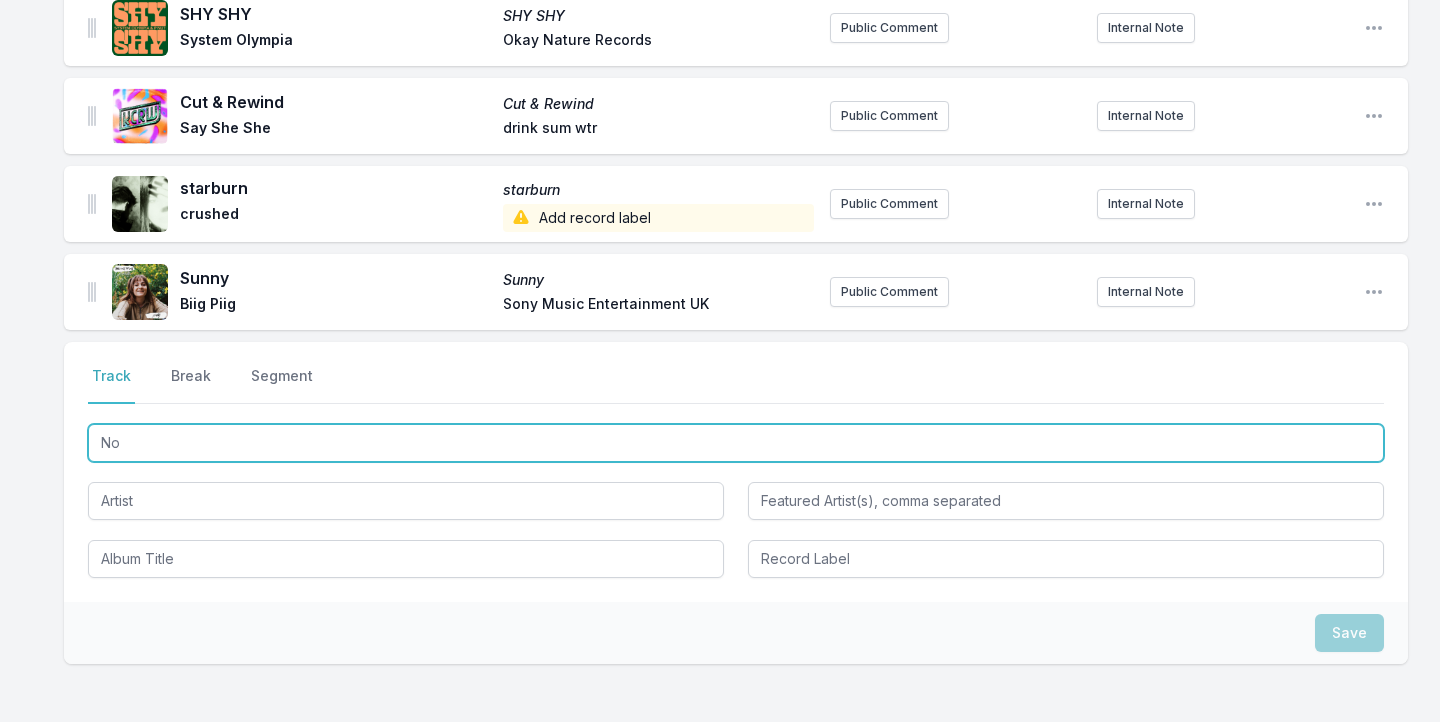 scroll, scrollTop: 0, scrollLeft: 0, axis: both 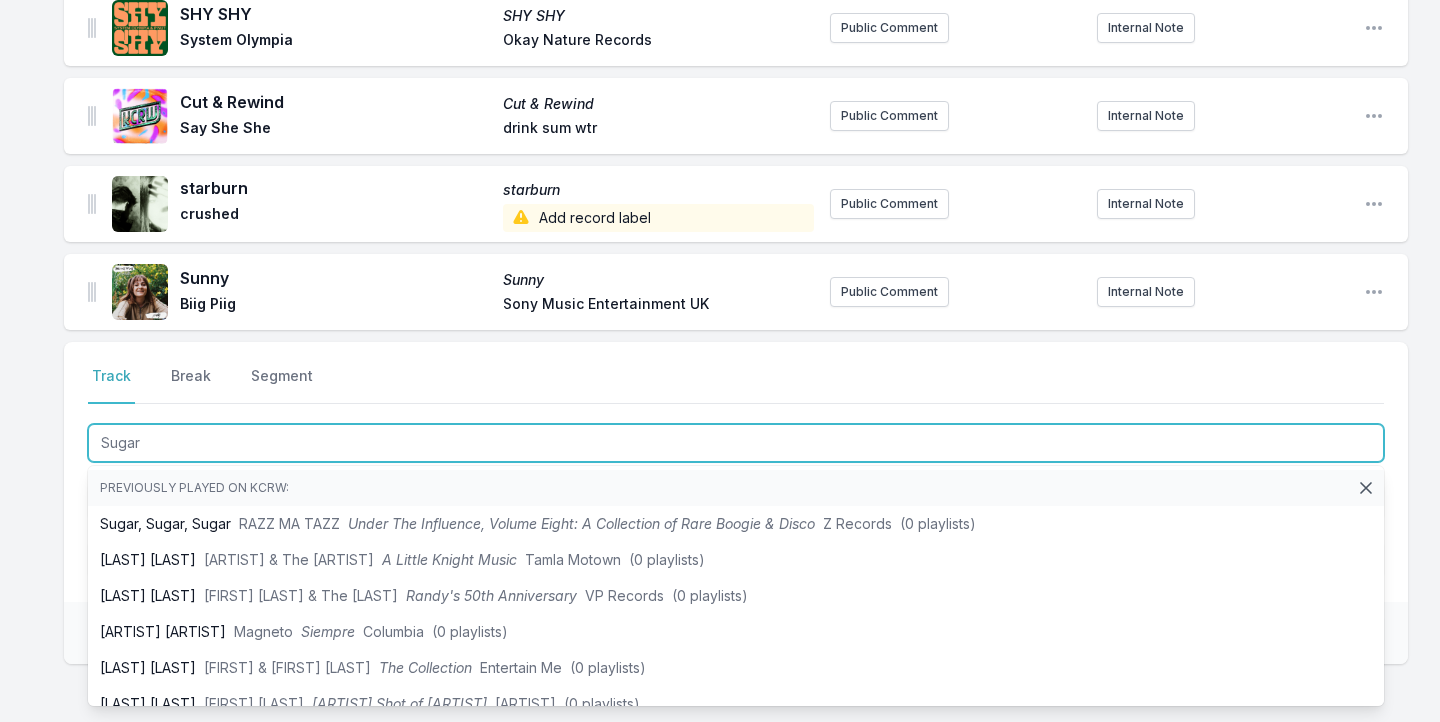 type on "Sugar" 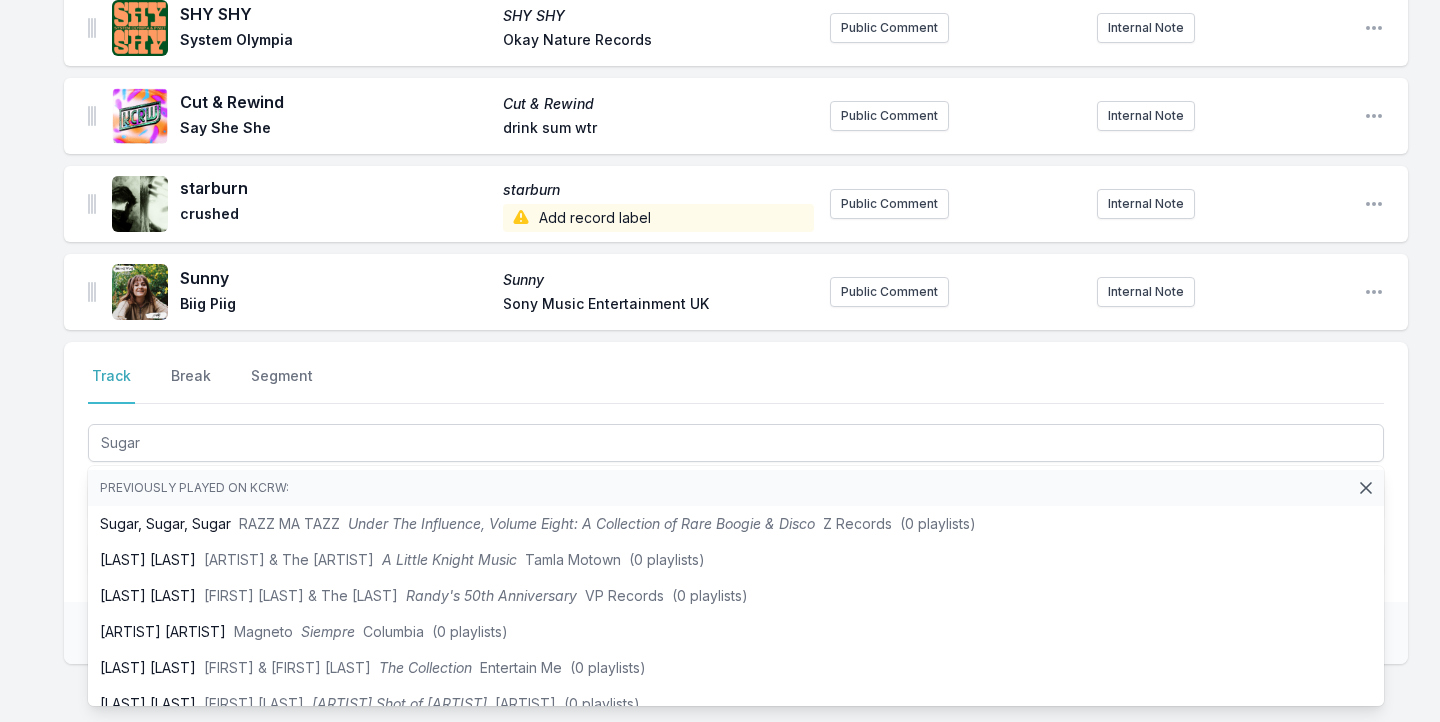 click on "Missing Data Some of your tracks are missing record label information. This info helps artists get paid! It needs to be filled out within 24 hours of showtime. Ain't It Nice Ain't It Nice [ARTIST] [ARTIST] [BRAND] [BRAND] Public Comment Internal Note Open playlist item options Music Will Explain Music Will Explain [ARTIST] [BRAND] Public Comment Internal Note Open playlist item options Break Open playlist item options Right Time [BRAND] [BRAND] [YEAR] [ARTIST] [BRAND] Public Comment Internal Note Open playlist item options Alegre [YEAR] ([FEAT] [ARTIST]) [BRAND] [BRAND] [ARTIST] [BRAND] Public Comment Internal Note Open playlist item options Delete Ya The Crux [ARTIST] [BRAND] Public Comment Internal Note Open playlist item options Rendezvous Rendezvous EP Gold Celeste Add record label Public Comment Internal Note Open playlist item options Break Open playlist item options Young Man Young Man Make A Dance [BRAND] [BRAND] Public Comment Internal Note Open playlist item options Tired Of Being Tough Tired Of Being Tough [ARTIST] & The Mood Trailing Twelve Public Comment Internal Note Open playlist item options Break Open playlist item options Break Open playlist item options" at bounding box center [720, -609] 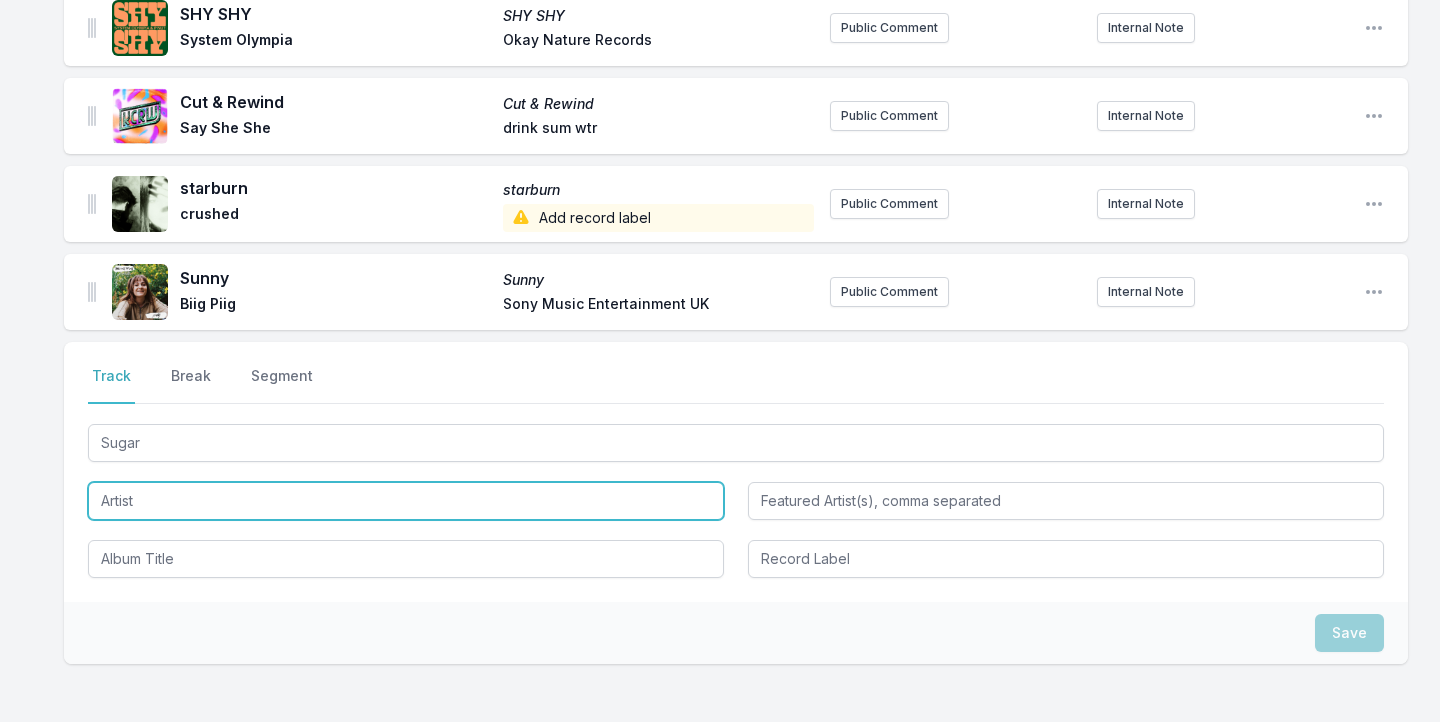 click at bounding box center [406, 501] 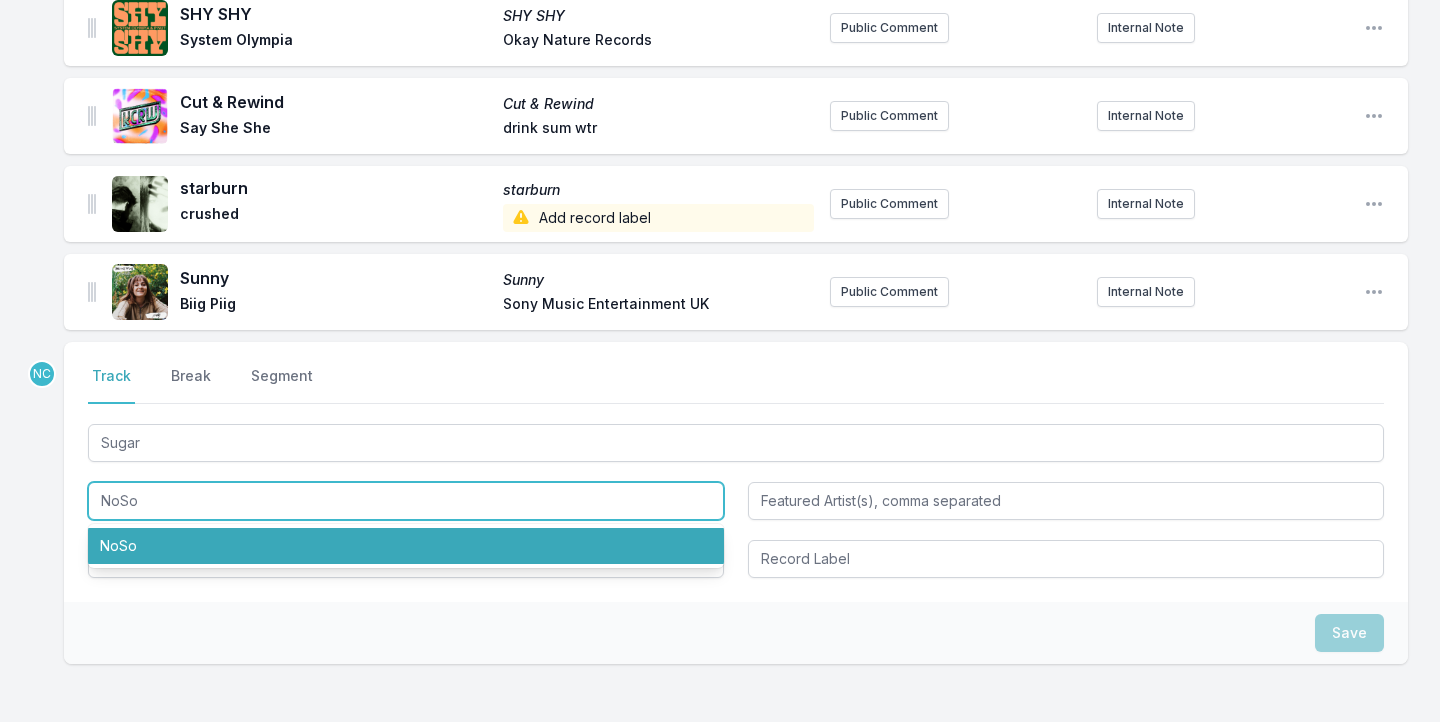 click on "NoSo" at bounding box center (406, 546) 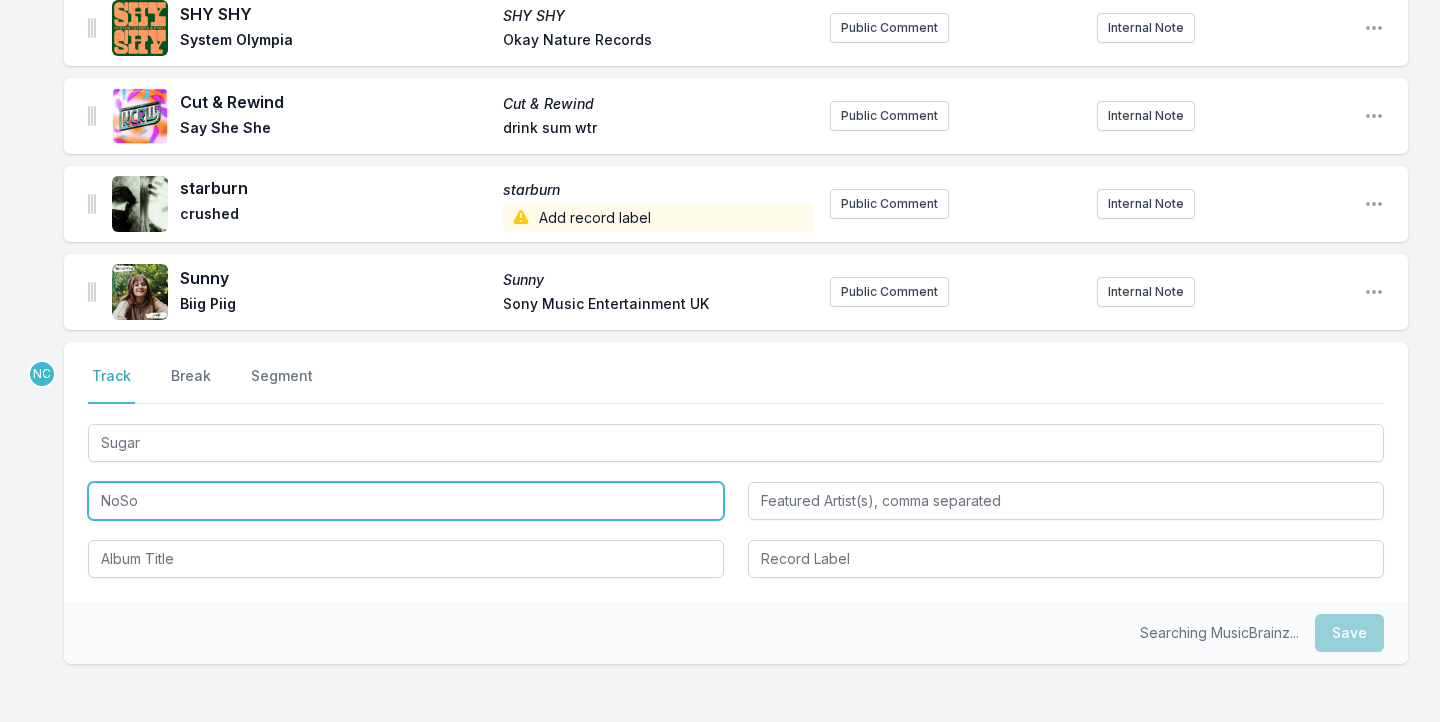 type on "NoSo" 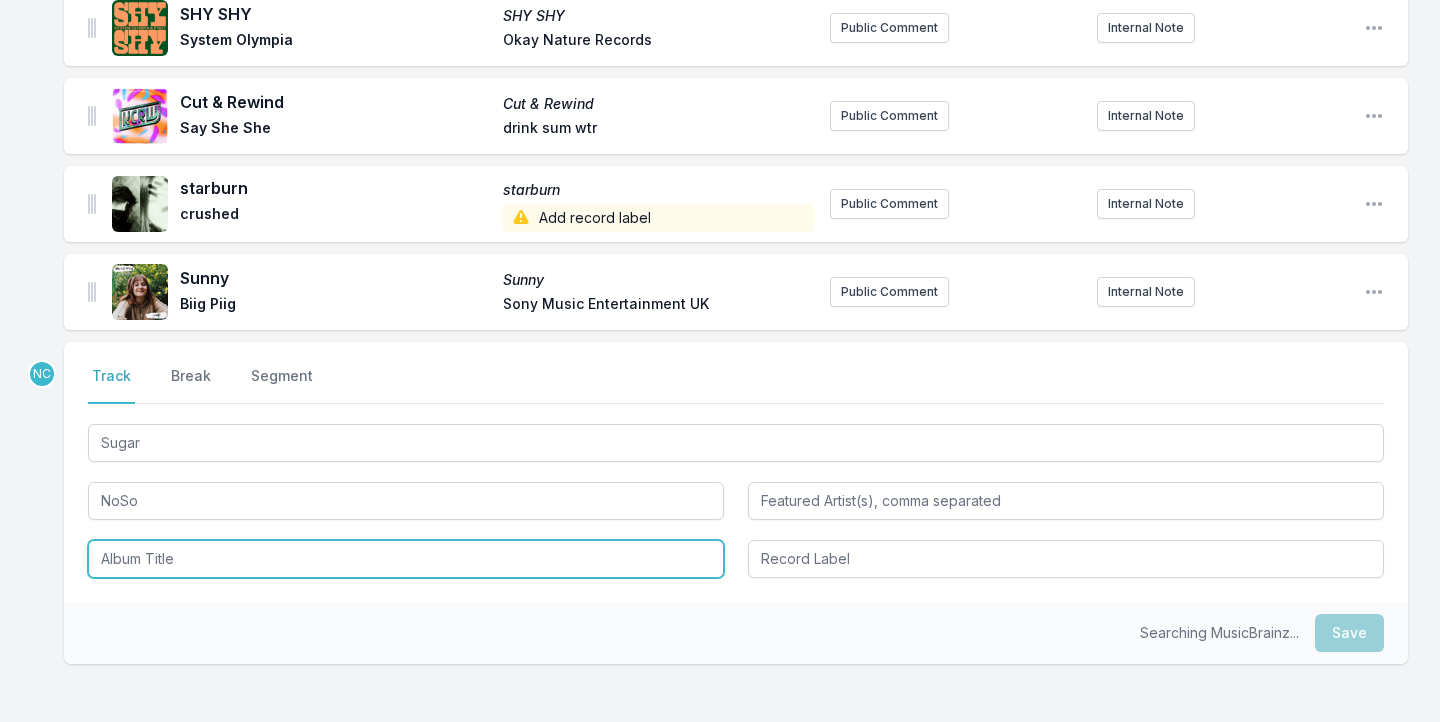 click at bounding box center (406, 559) 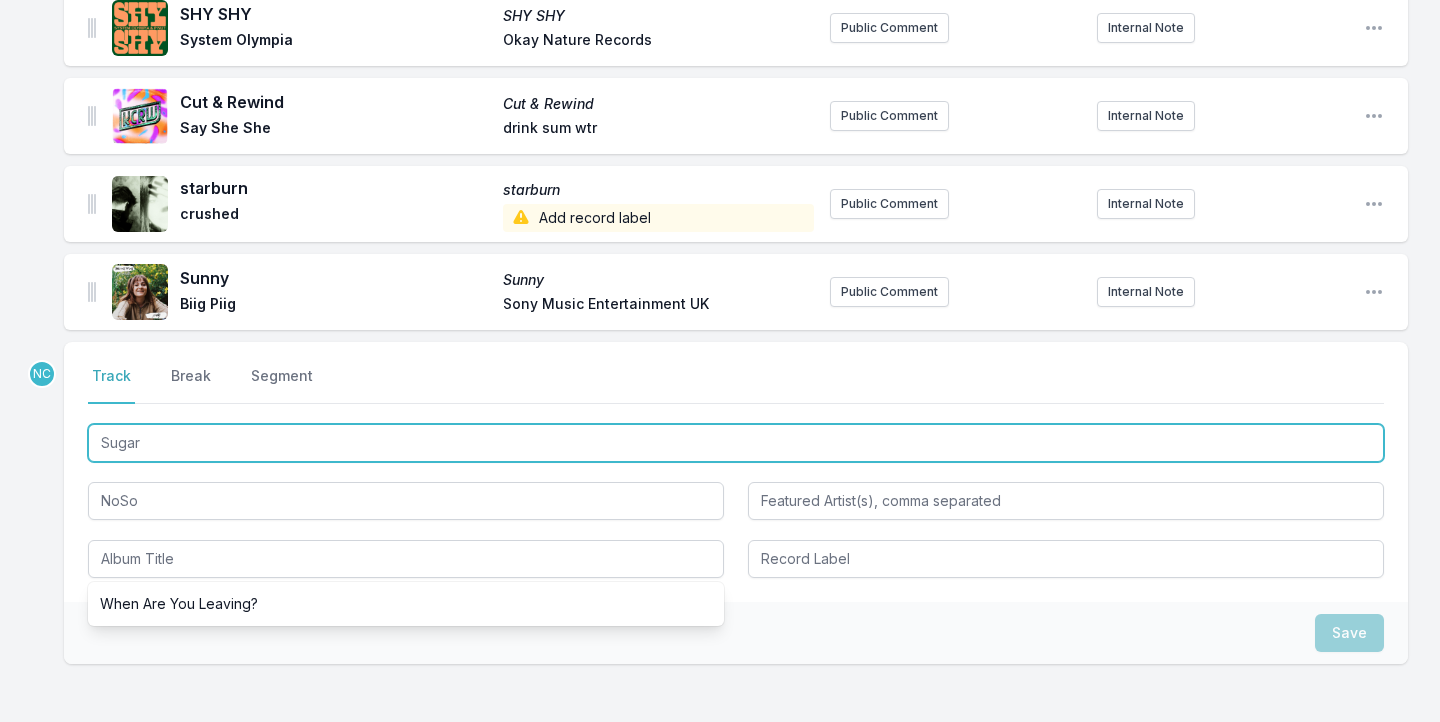 click on "Sugar" at bounding box center [736, 443] 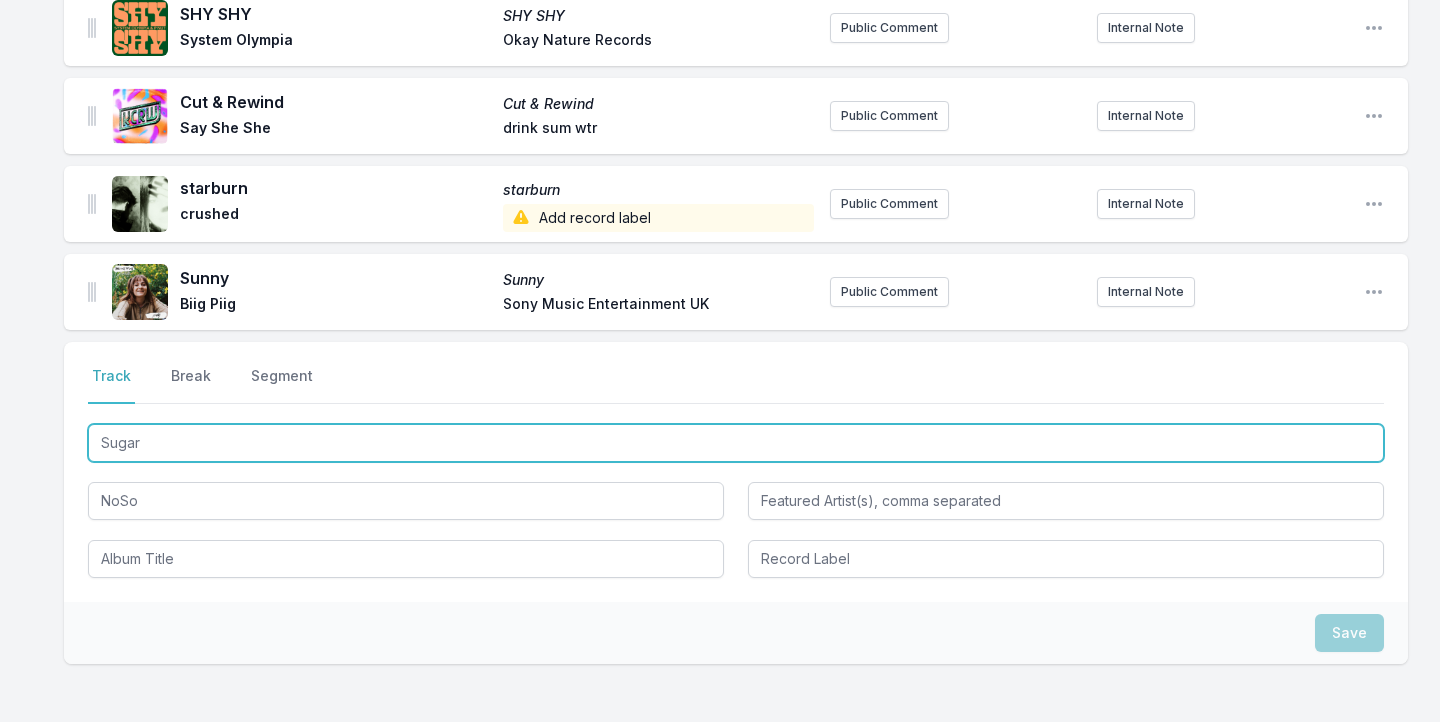 click on "Sugar" at bounding box center [736, 443] 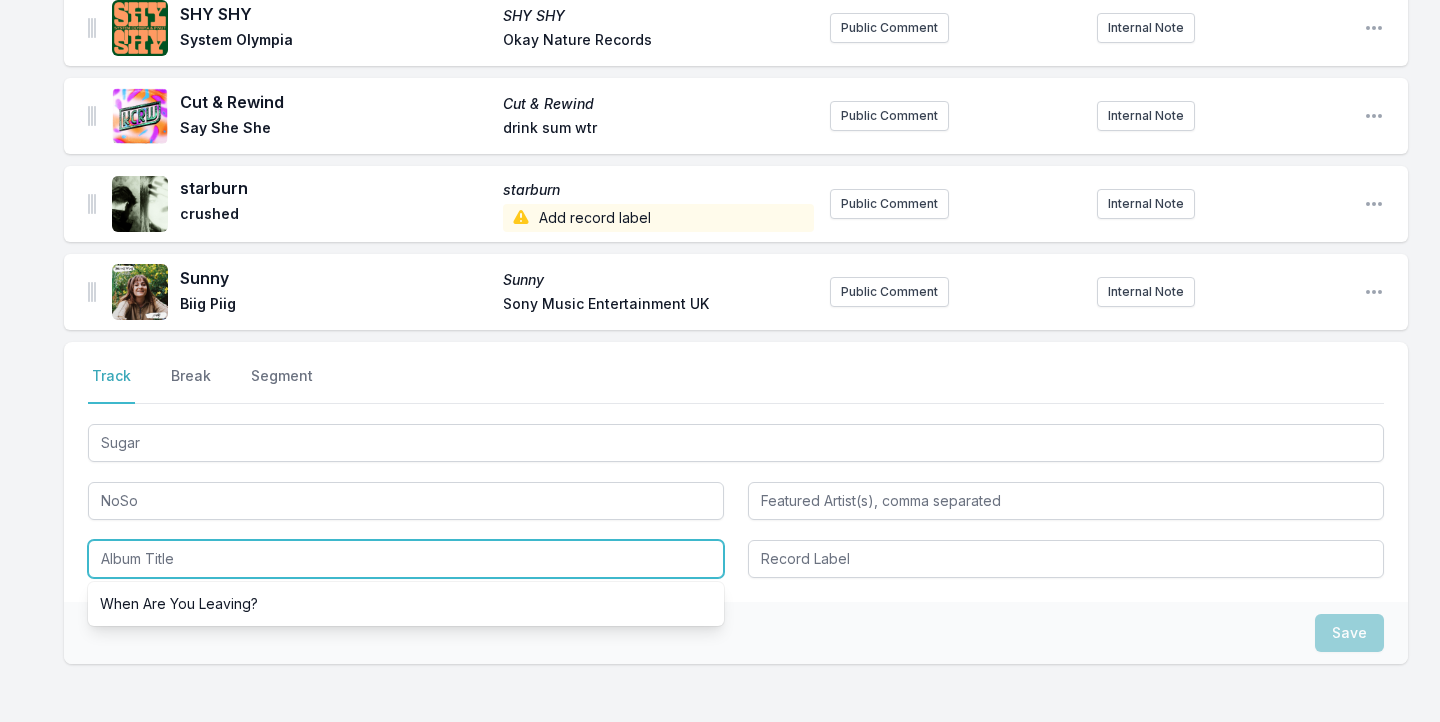 click at bounding box center [406, 559] 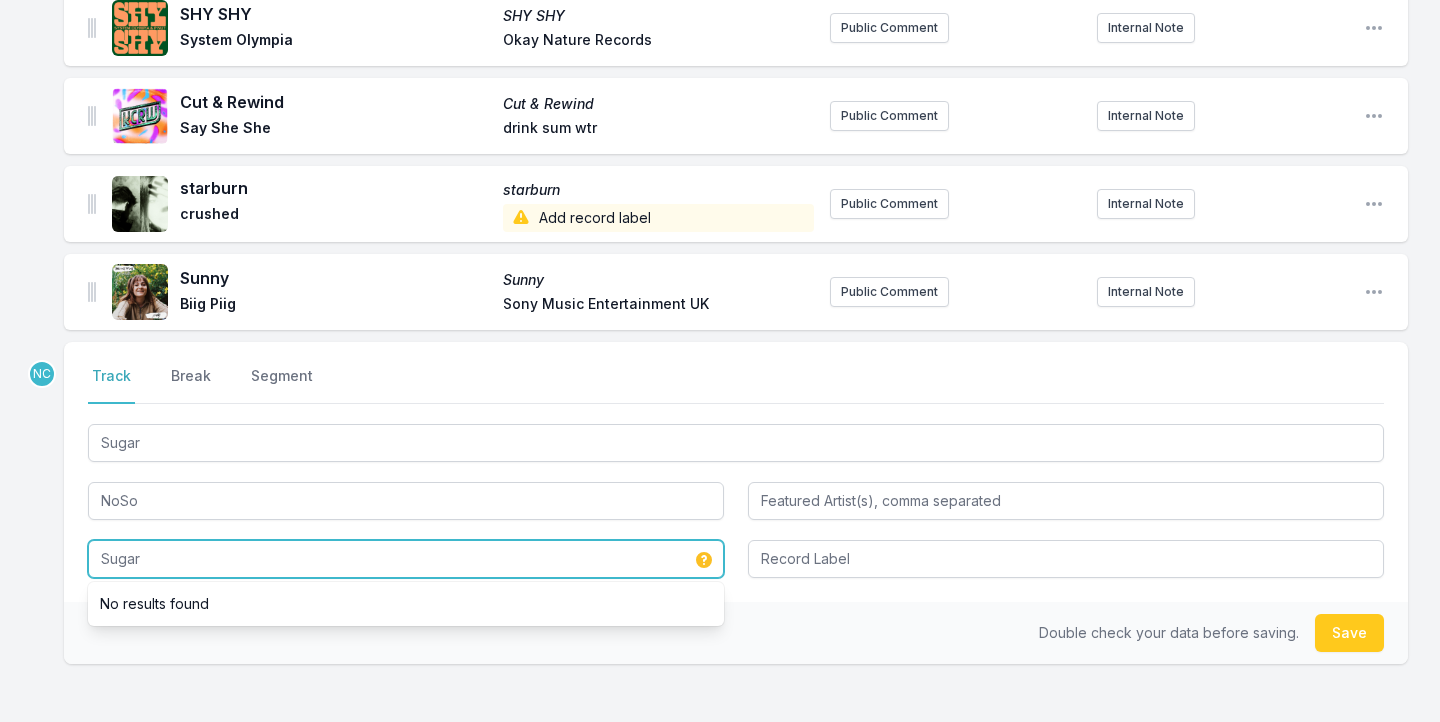 type on "Sugar" 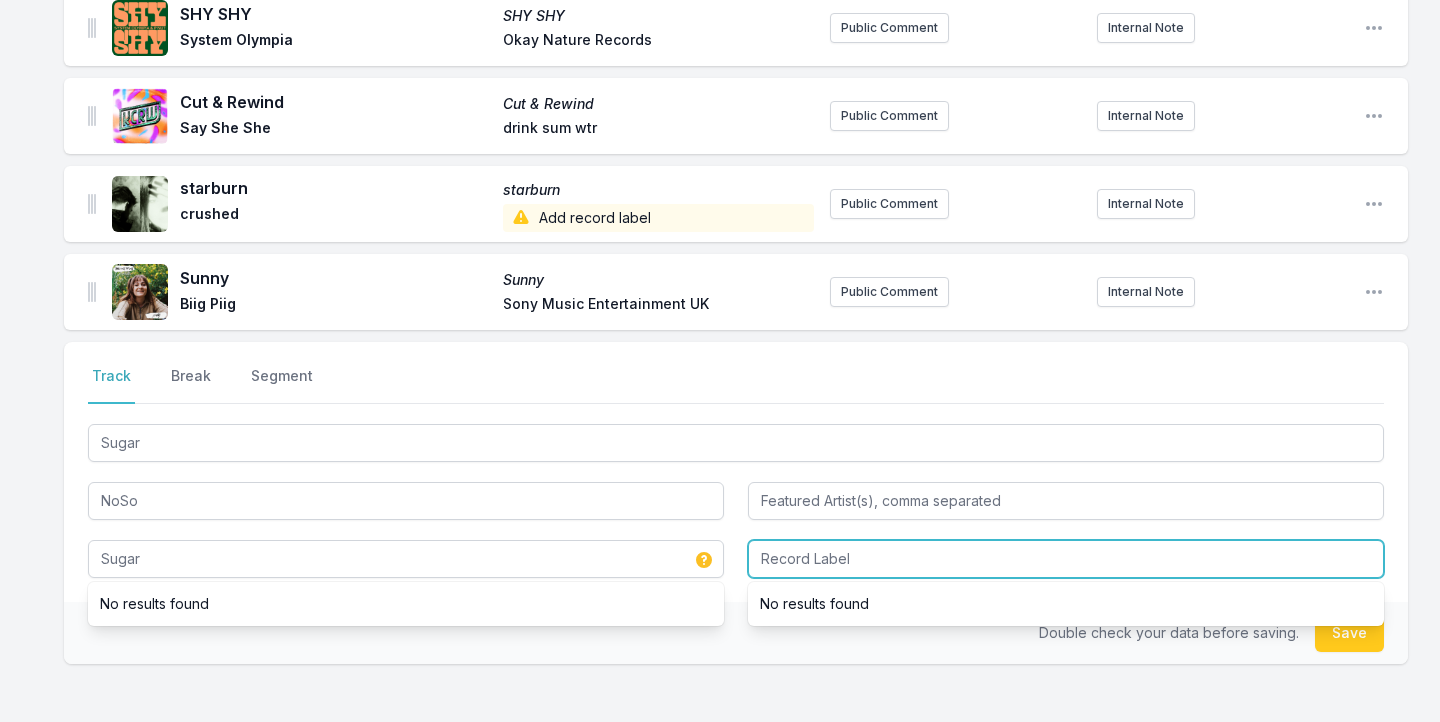 click at bounding box center [1066, 559] 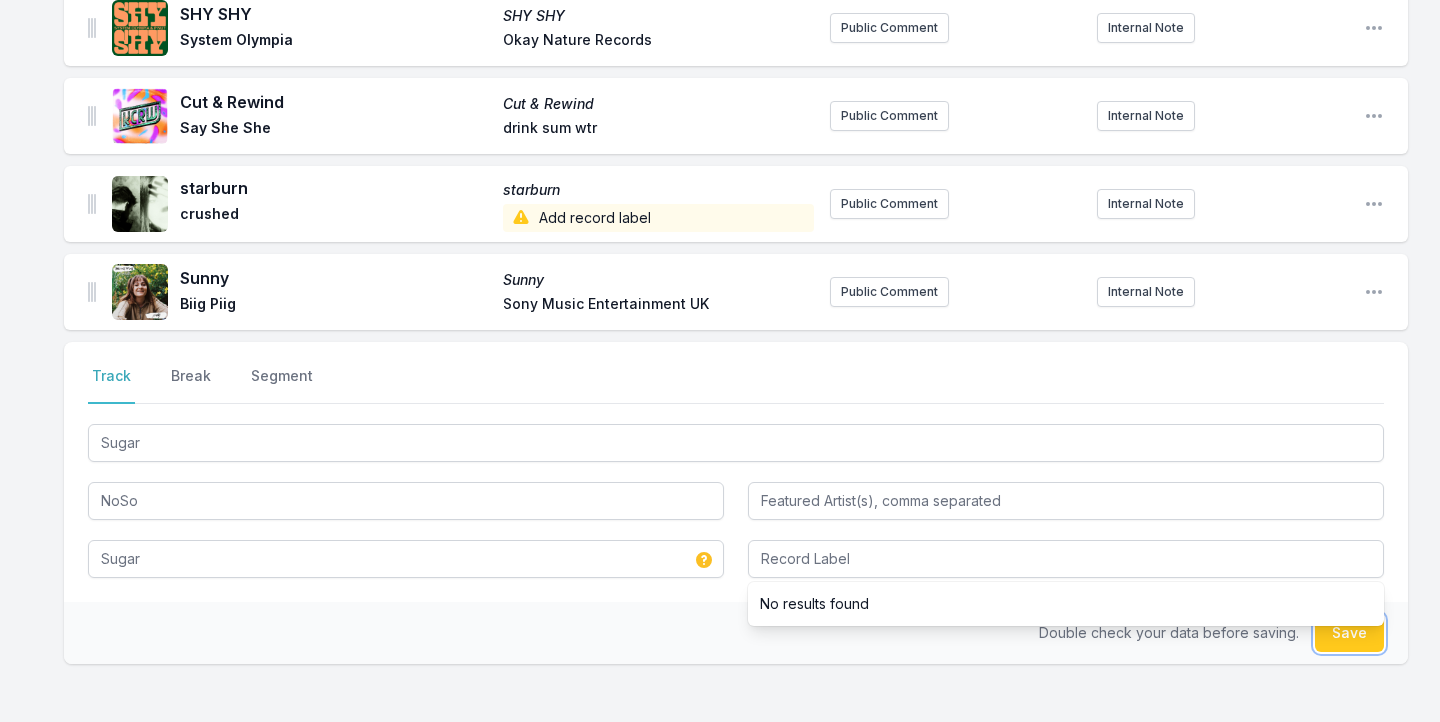 click on "Save" at bounding box center [1349, 633] 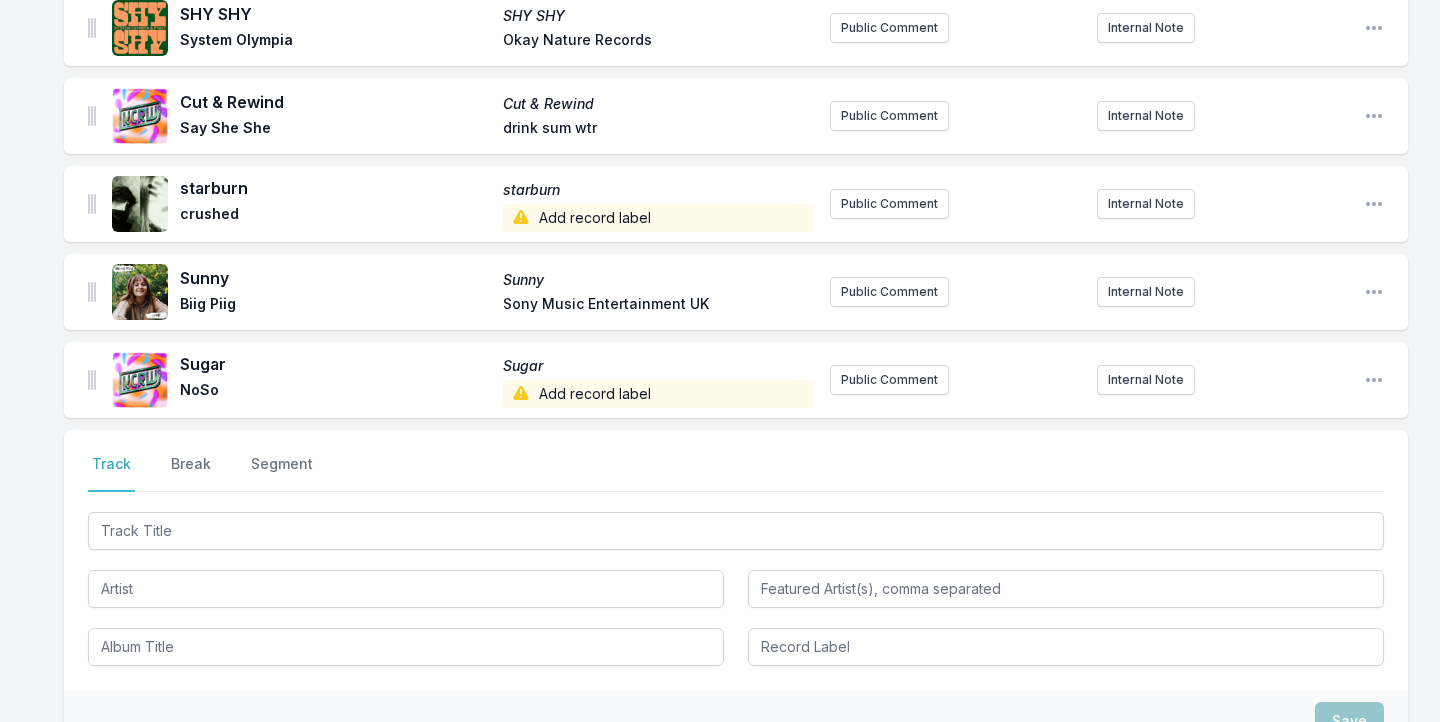 scroll, scrollTop: 2358, scrollLeft: 0, axis: vertical 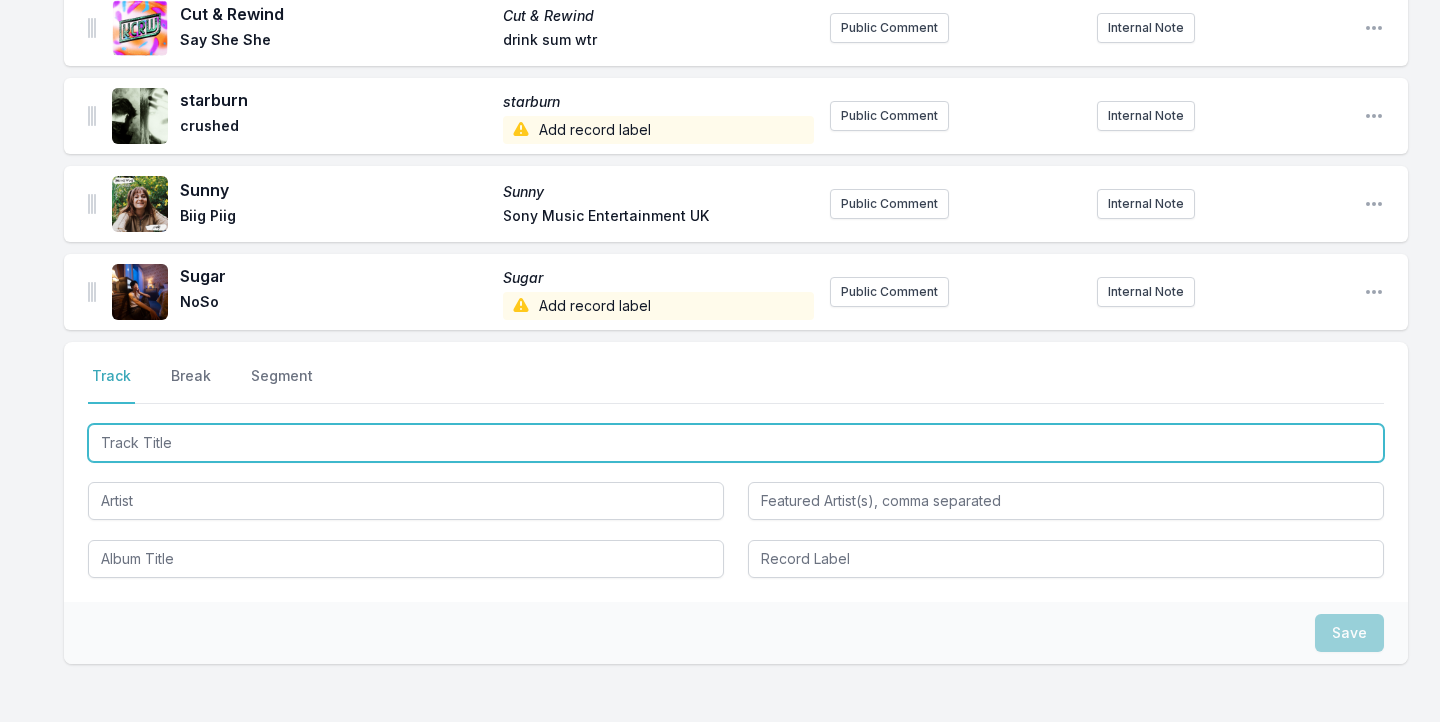 click at bounding box center (736, 443) 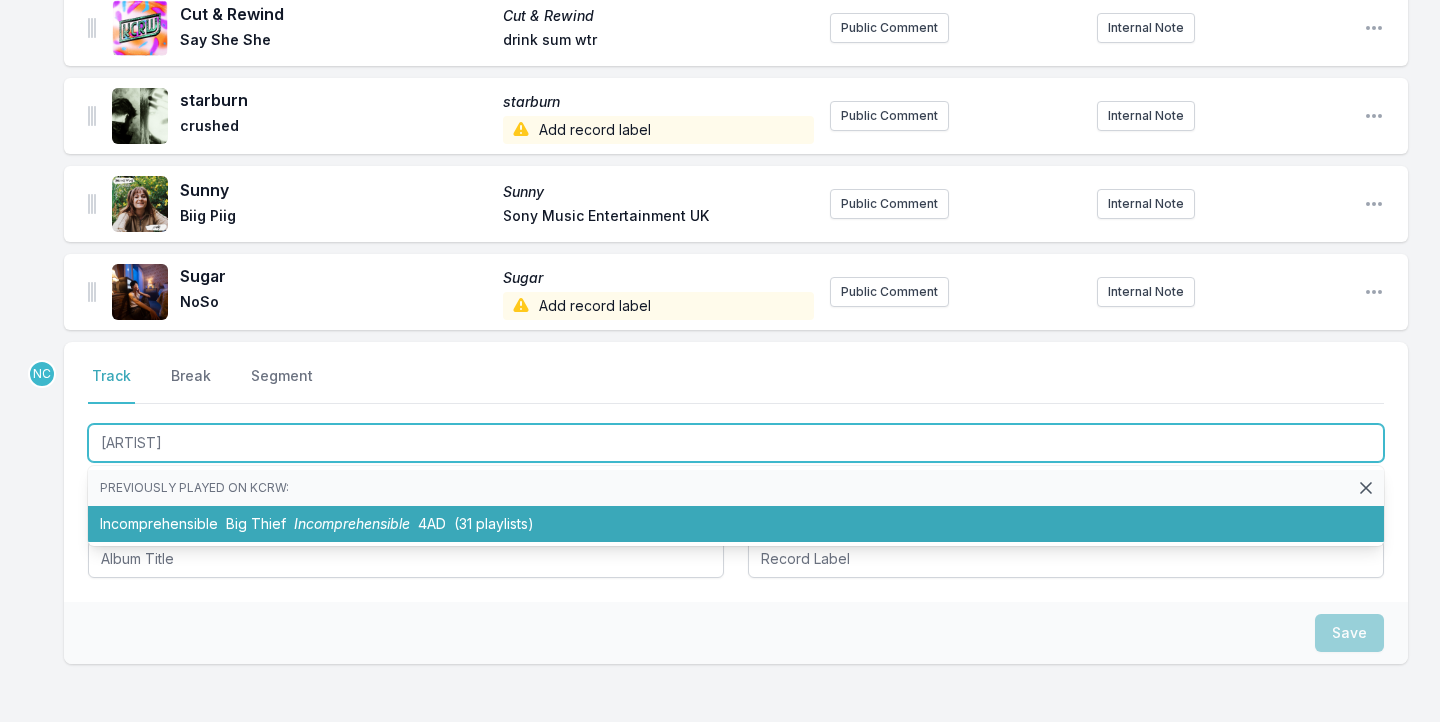 click on "Incomprehensible Big Thief Incomprehensible 4AD (31 playlists)" at bounding box center (736, 524) 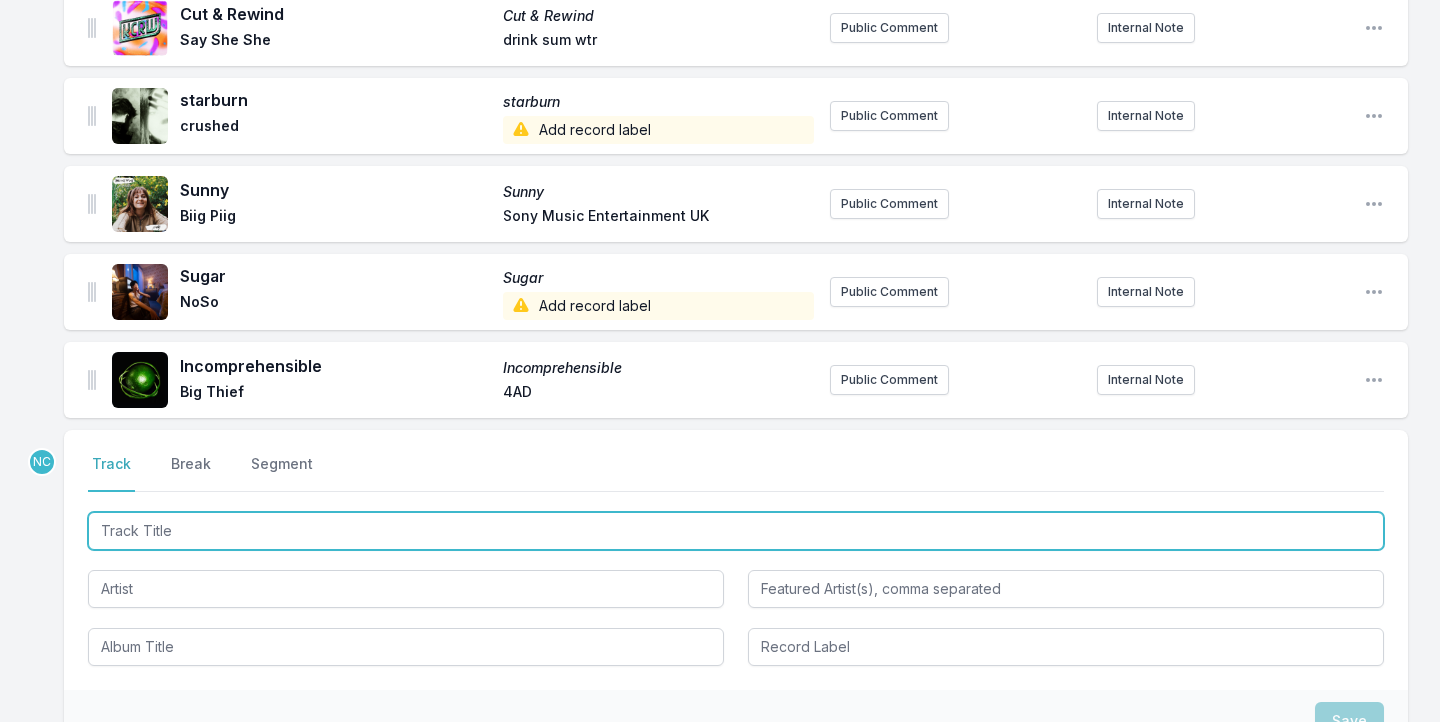 scroll, scrollTop: 2446, scrollLeft: 0, axis: vertical 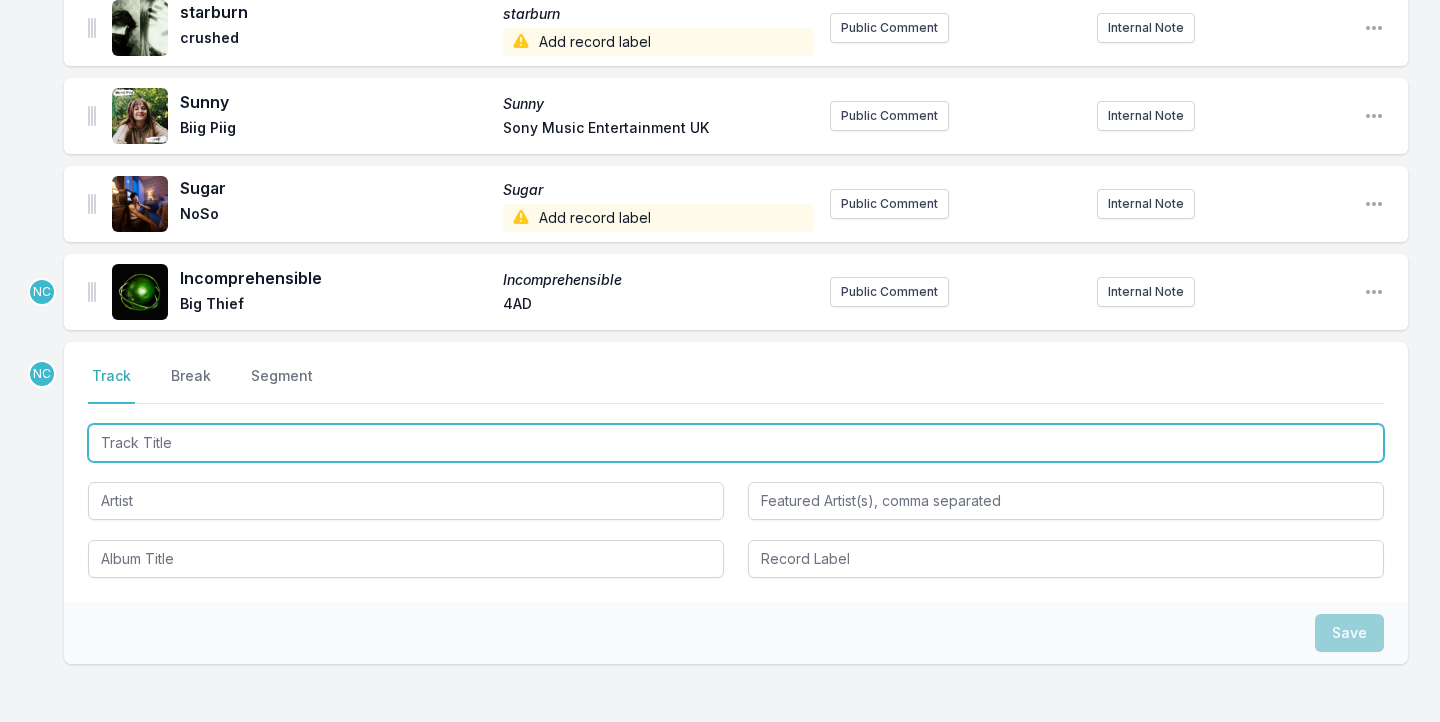 click at bounding box center (736, 443) 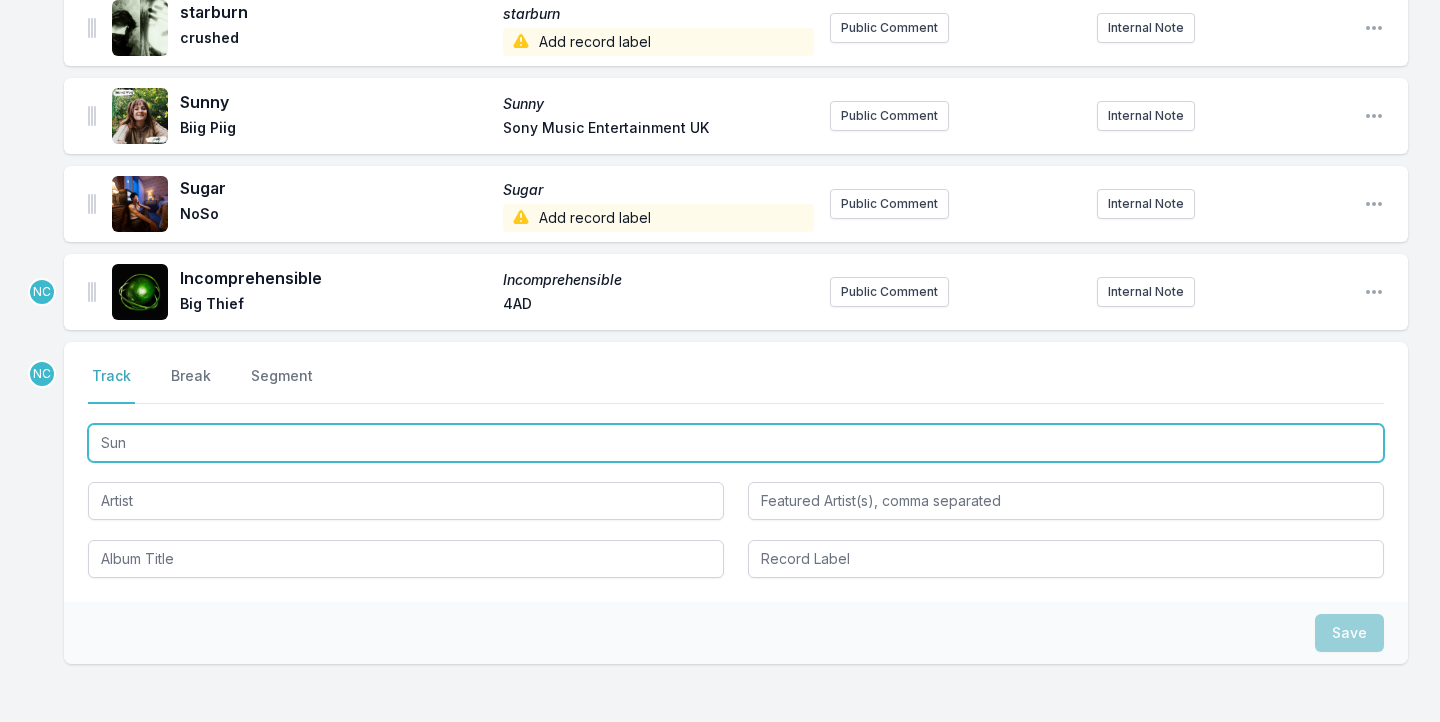 type on "Sunc" 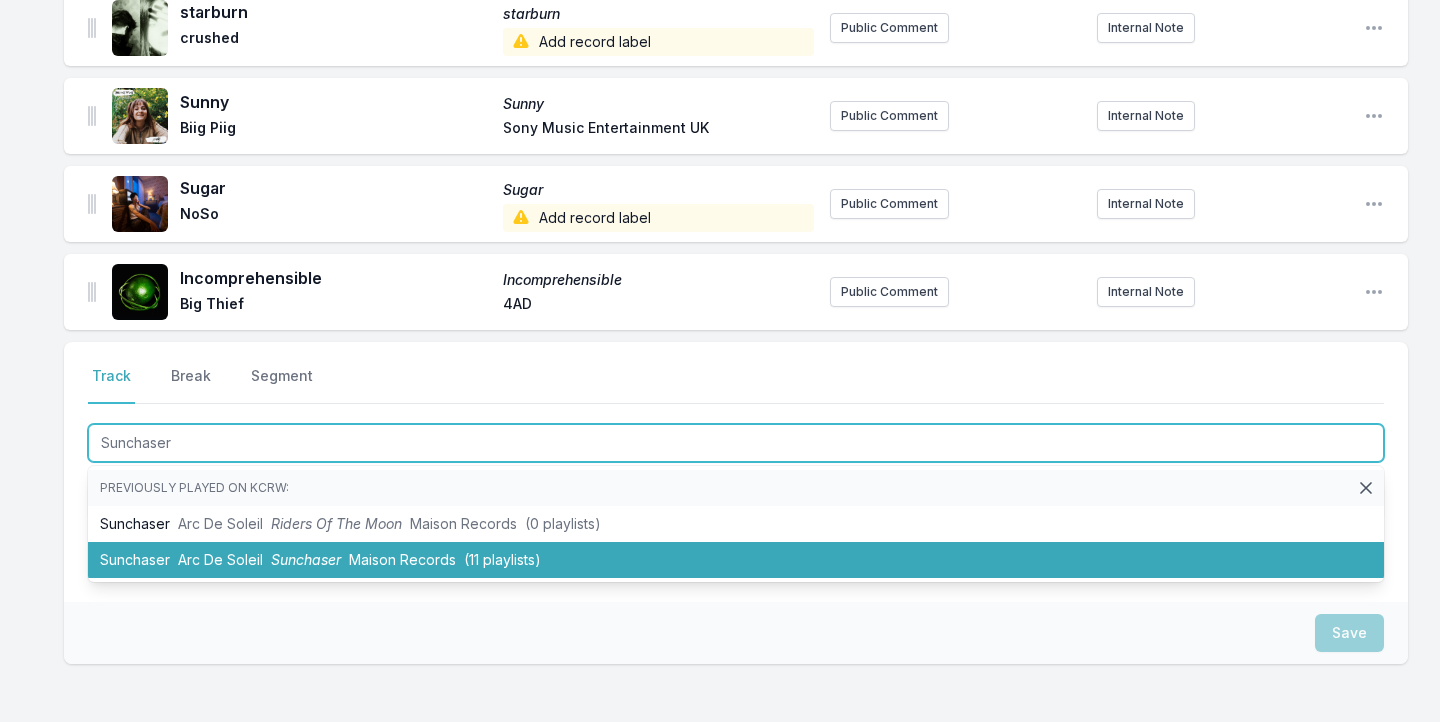click on "(11 playlists)" at bounding box center (502, 559) 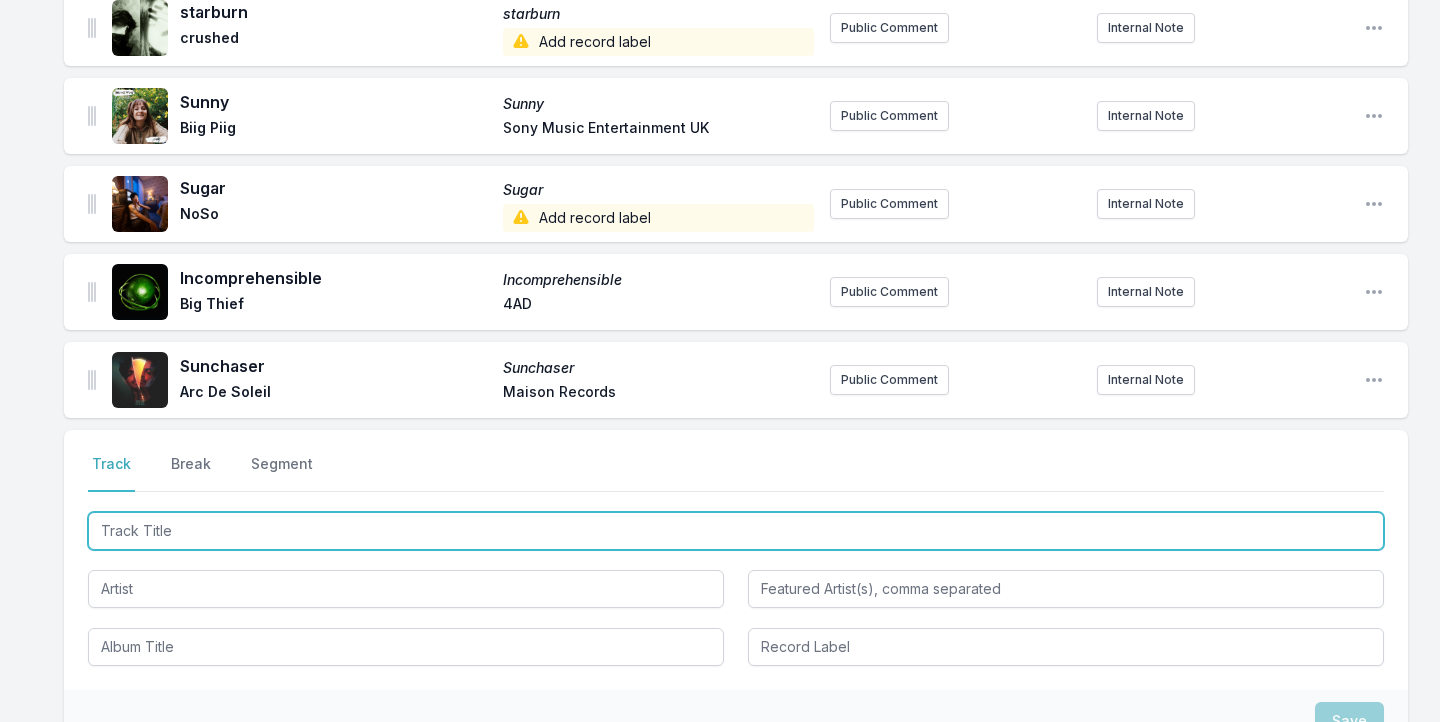 scroll, scrollTop: 2534, scrollLeft: 0, axis: vertical 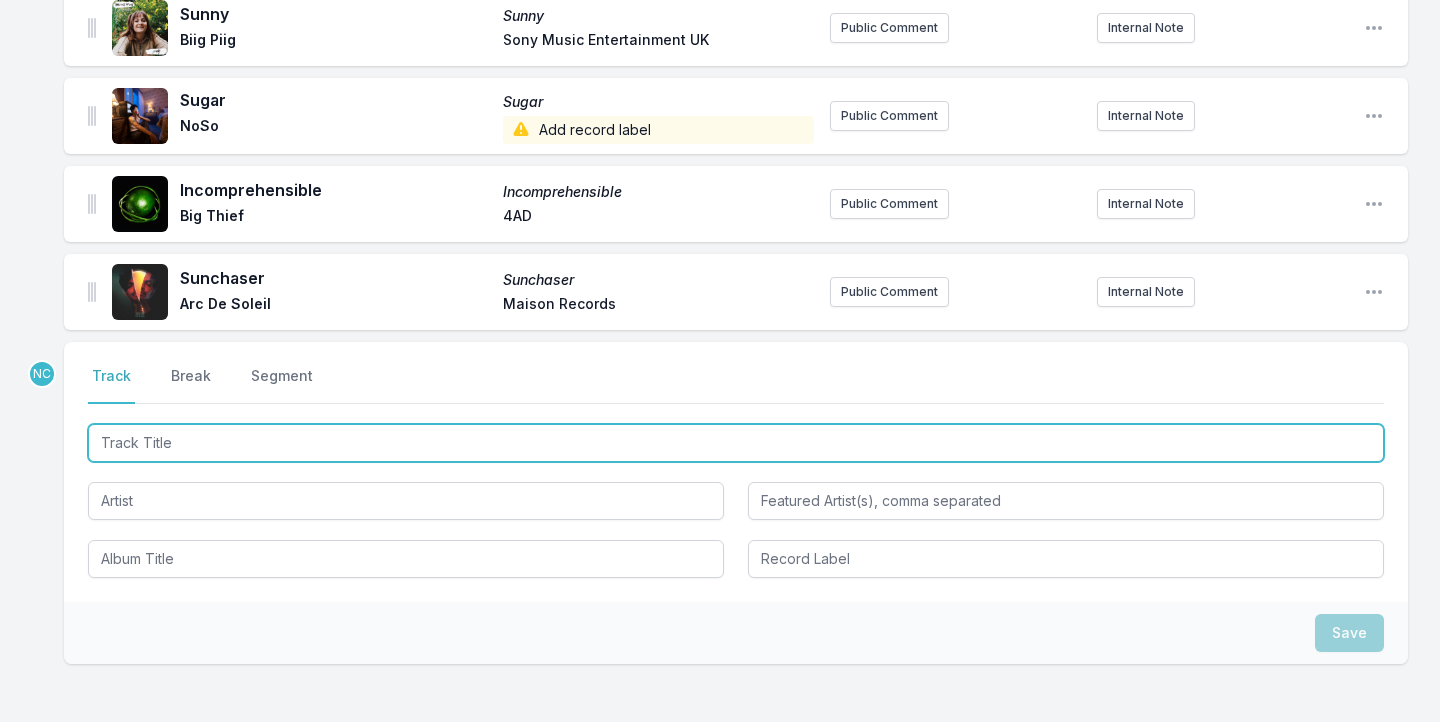 paste on "The [ARTIST]" 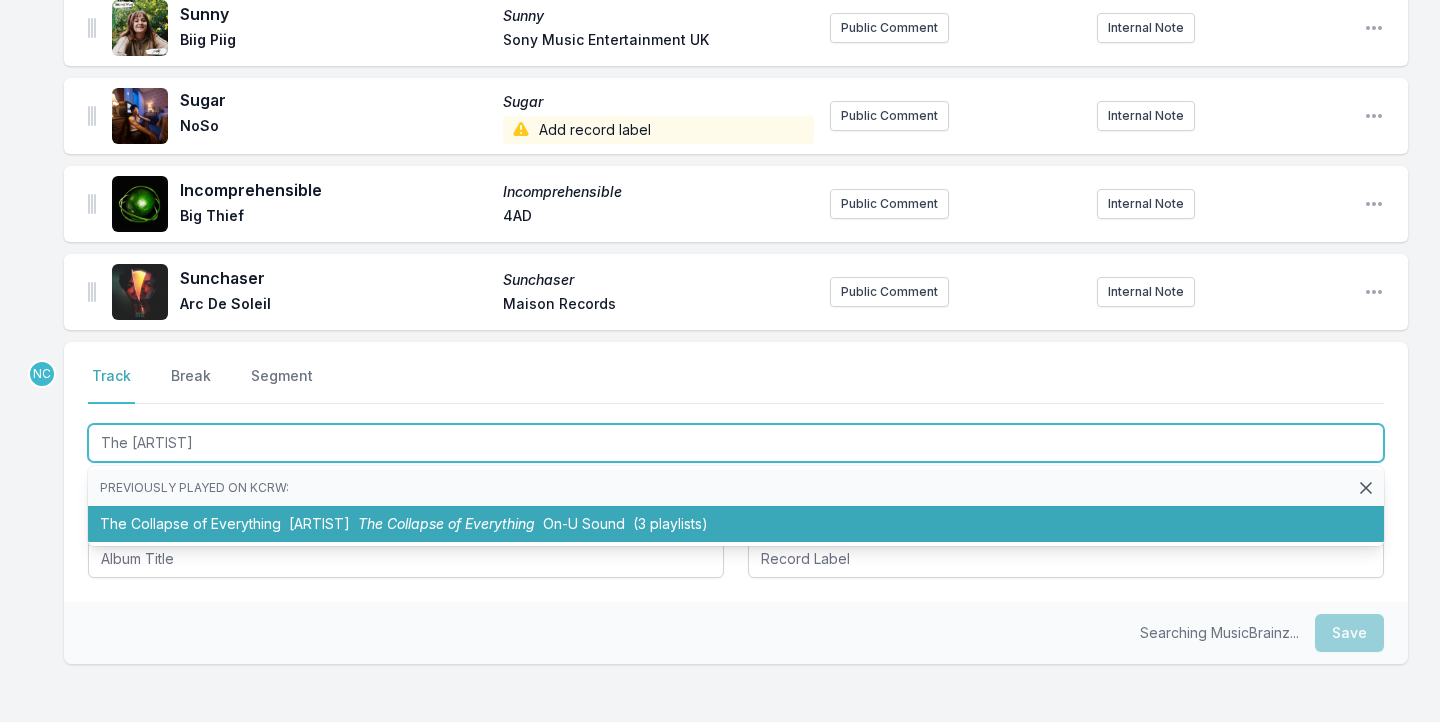 click on "Cut and Rew Adrian Sherwood Cut and Rew On-U Sound (3 playlists)" at bounding box center (736, 524) 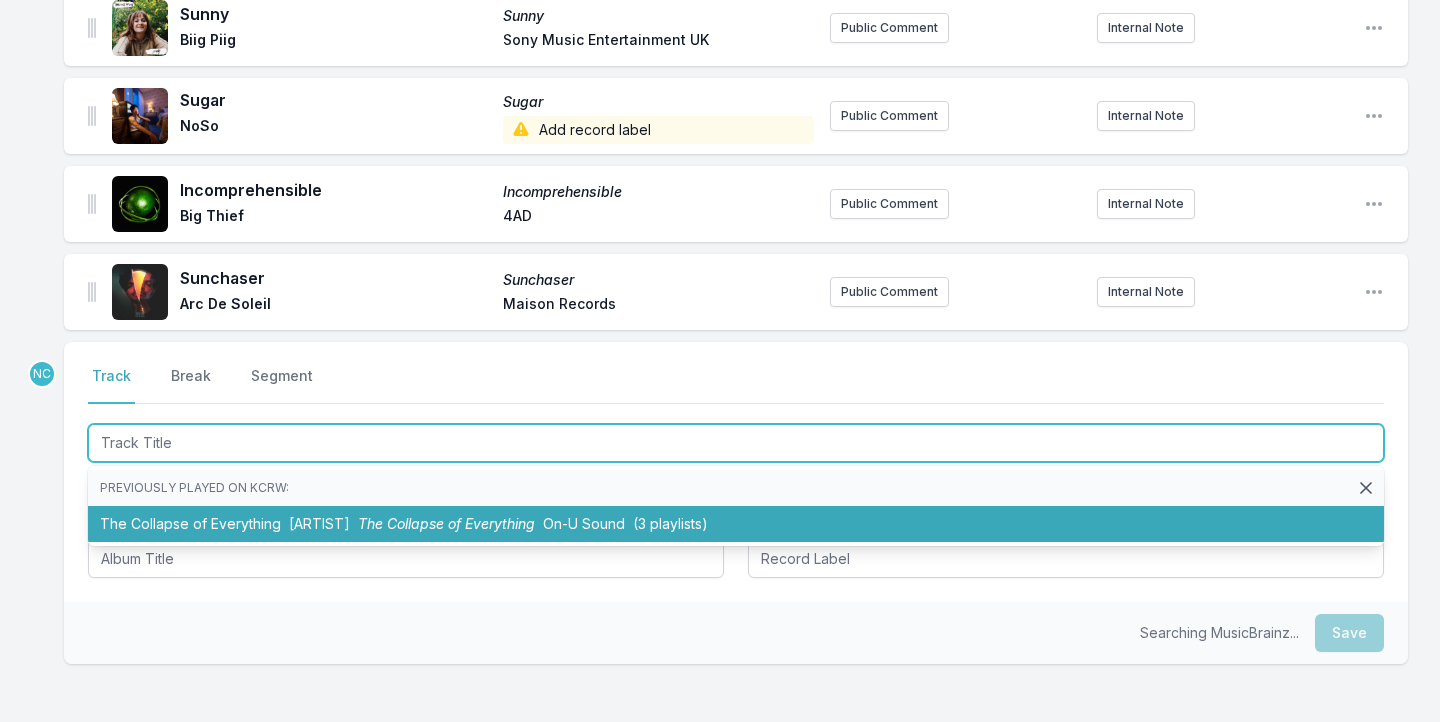 scroll, scrollTop: 2622, scrollLeft: 0, axis: vertical 